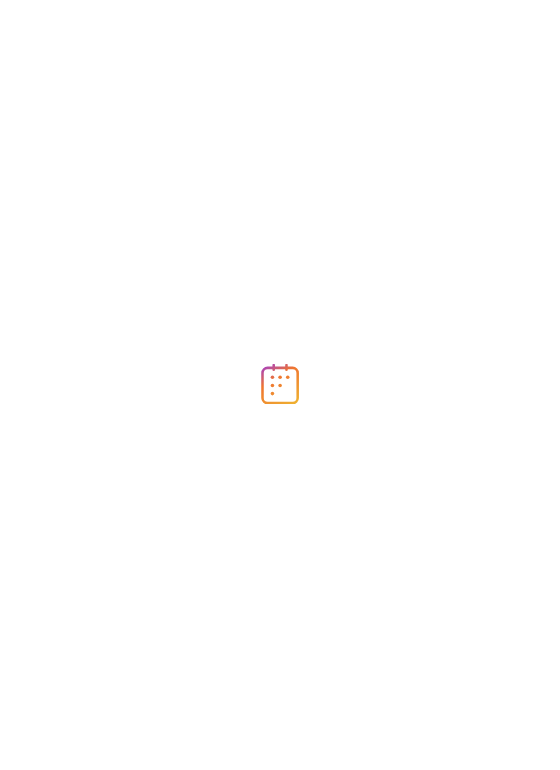 scroll, scrollTop: 0, scrollLeft: 0, axis: both 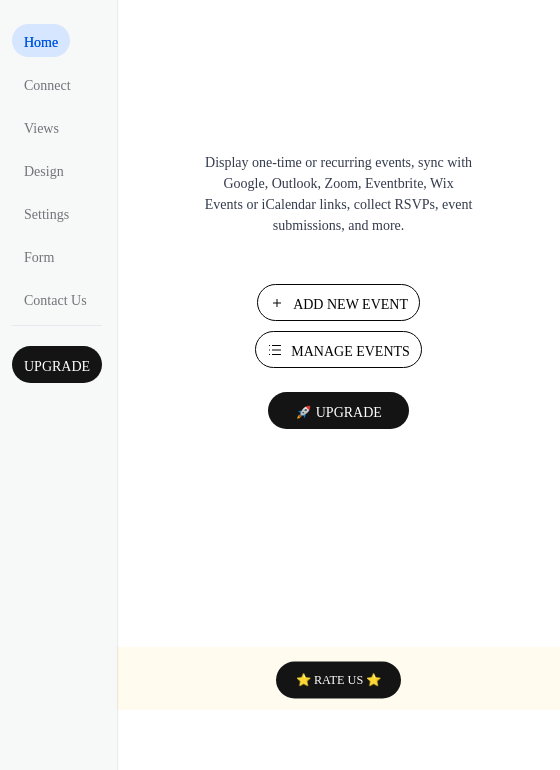 click on "Add New Event" at bounding box center [350, 304] 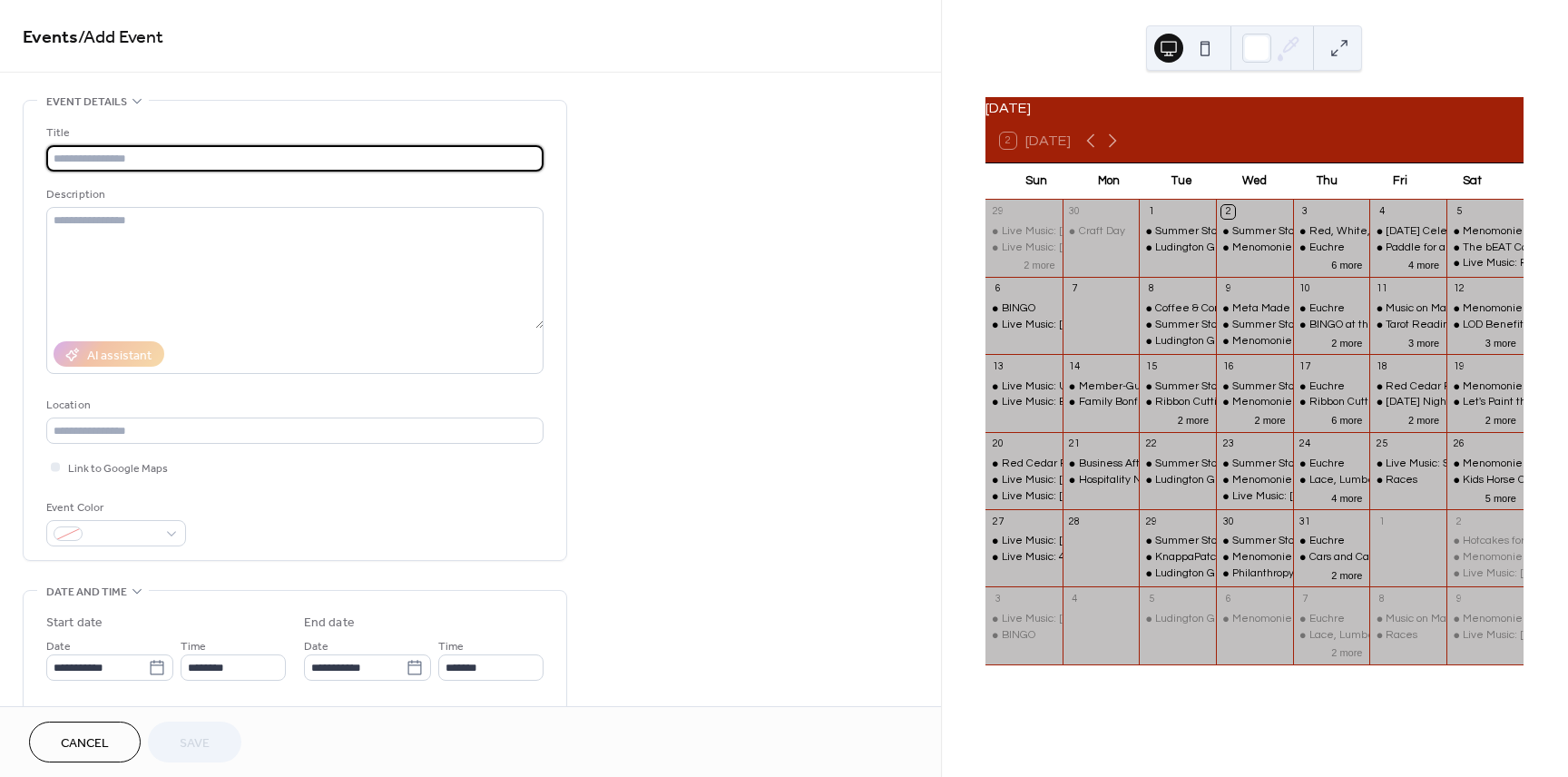 scroll, scrollTop: 0, scrollLeft: 0, axis: both 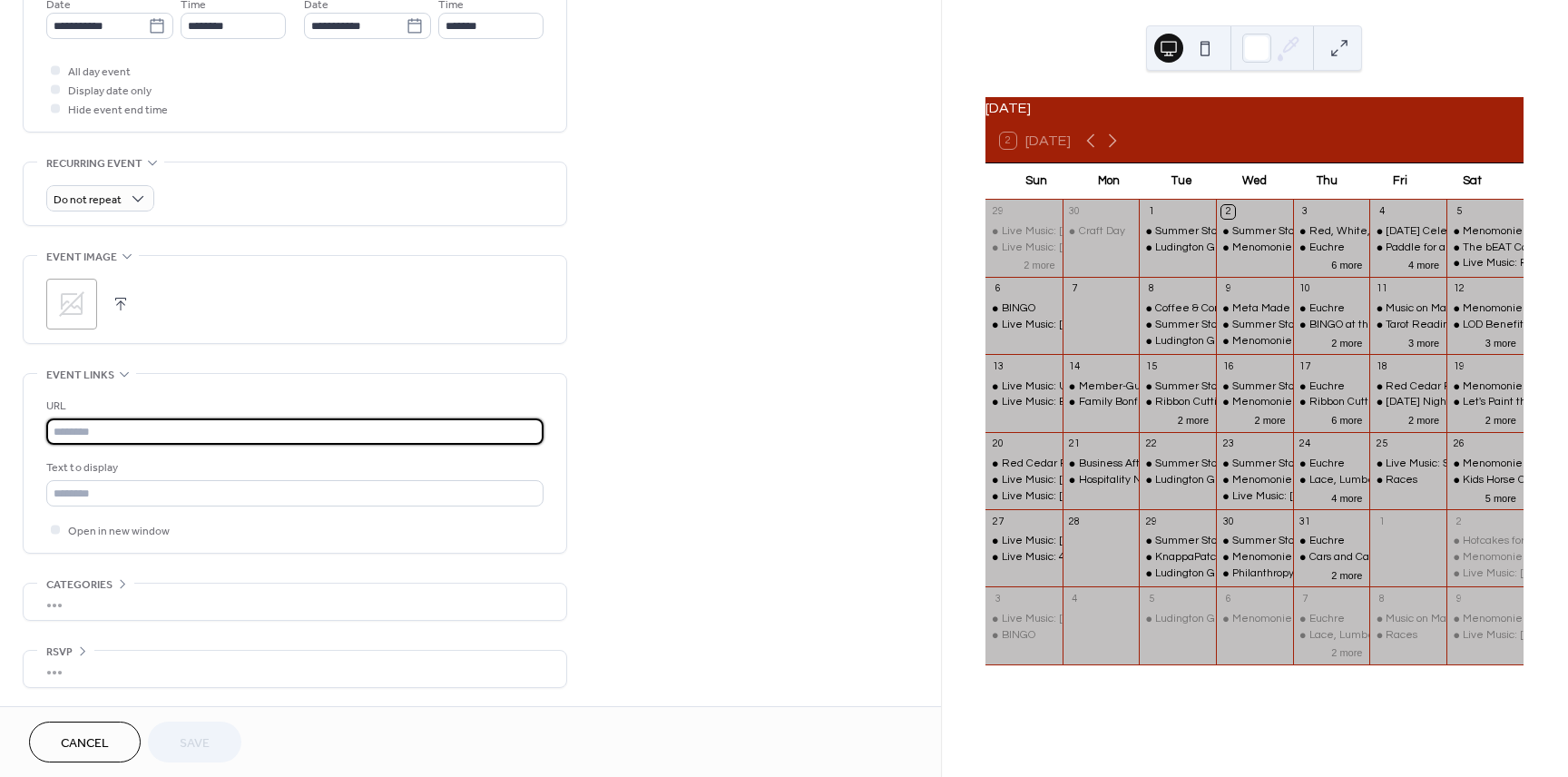paste on "**********" 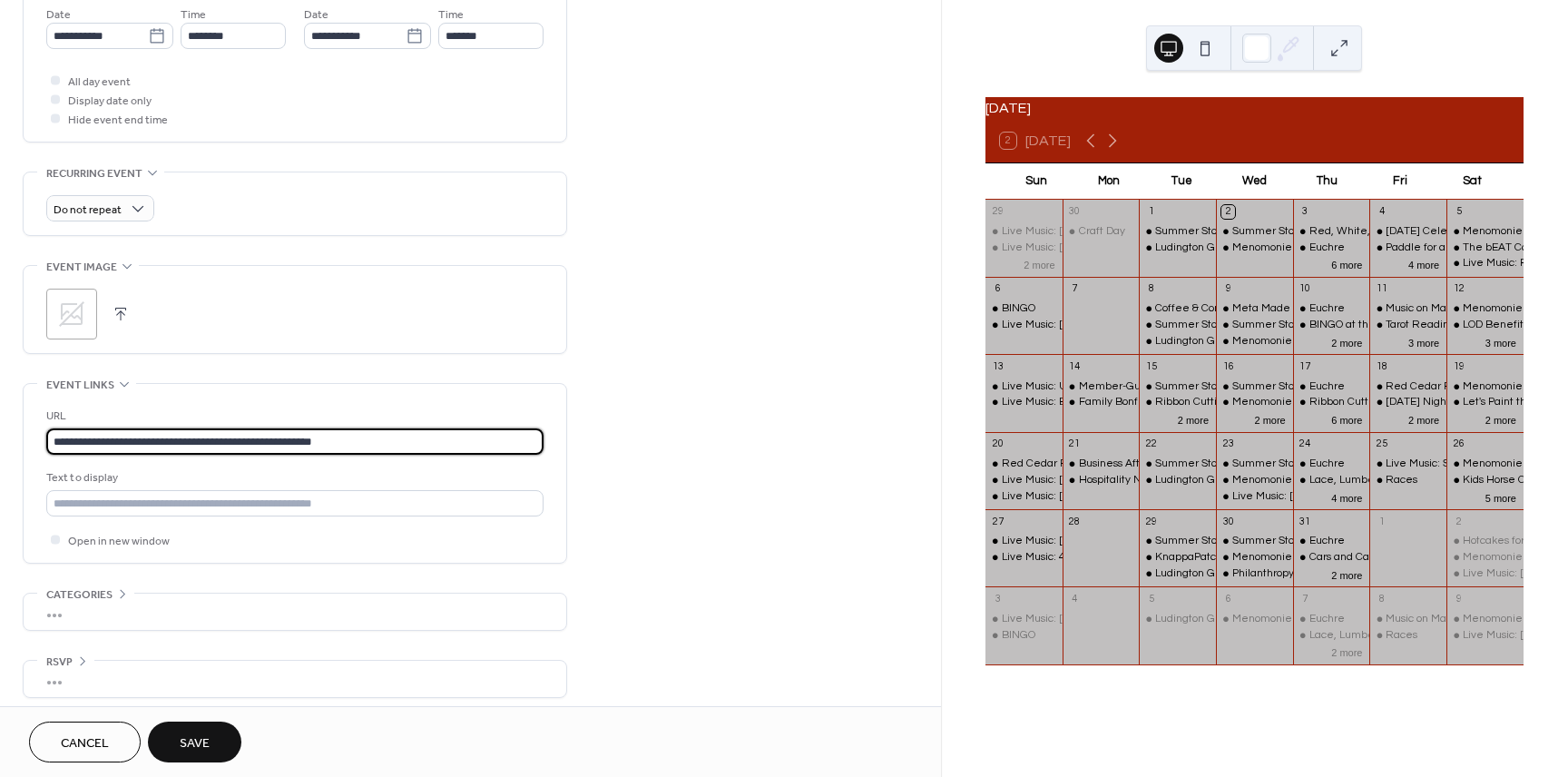 scroll, scrollTop: 589, scrollLeft: 0, axis: vertical 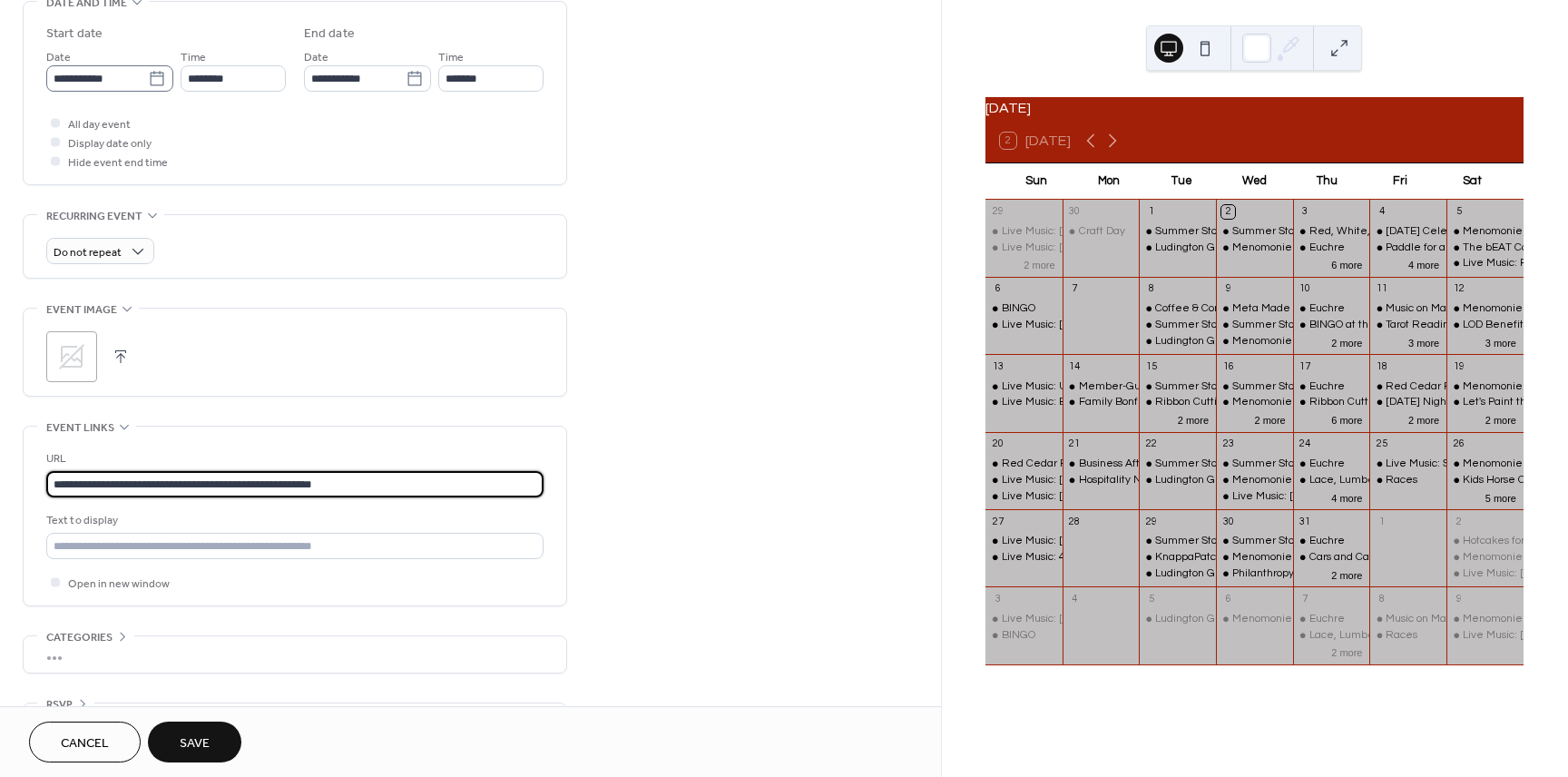 type on "**********" 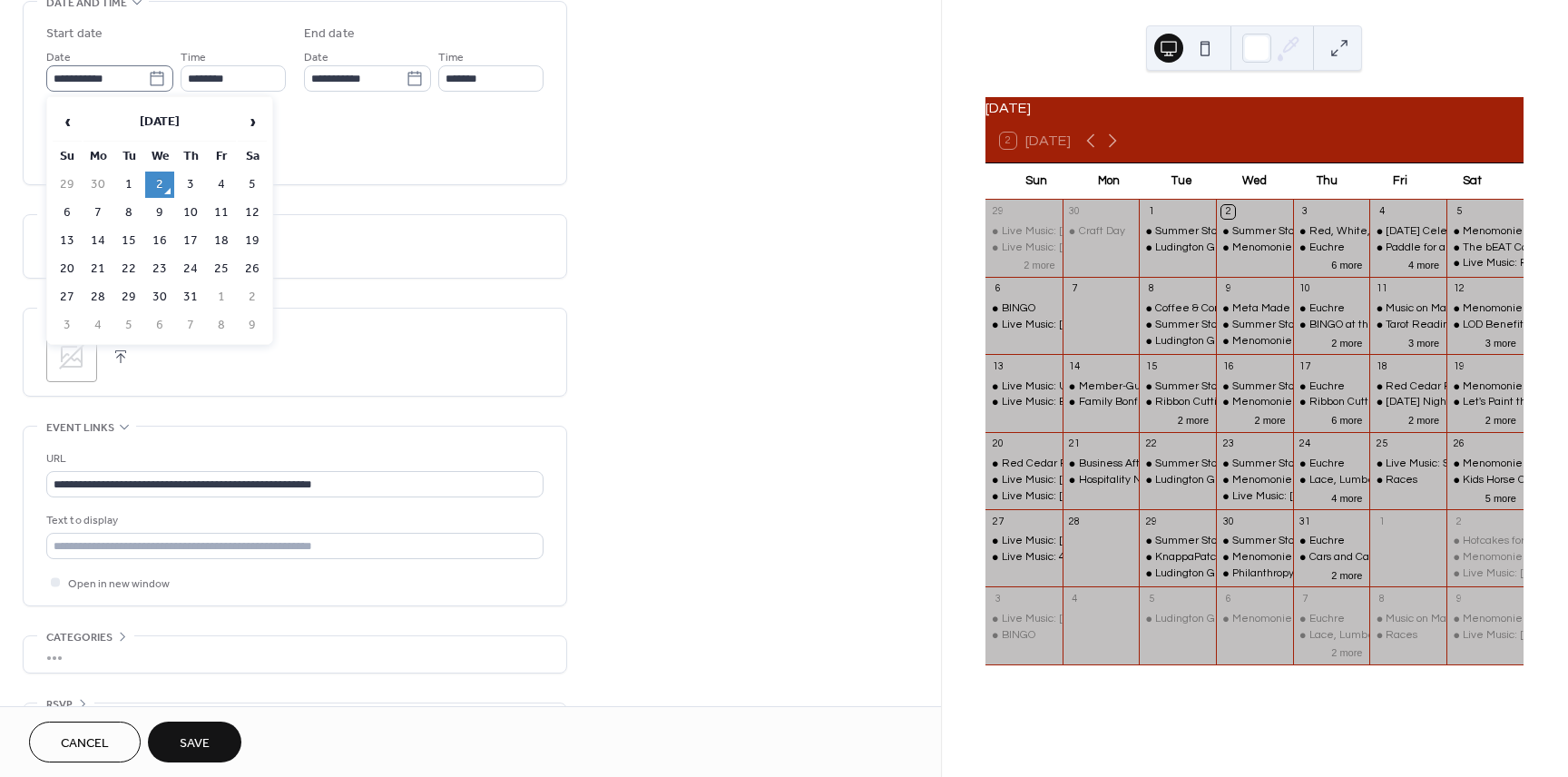 click 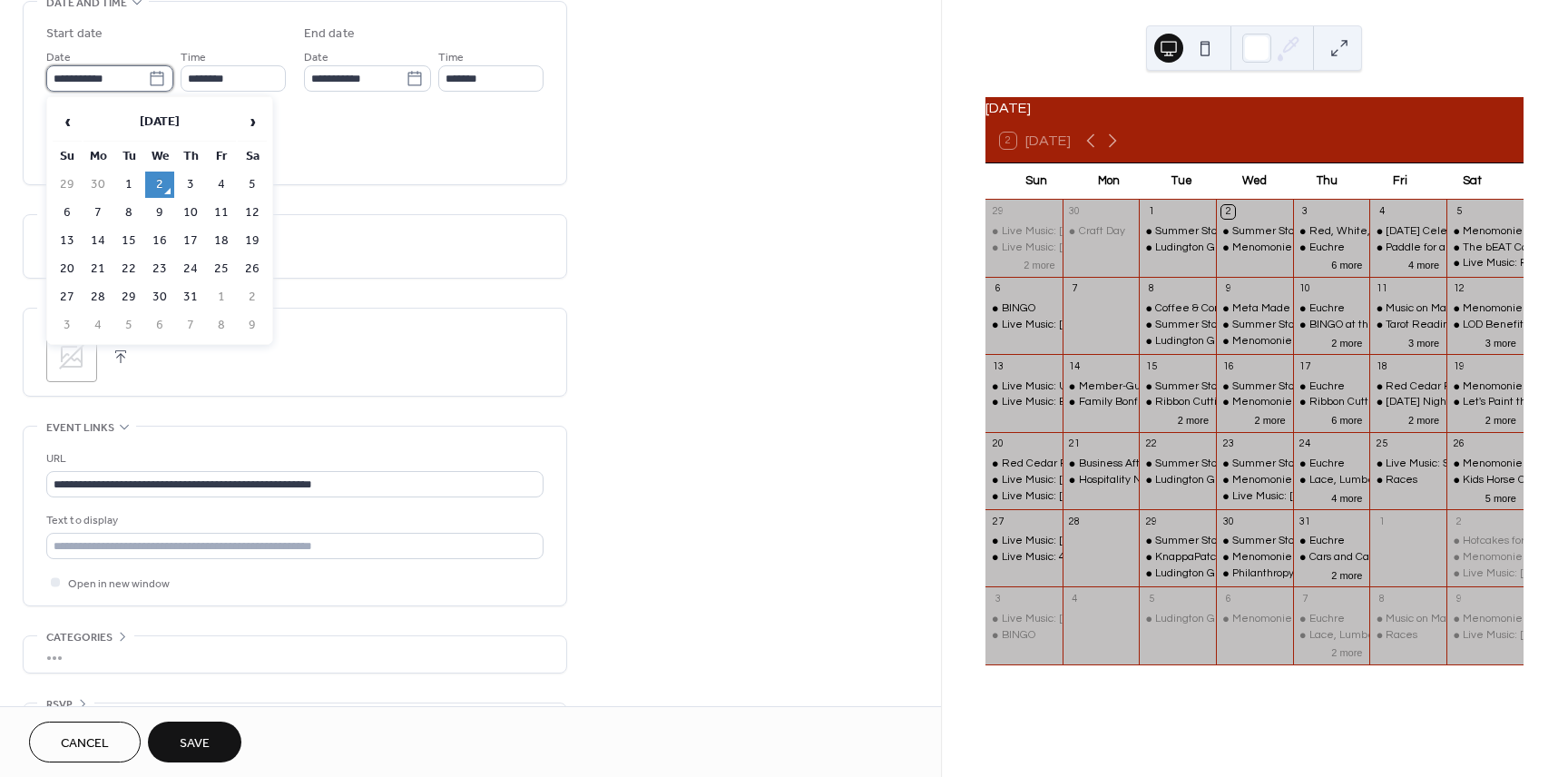 click on "**********" at bounding box center [97, 78] 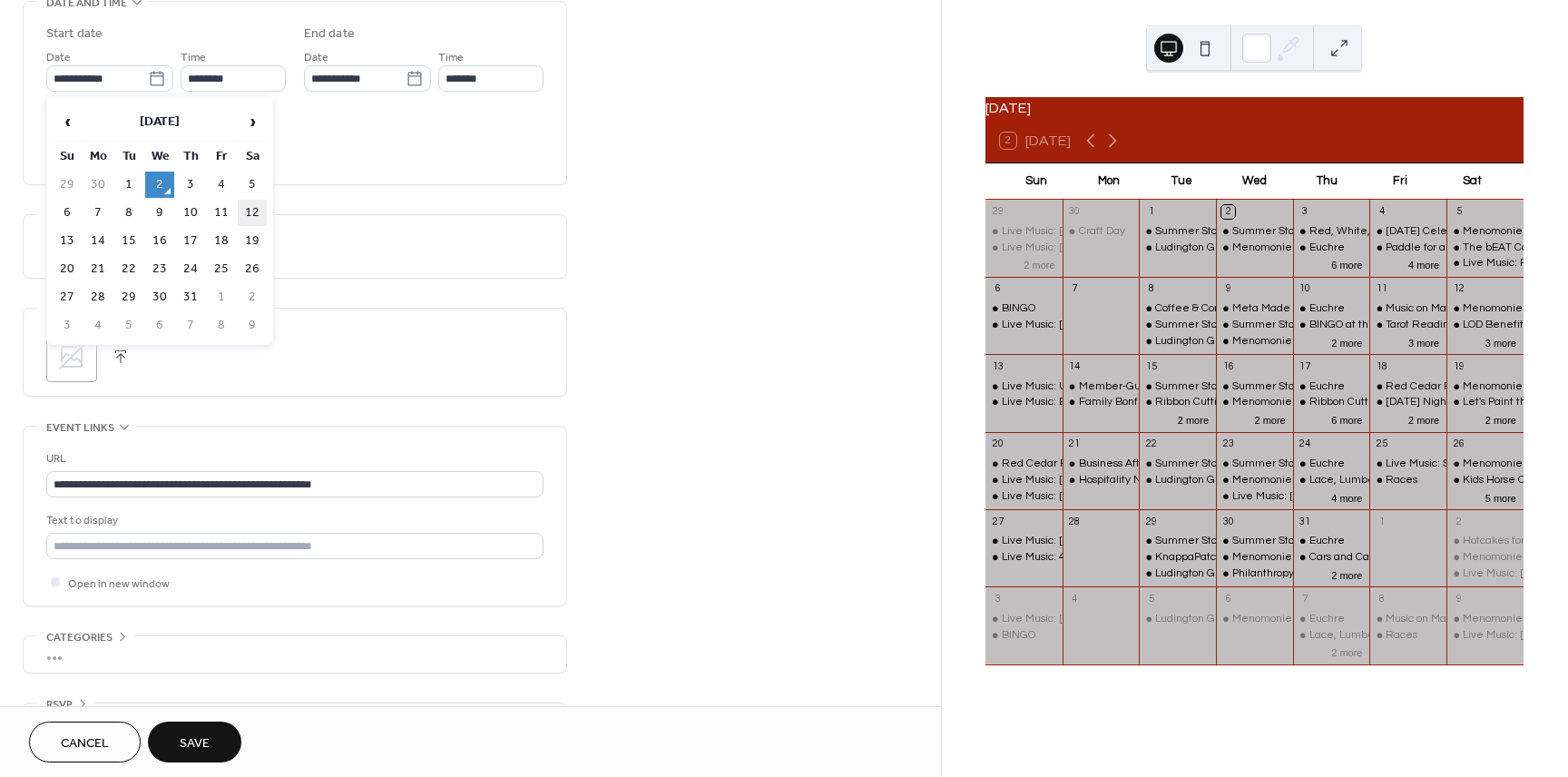 click on "12" at bounding box center (252, 212) 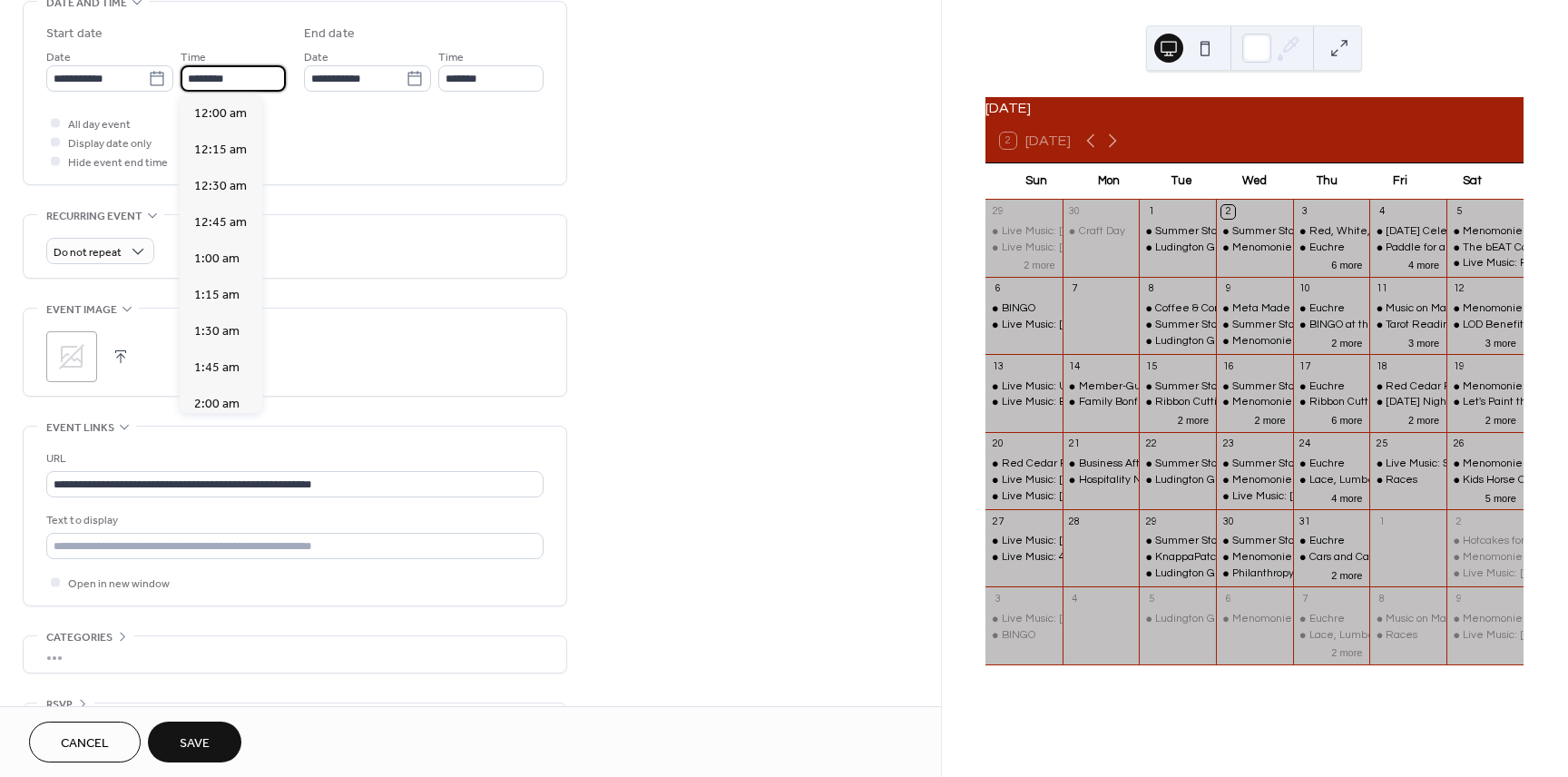 click on "********" at bounding box center [233, 78] 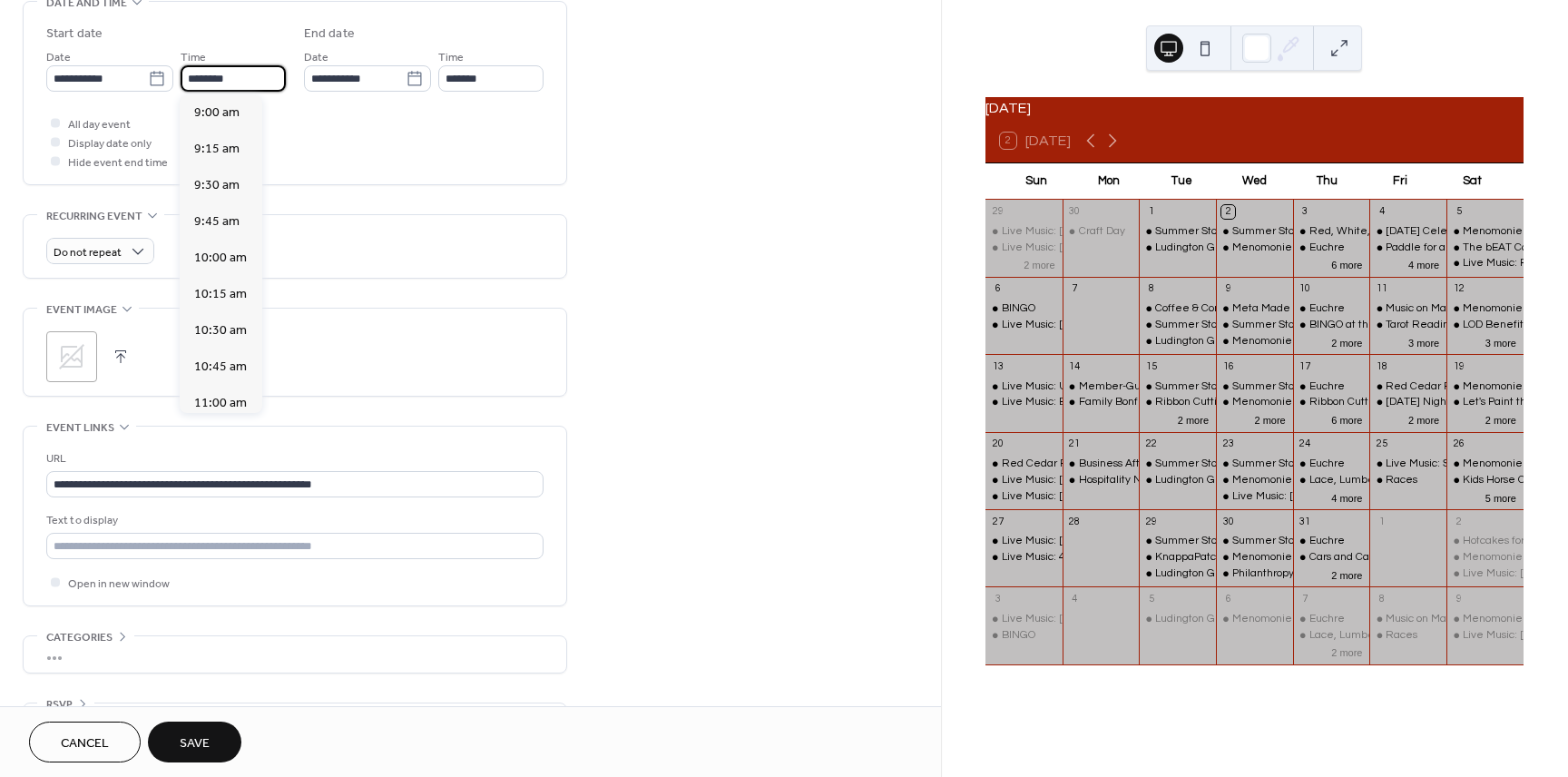 scroll, scrollTop: 1301, scrollLeft: 0, axis: vertical 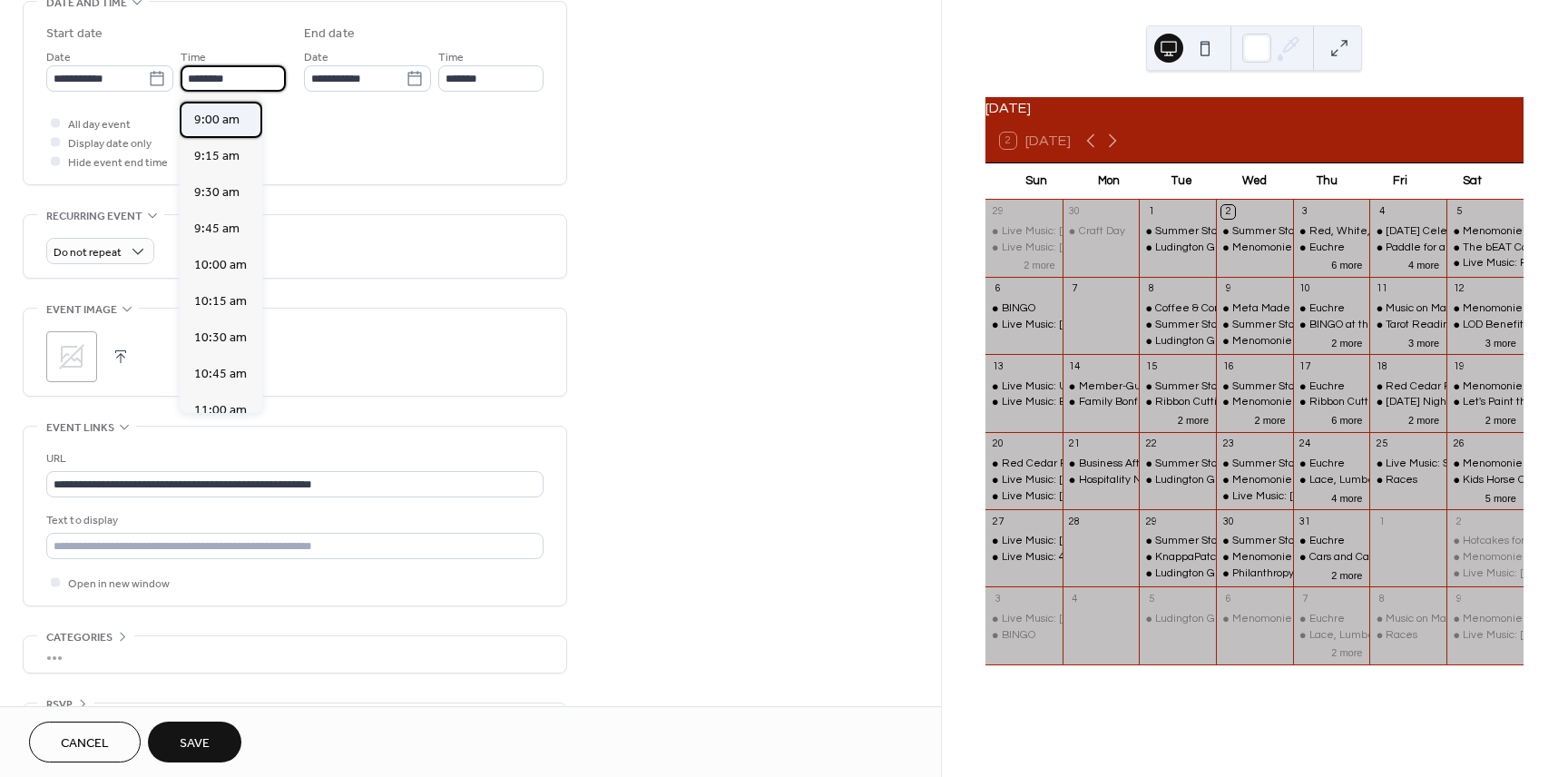 click on "9:00 am" at bounding box center [217, 120] 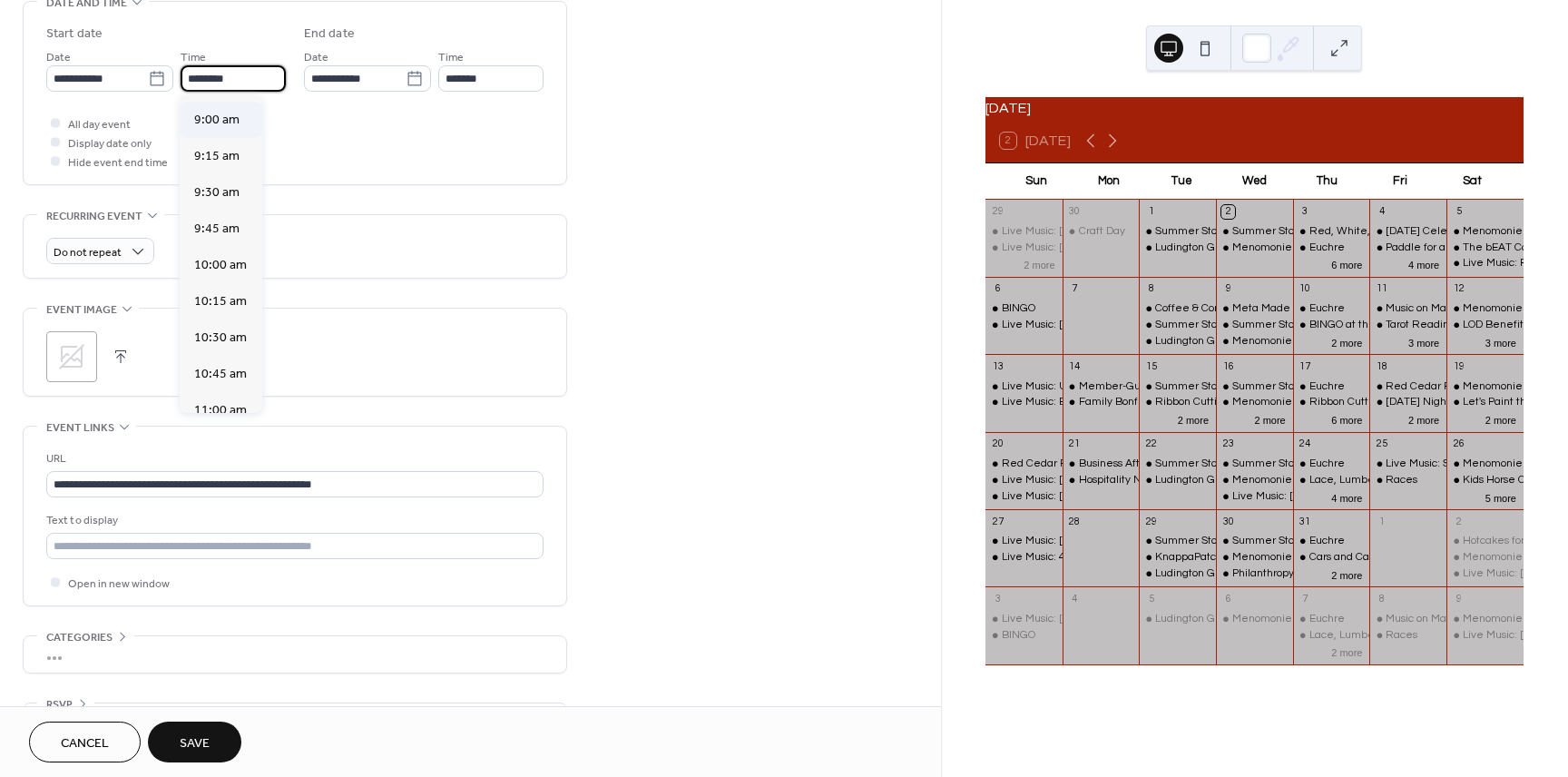 type on "*******" 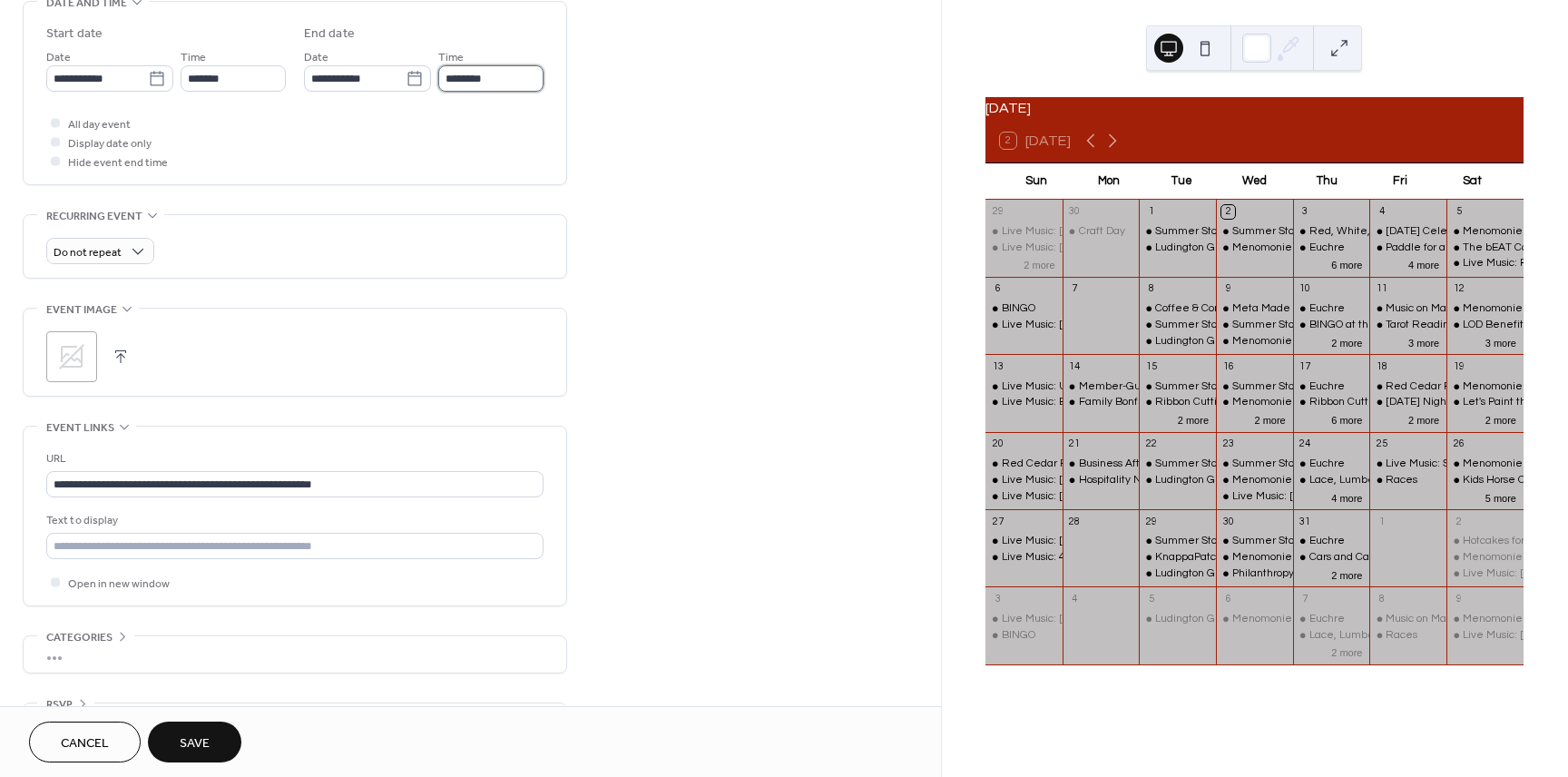 click on "********" at bounding box center [491, 78] 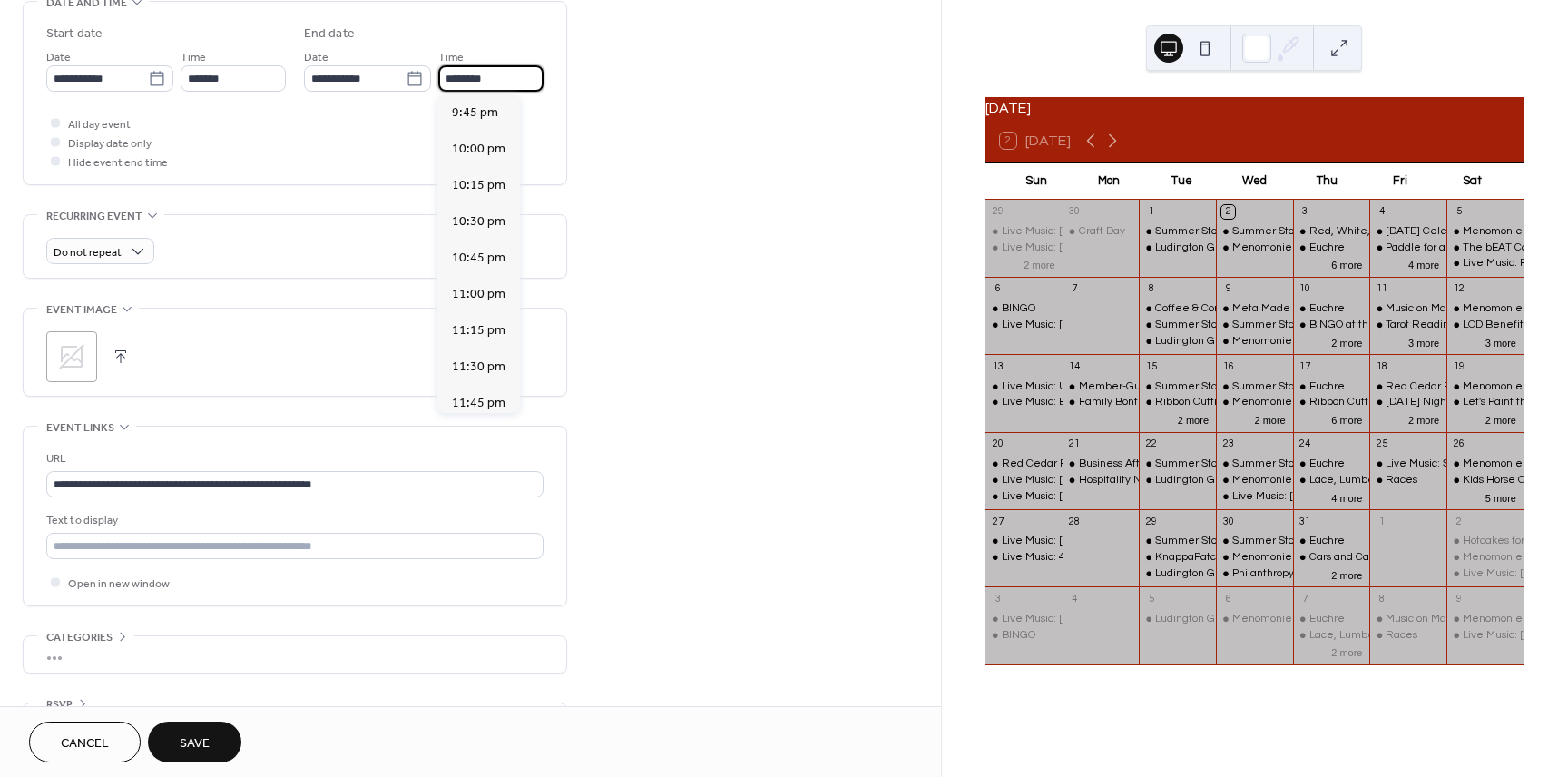 scroll, scrollTop: 1824, scrollLeft: 0, axis: vertical 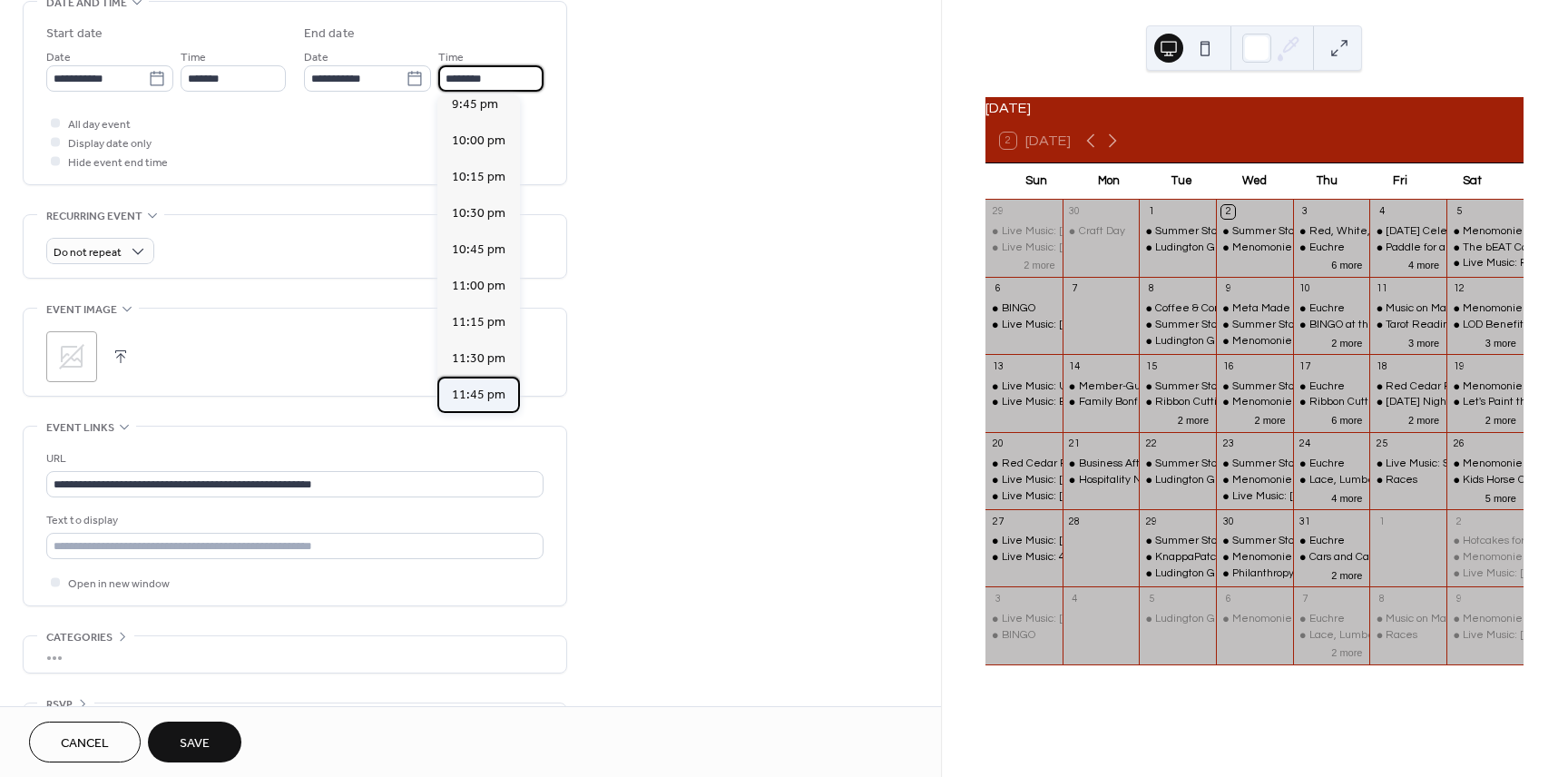 click on "11:45 pm" at bounding box center [478, 395] 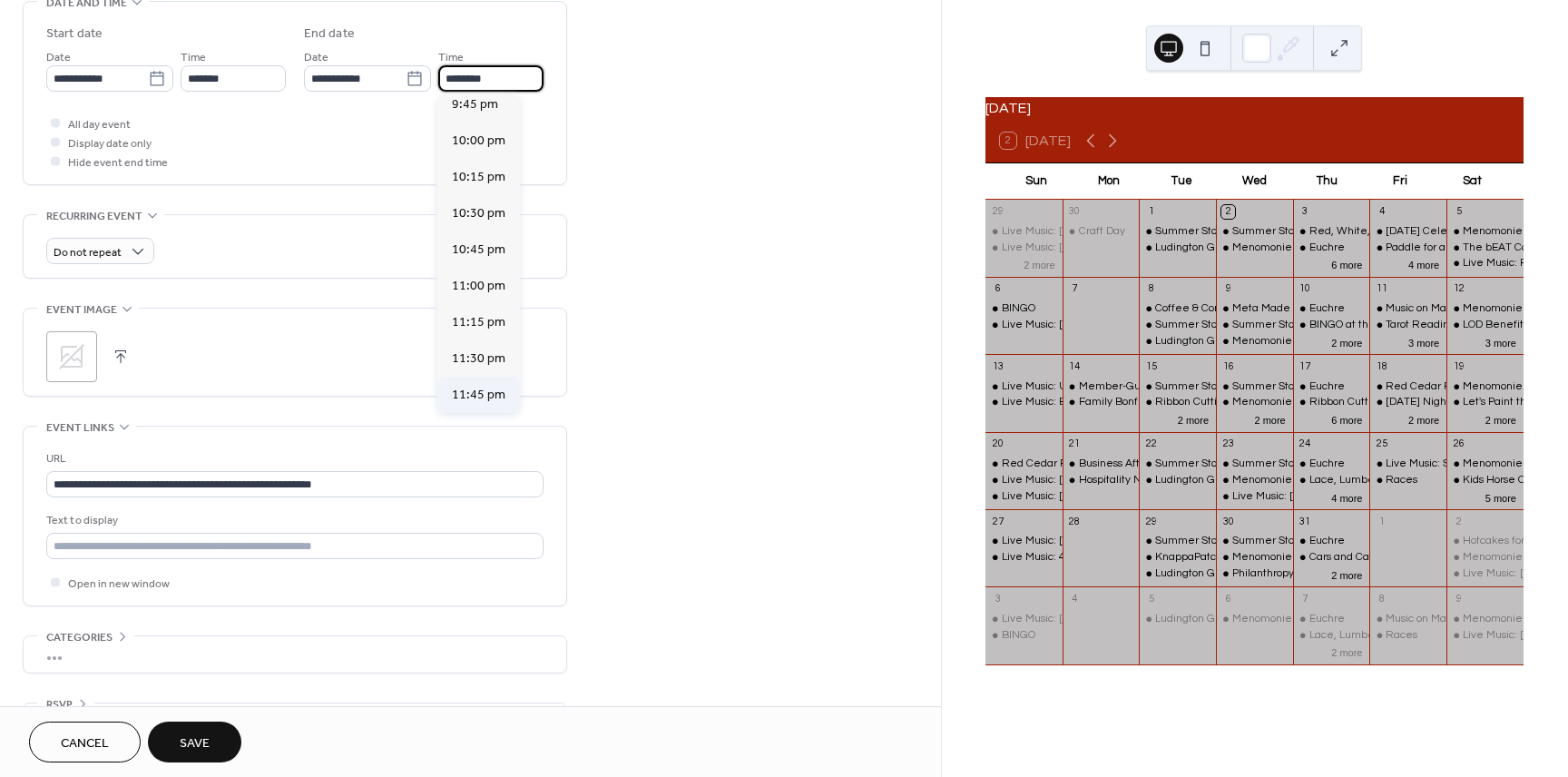 type on "********" 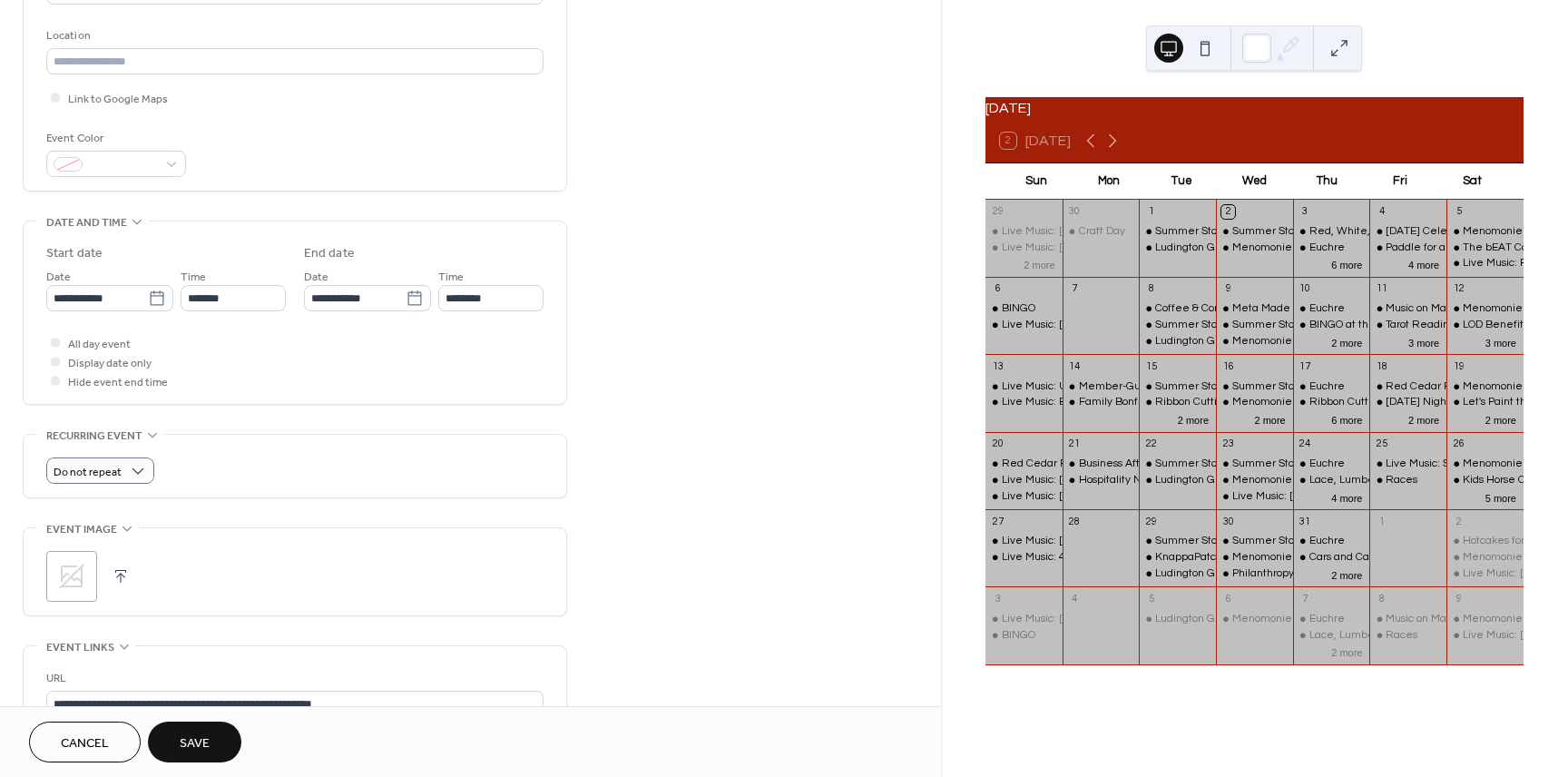 scroll, scrollTop: 320, scrollLeft: 0, axis: vertical 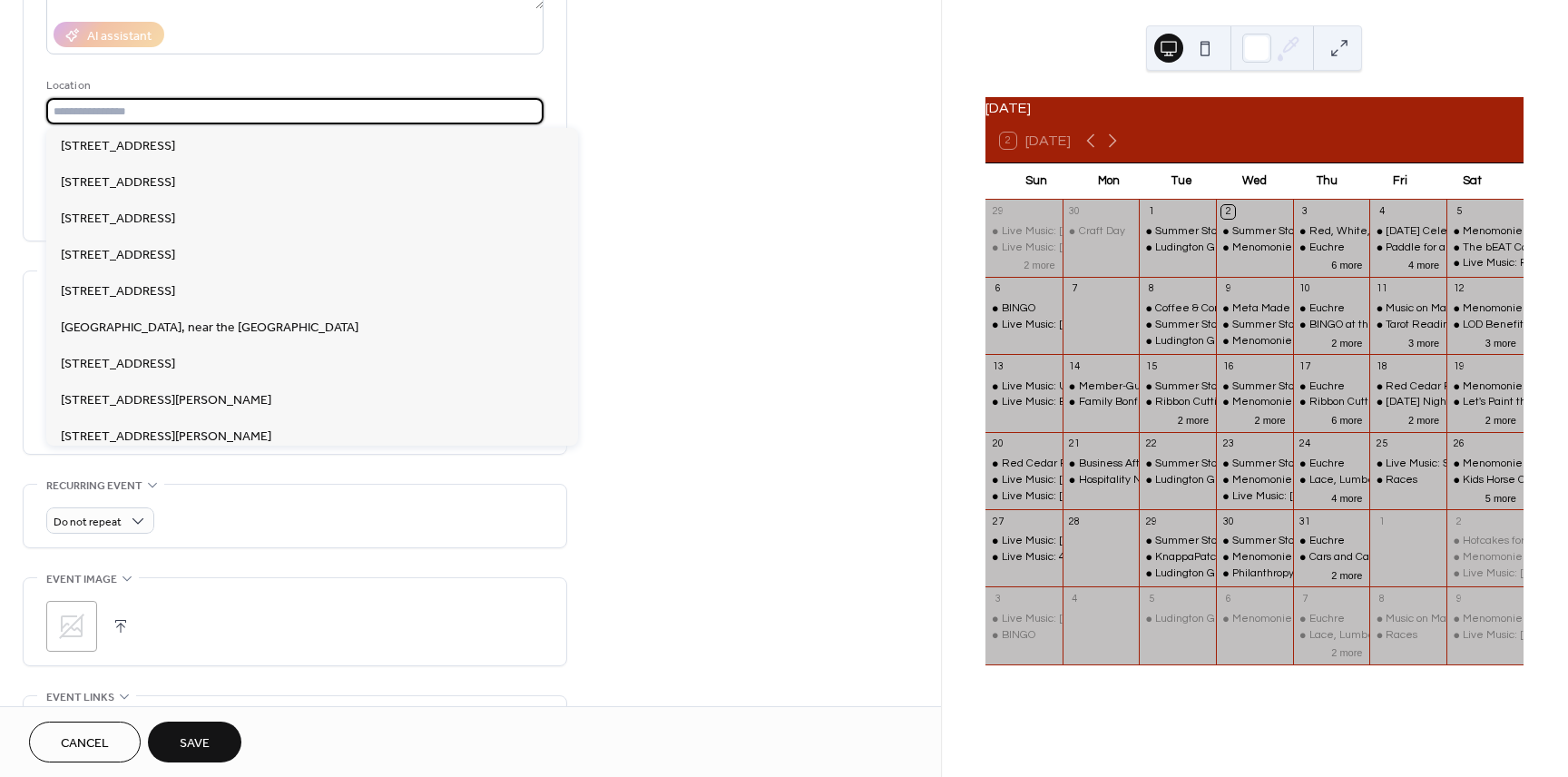 click at bounding box center (295, 111) 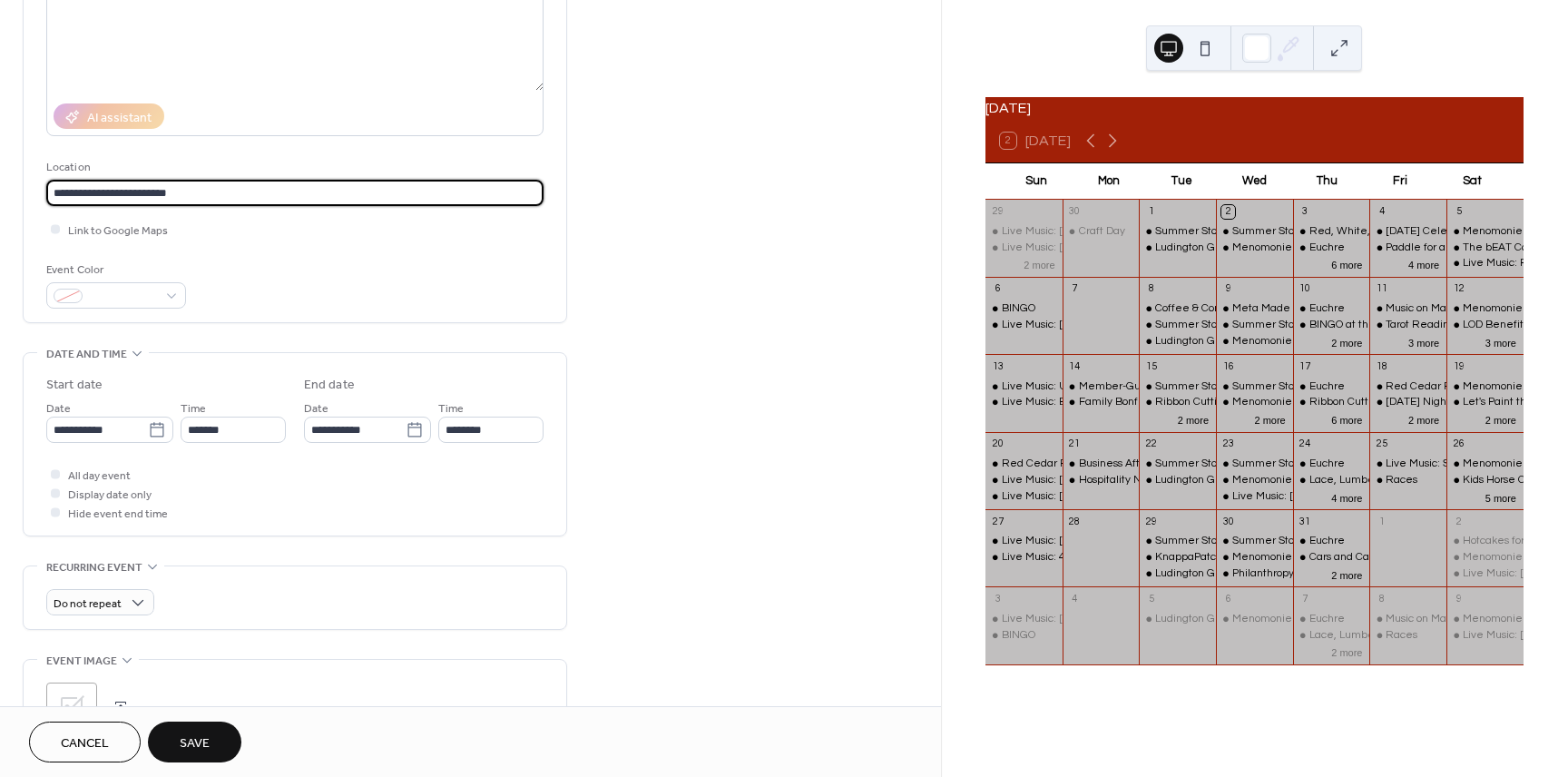 scroll, scrollTop: 181, scrollLeft: 0, axis: vertical 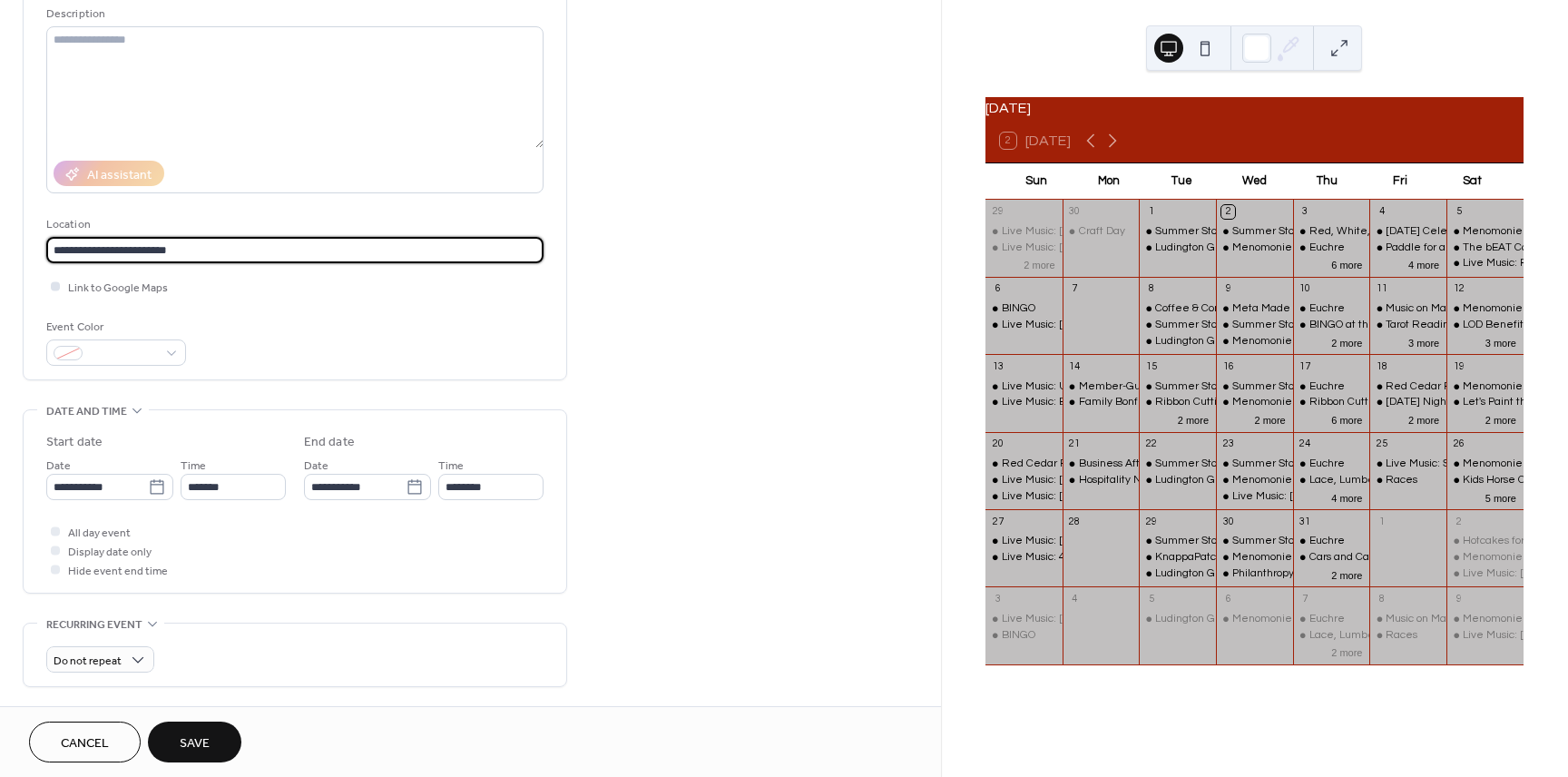 type on "**********" 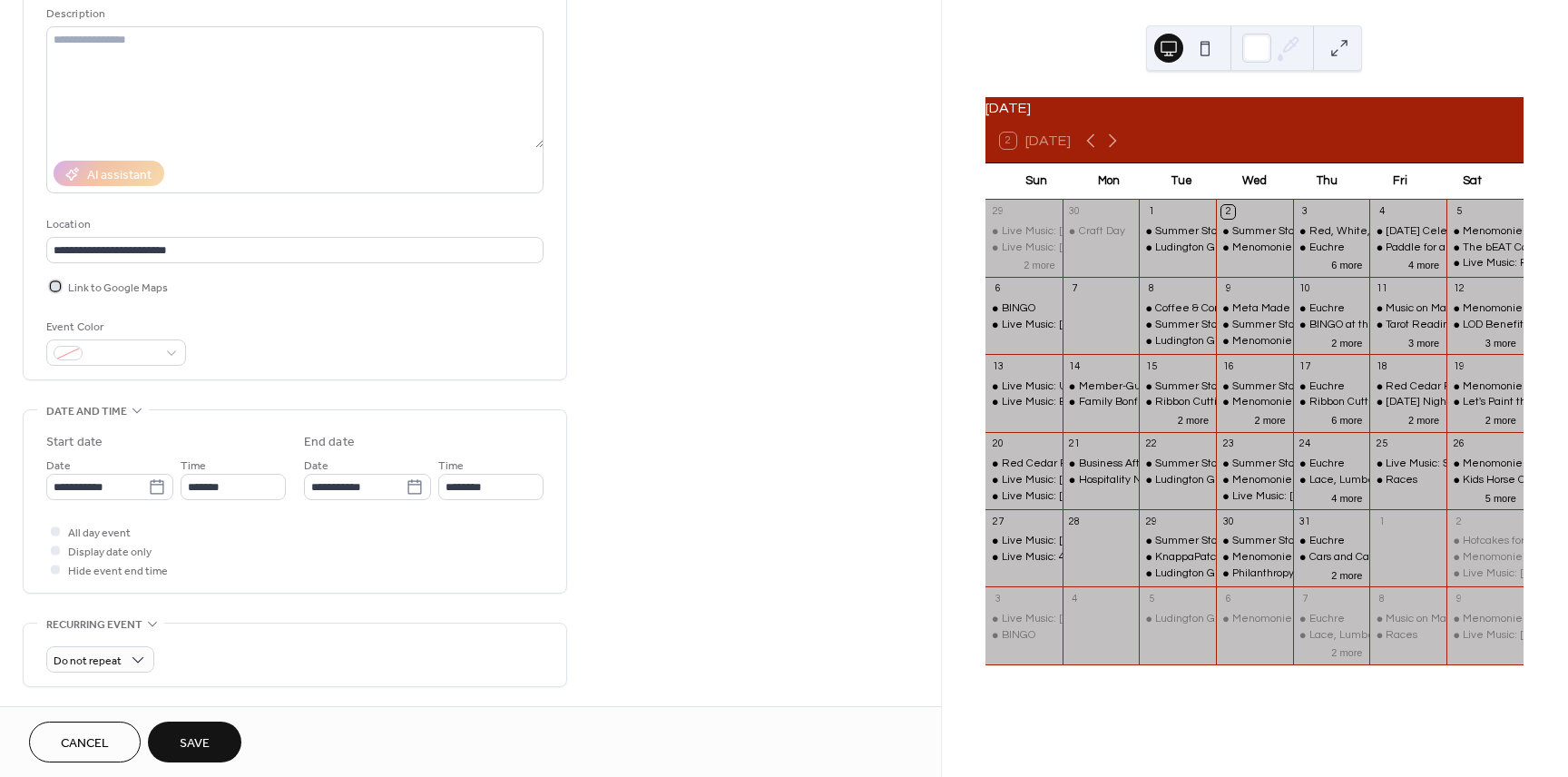click at bounding box center (55, 286) 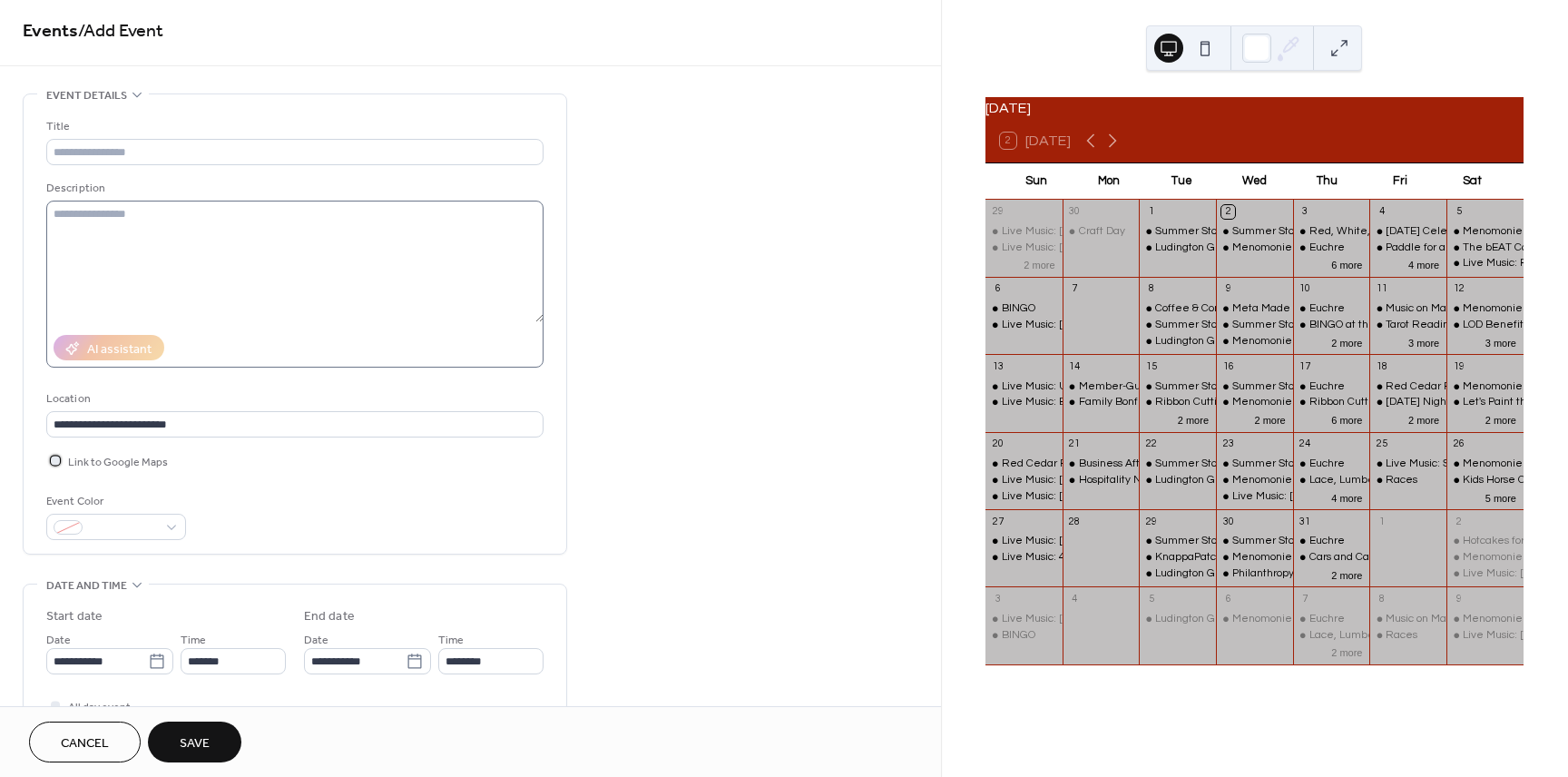scroll, scrollTop: 0, scrollLeft: 0, axis: both 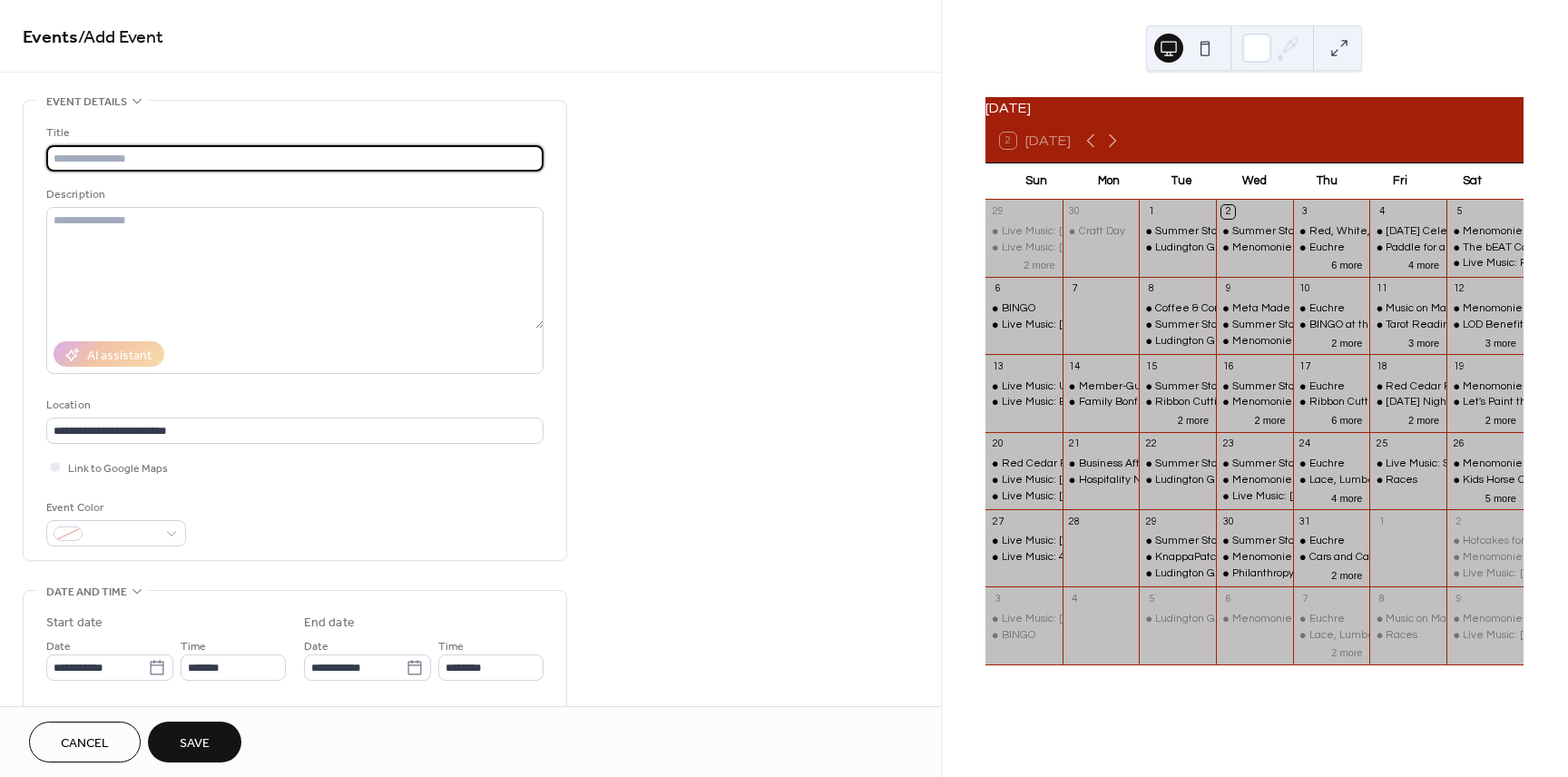 paste on "**********" 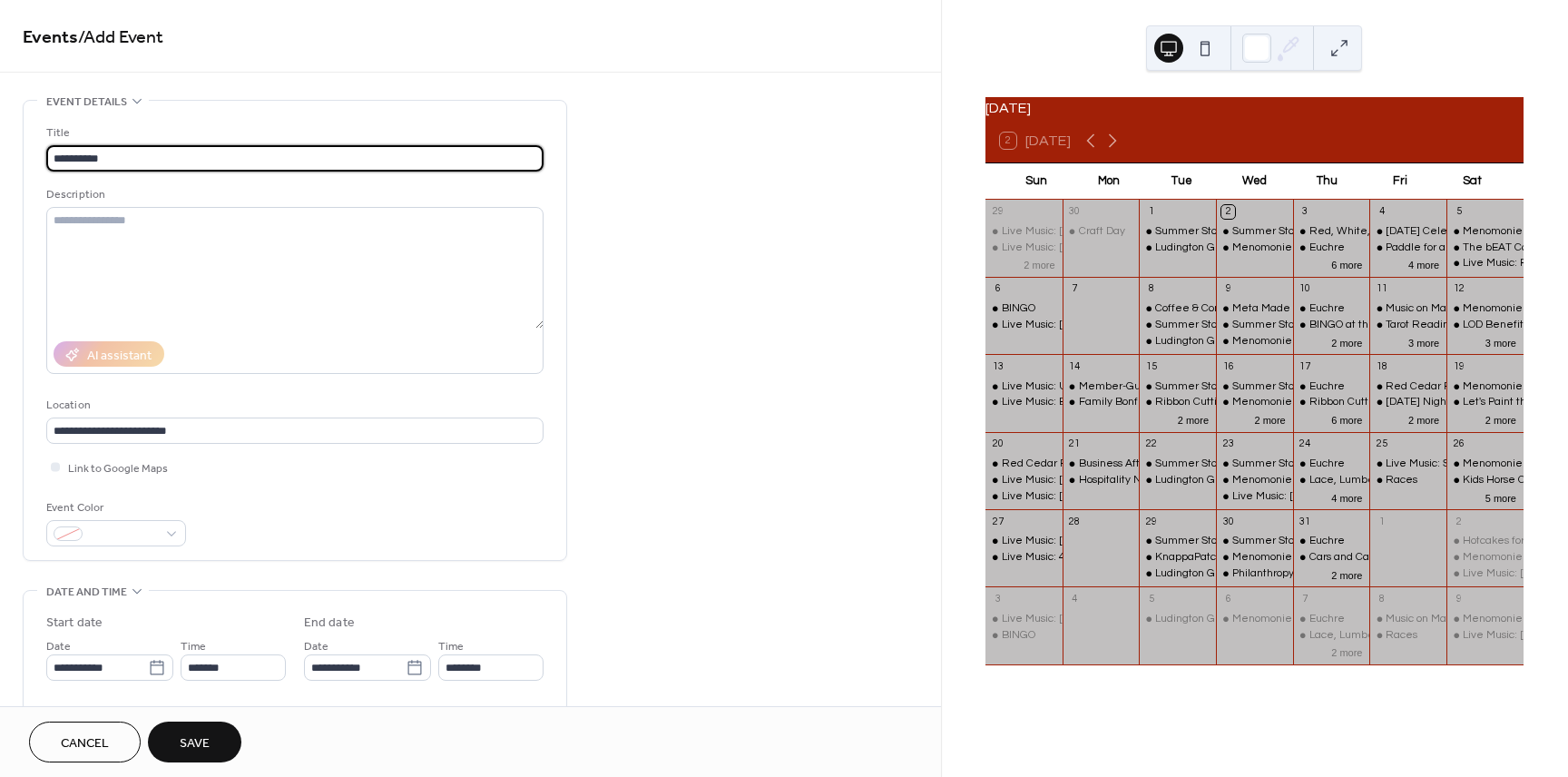 type on "**********" 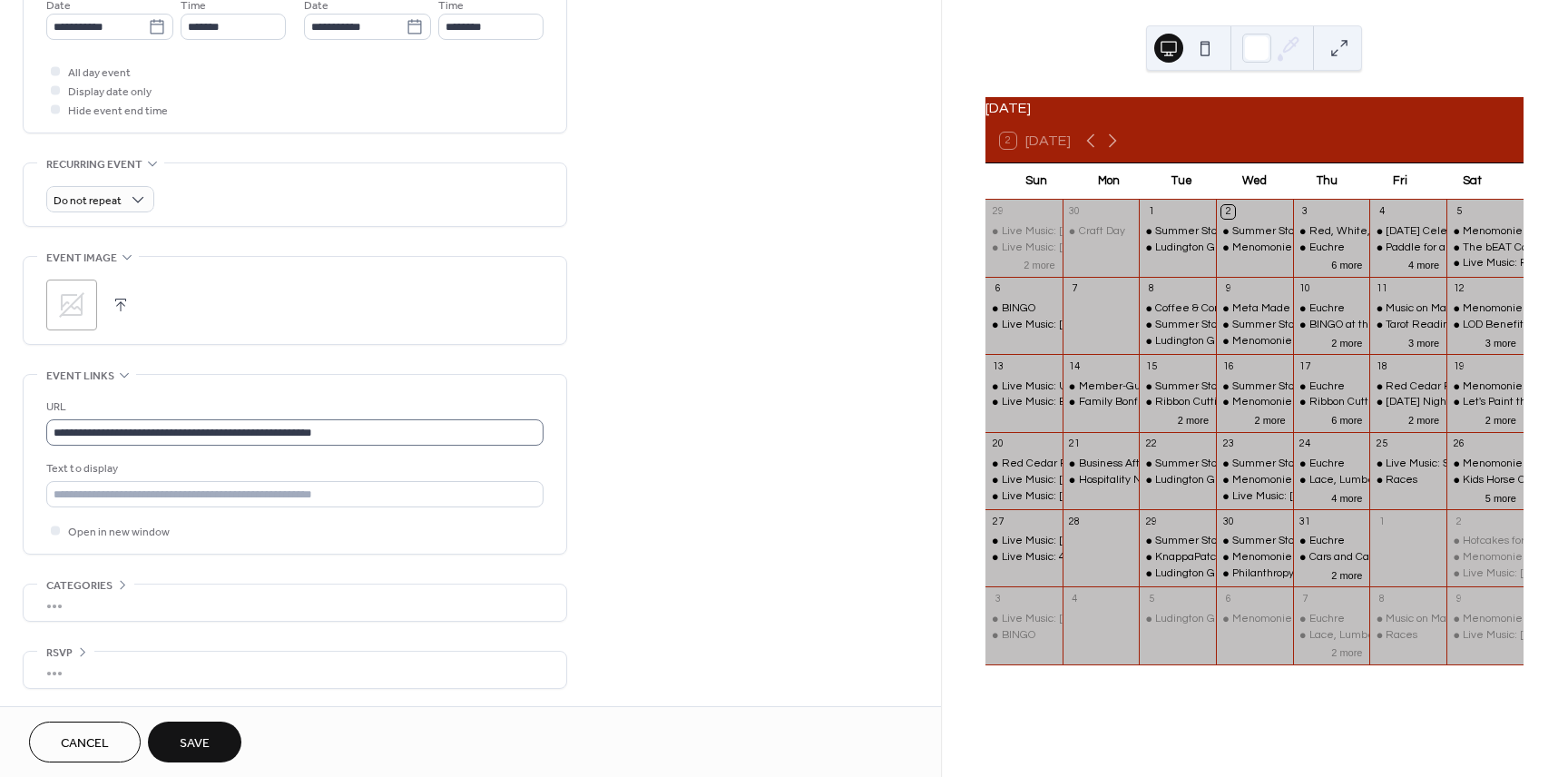 scroll, scrollTop: 642, scrollLeft: 0, axis: vertical 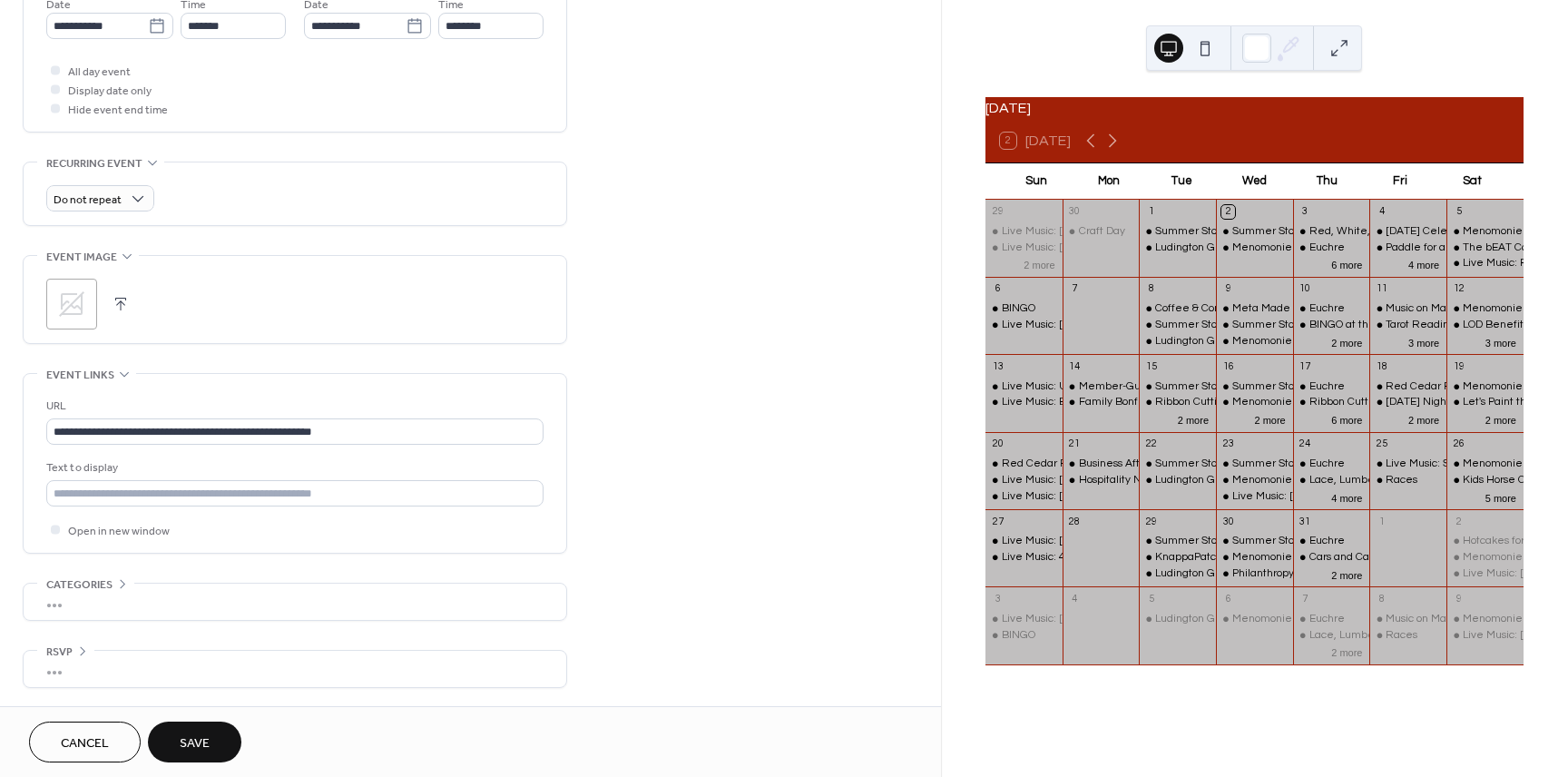 click on "Save" at bounding box center (194, 742) 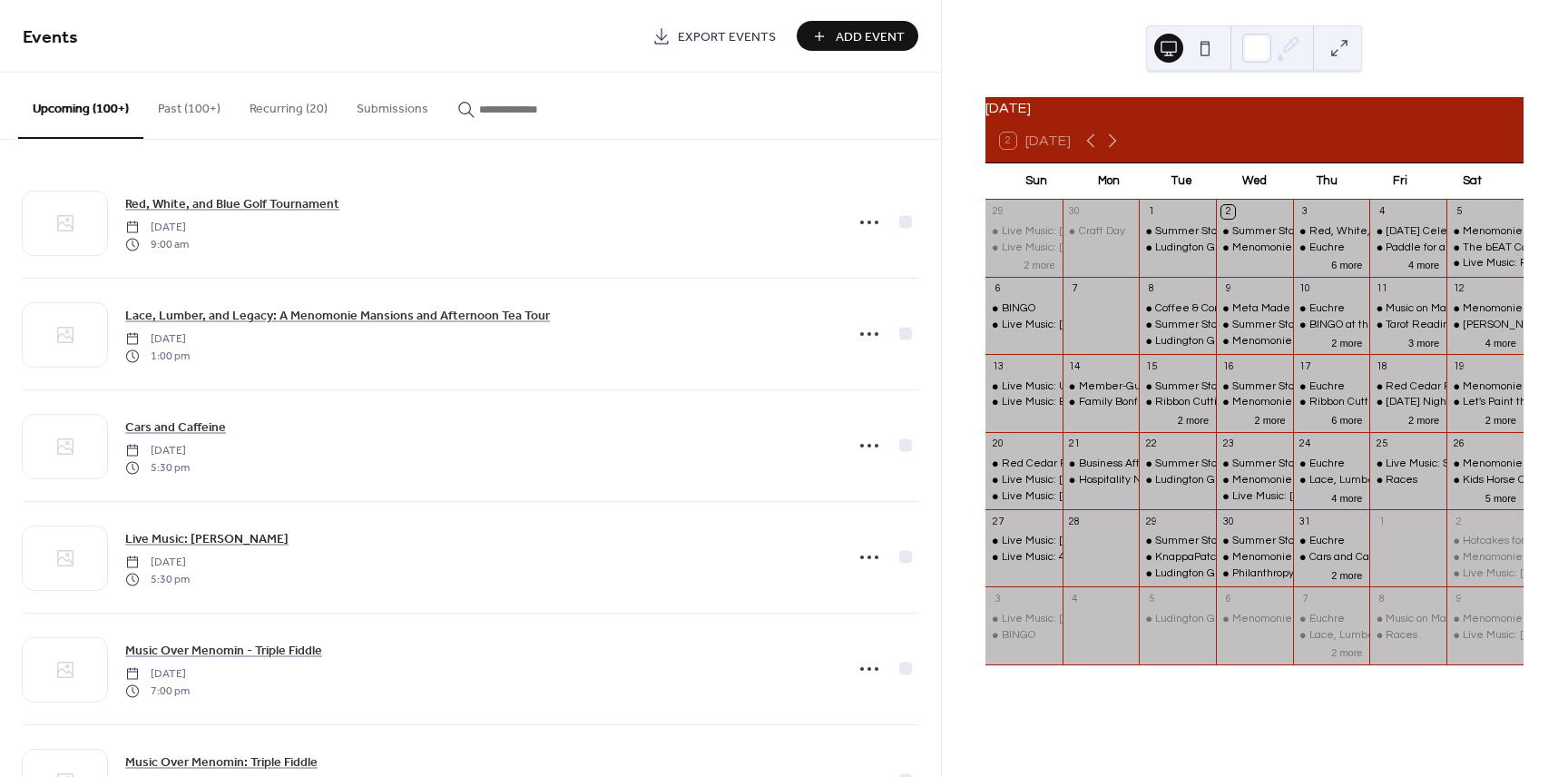 click on "Add Event" at bounding box center [870, 37] 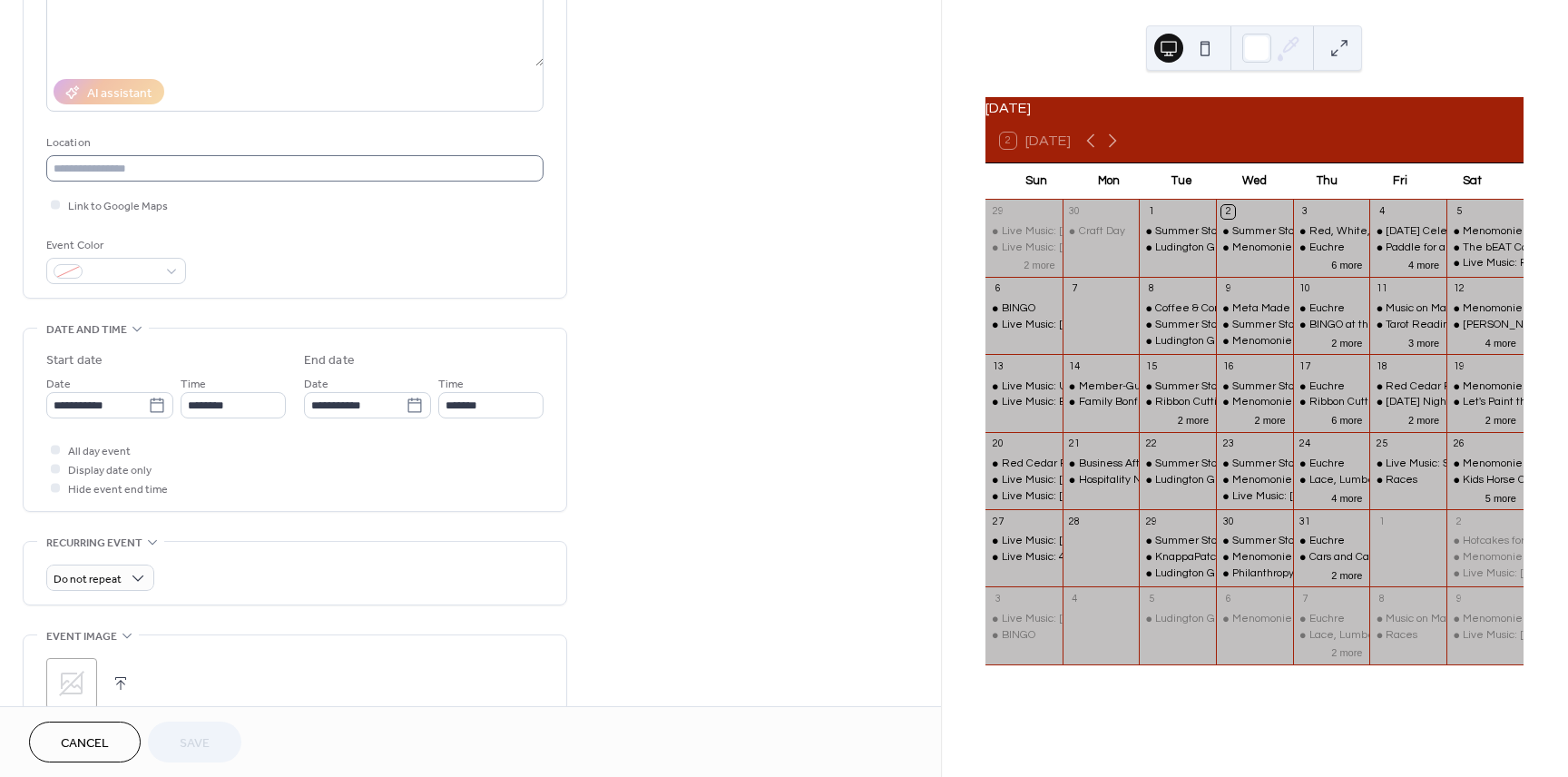 scroll, scrollTop: 642, scrollLeft: 0, axis: vertical 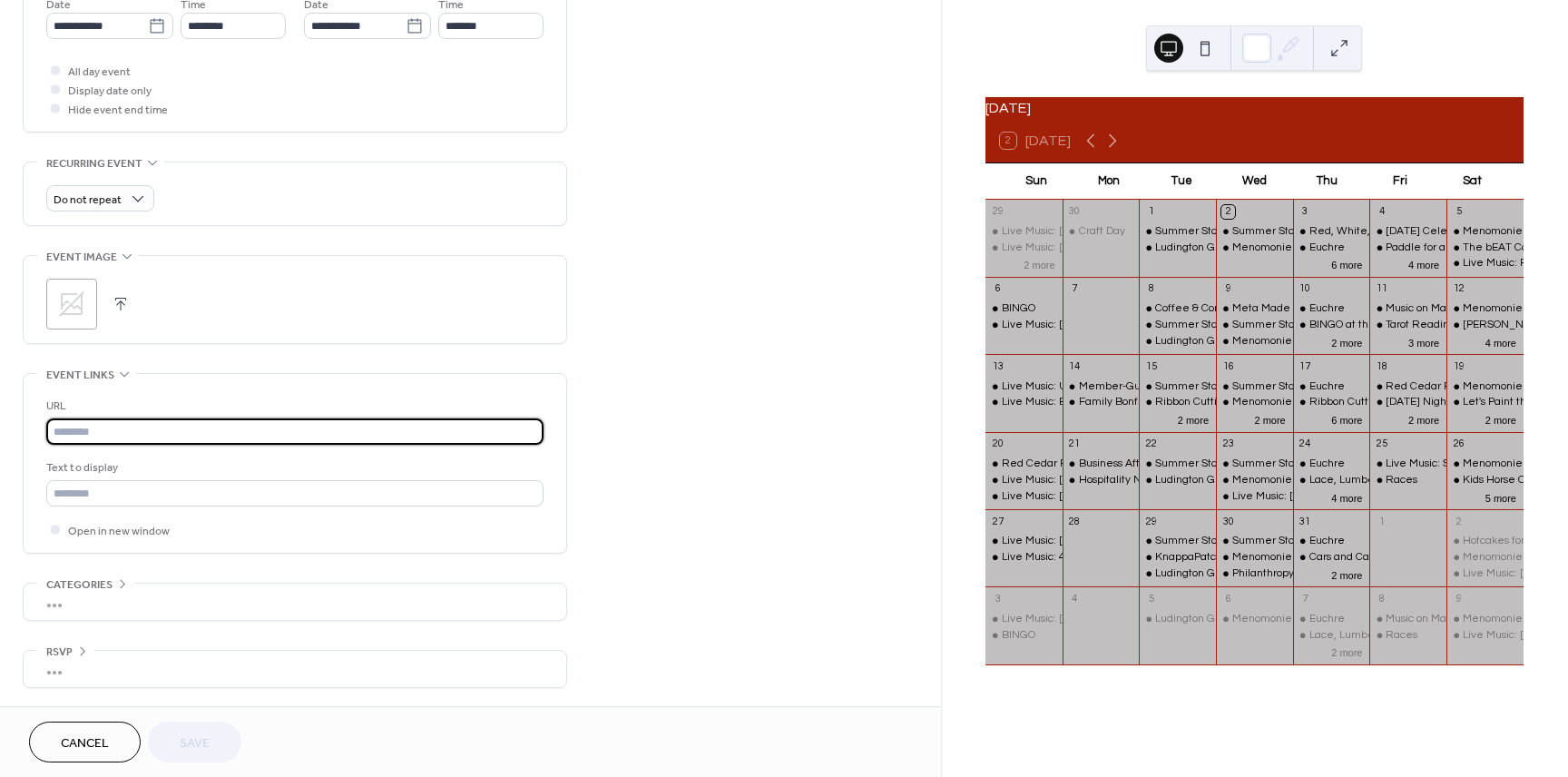 paste on "**********" 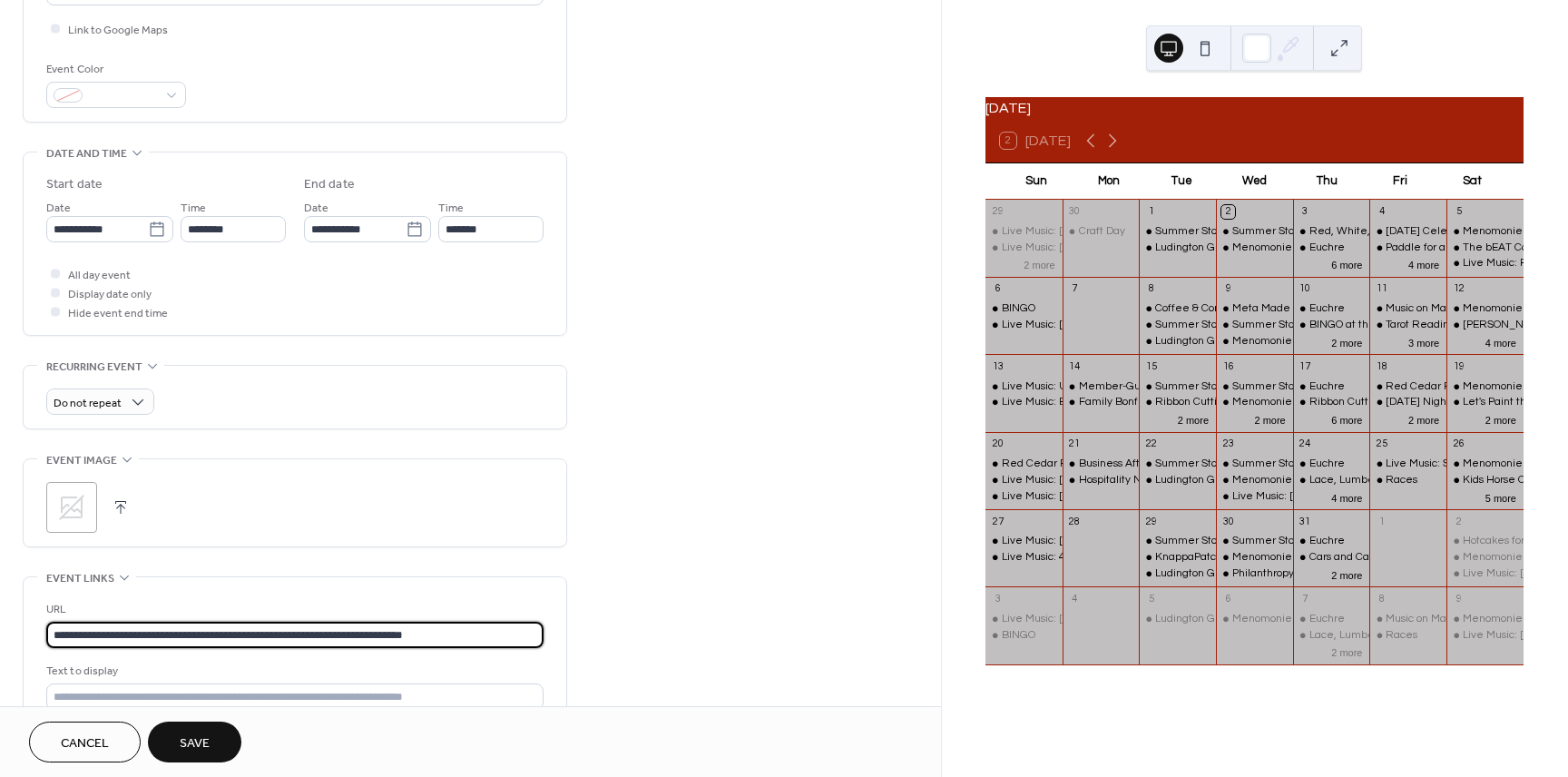 scroll, scrollTop: 433, scrollLeft: 0, axis: vertical 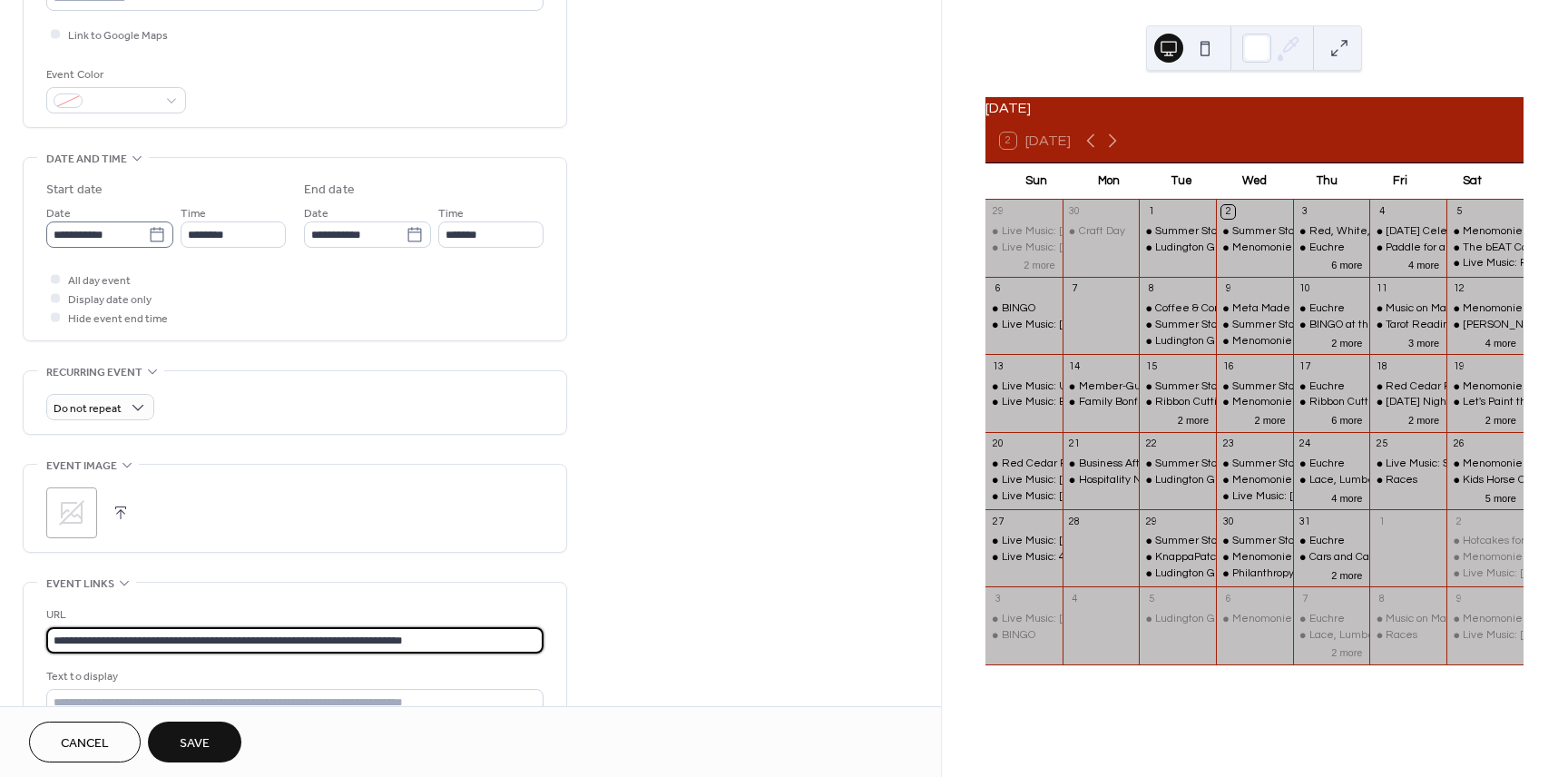 type on "**********" 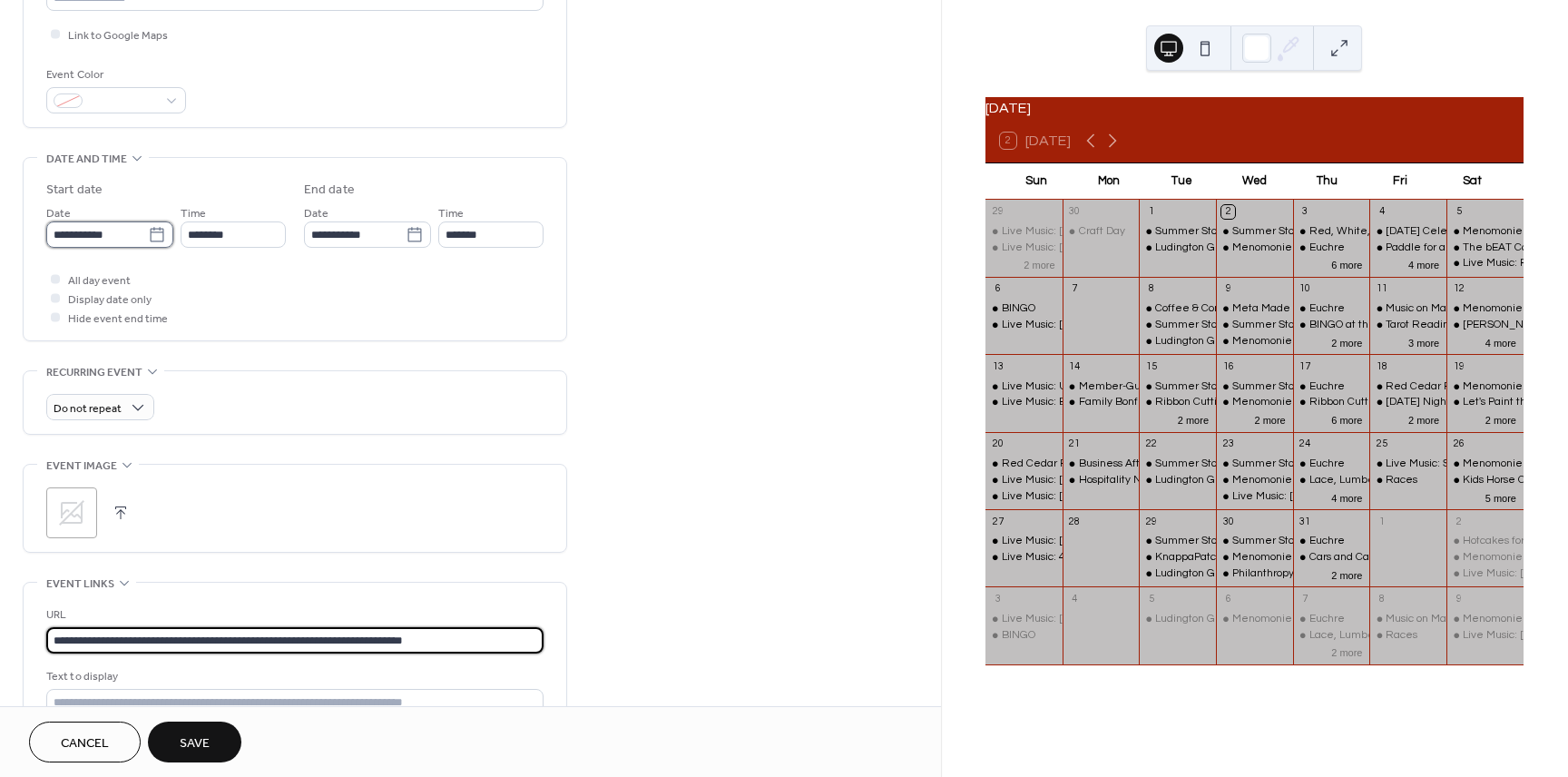 click on "**********" at bounding box center [97, 234] 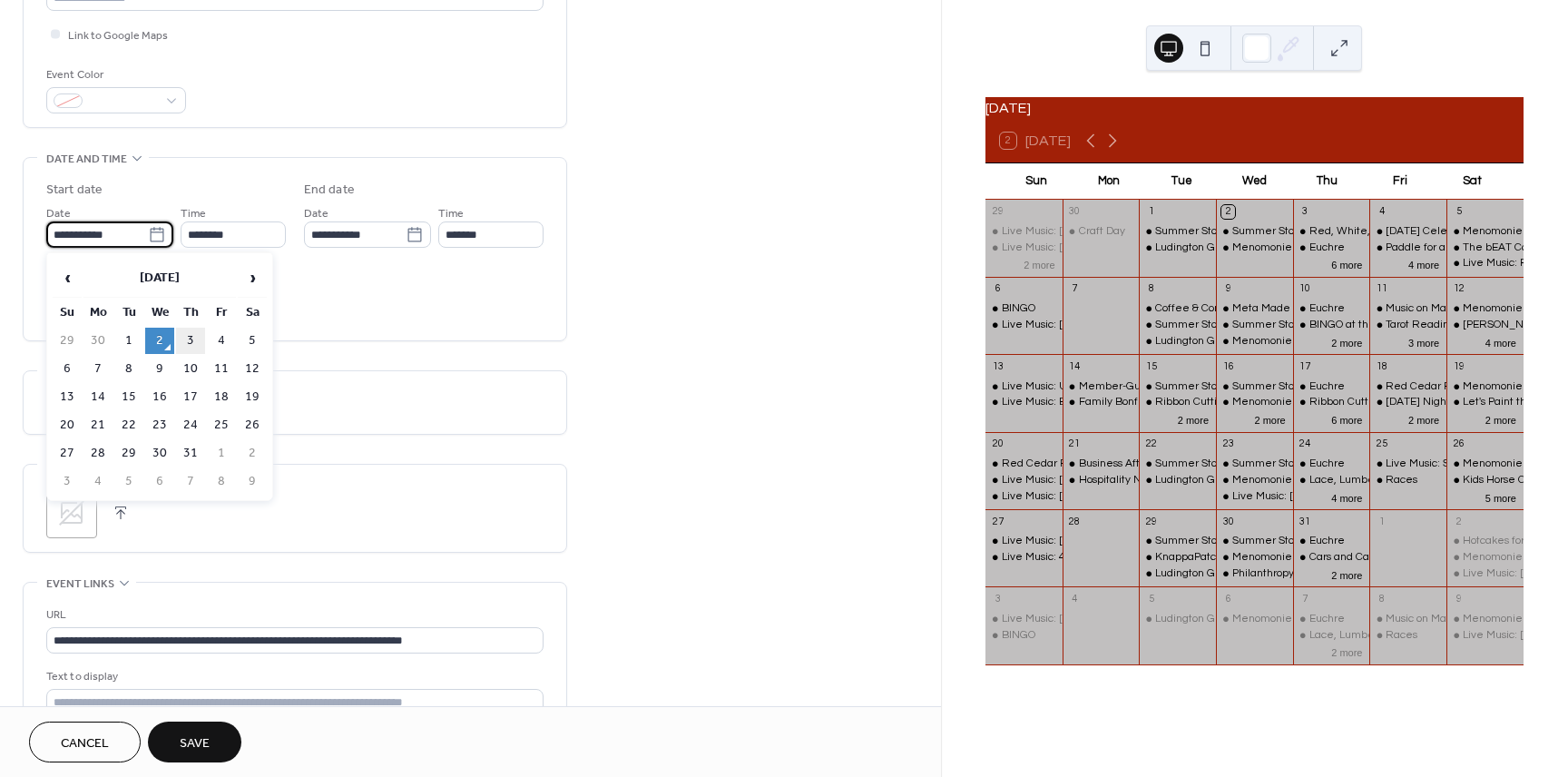 click on "3" at bounding box center (191, 340) 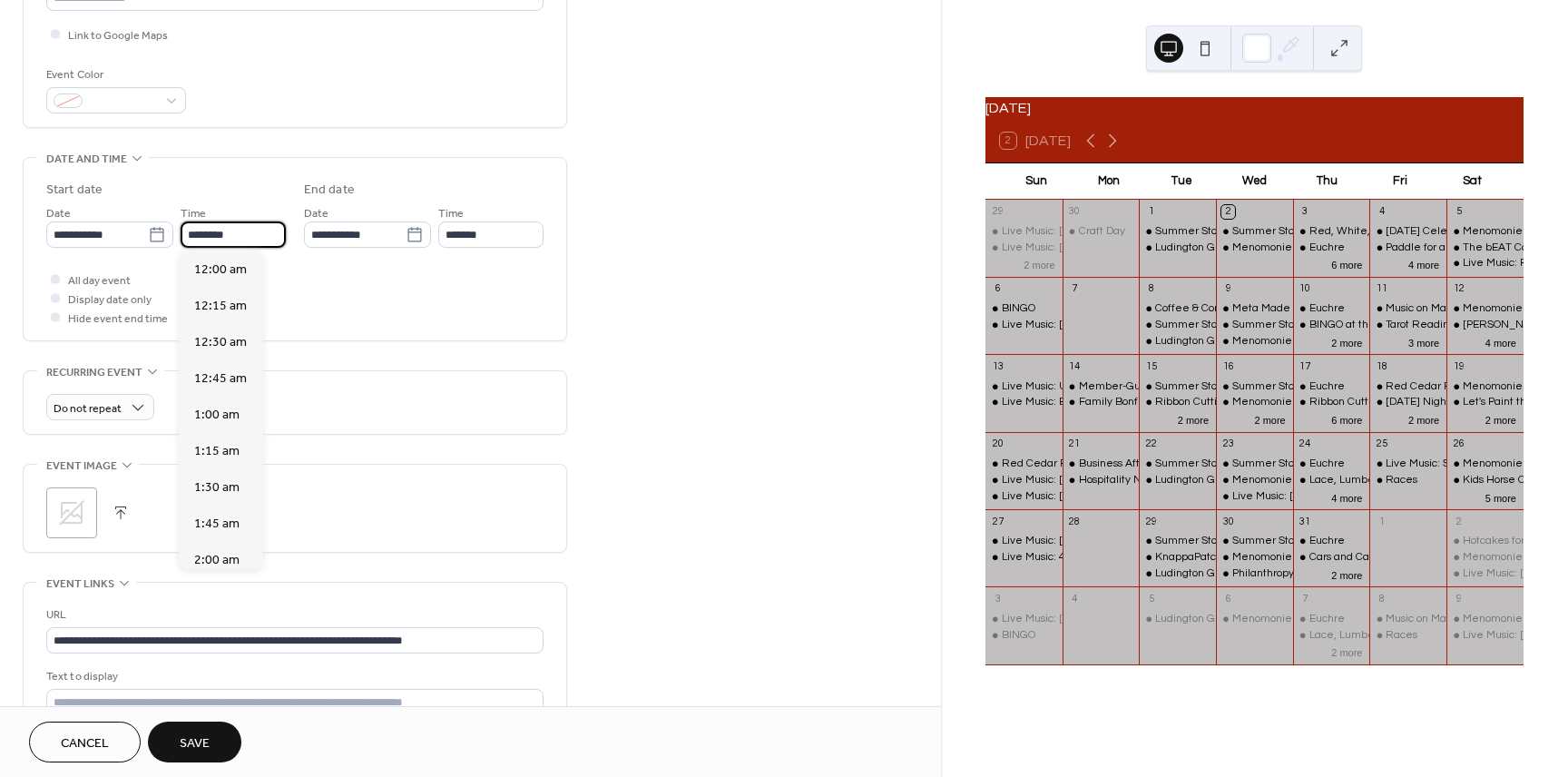 click on "********" at bounding box center [233, 234] 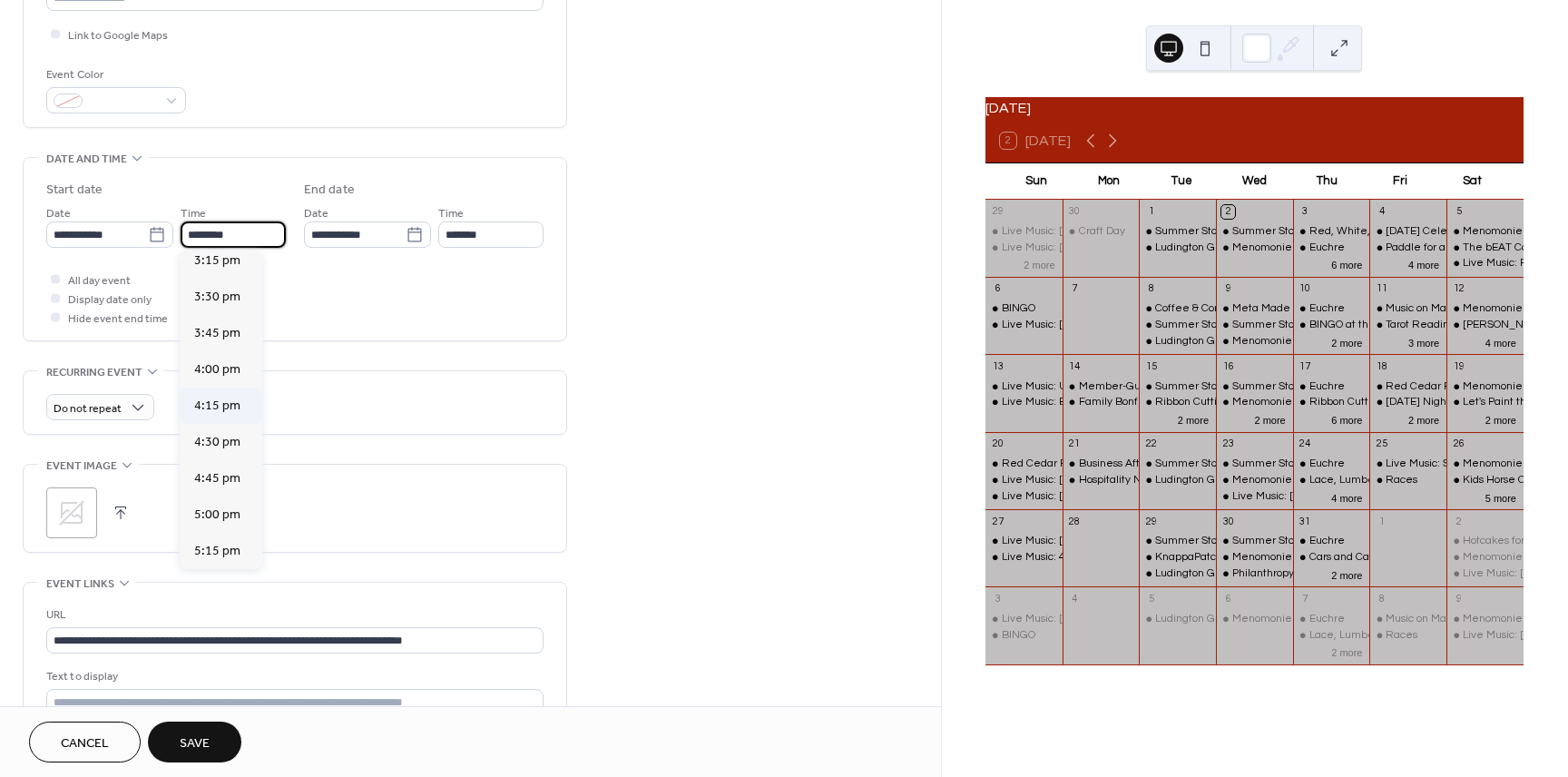 scroll, scrollTop: 2225, scrollLeft: 0, axis: vertical 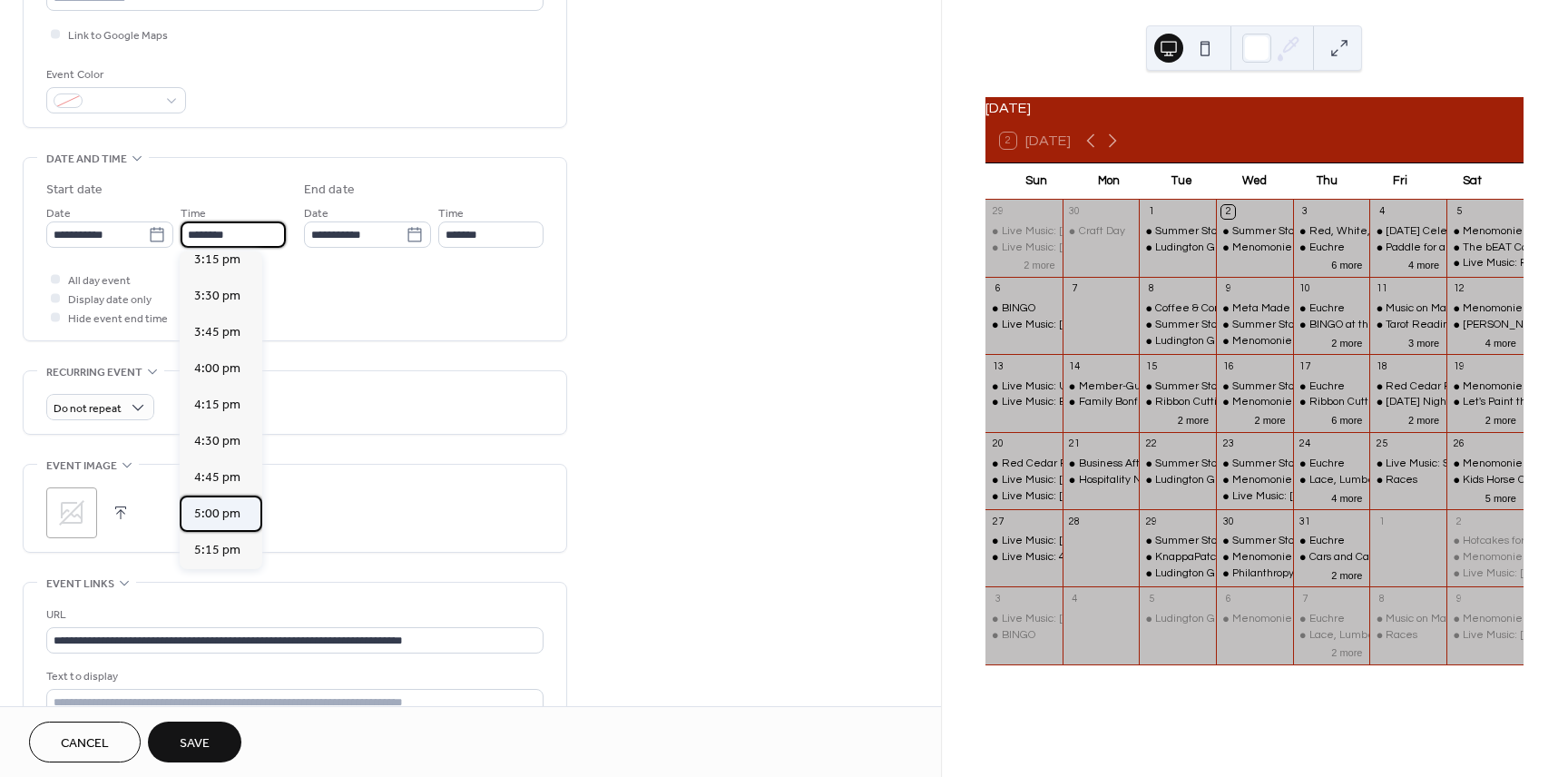 click on "5:00 pm" at bounding box center [217, 514] 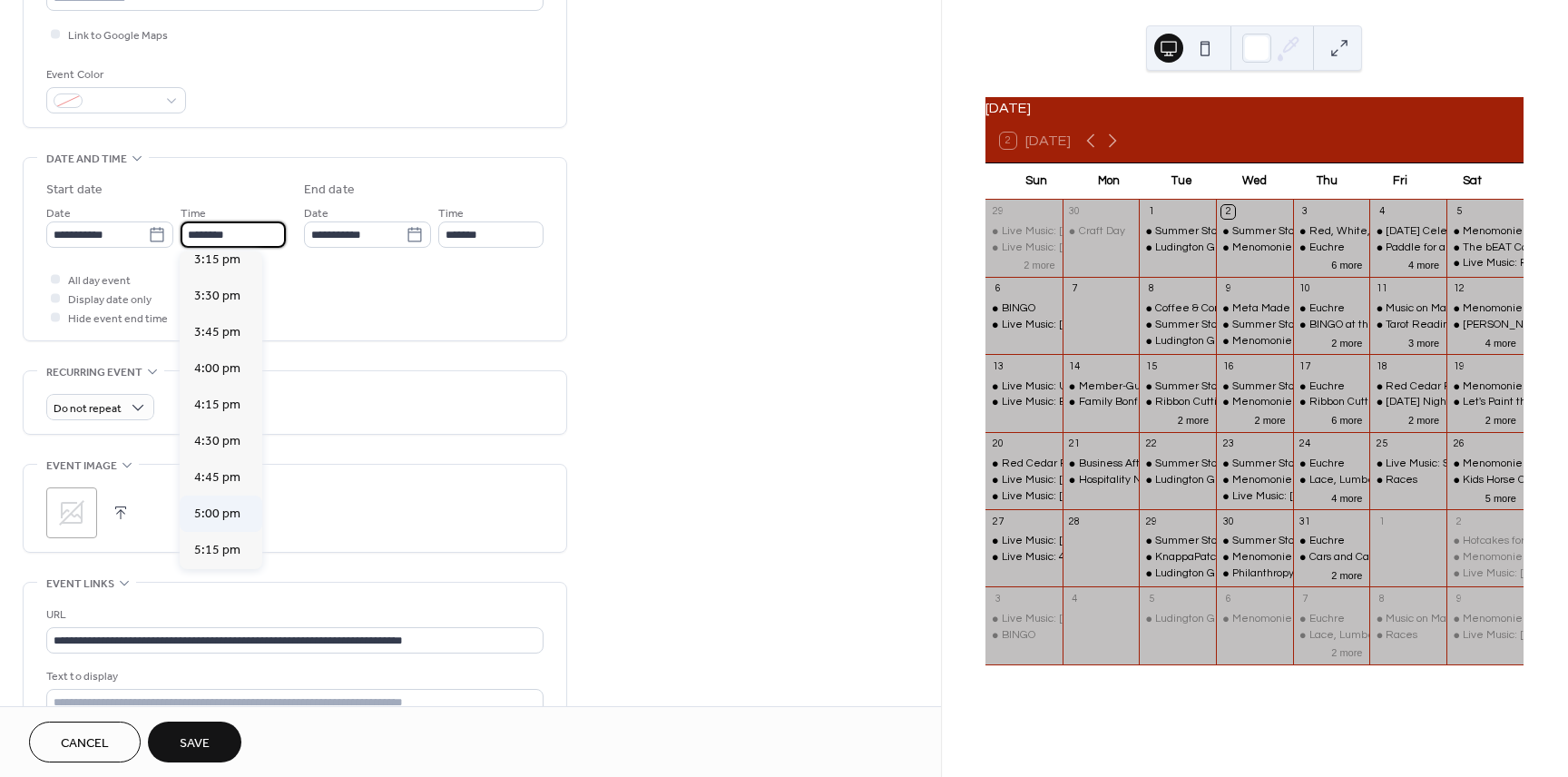 type on "*******" 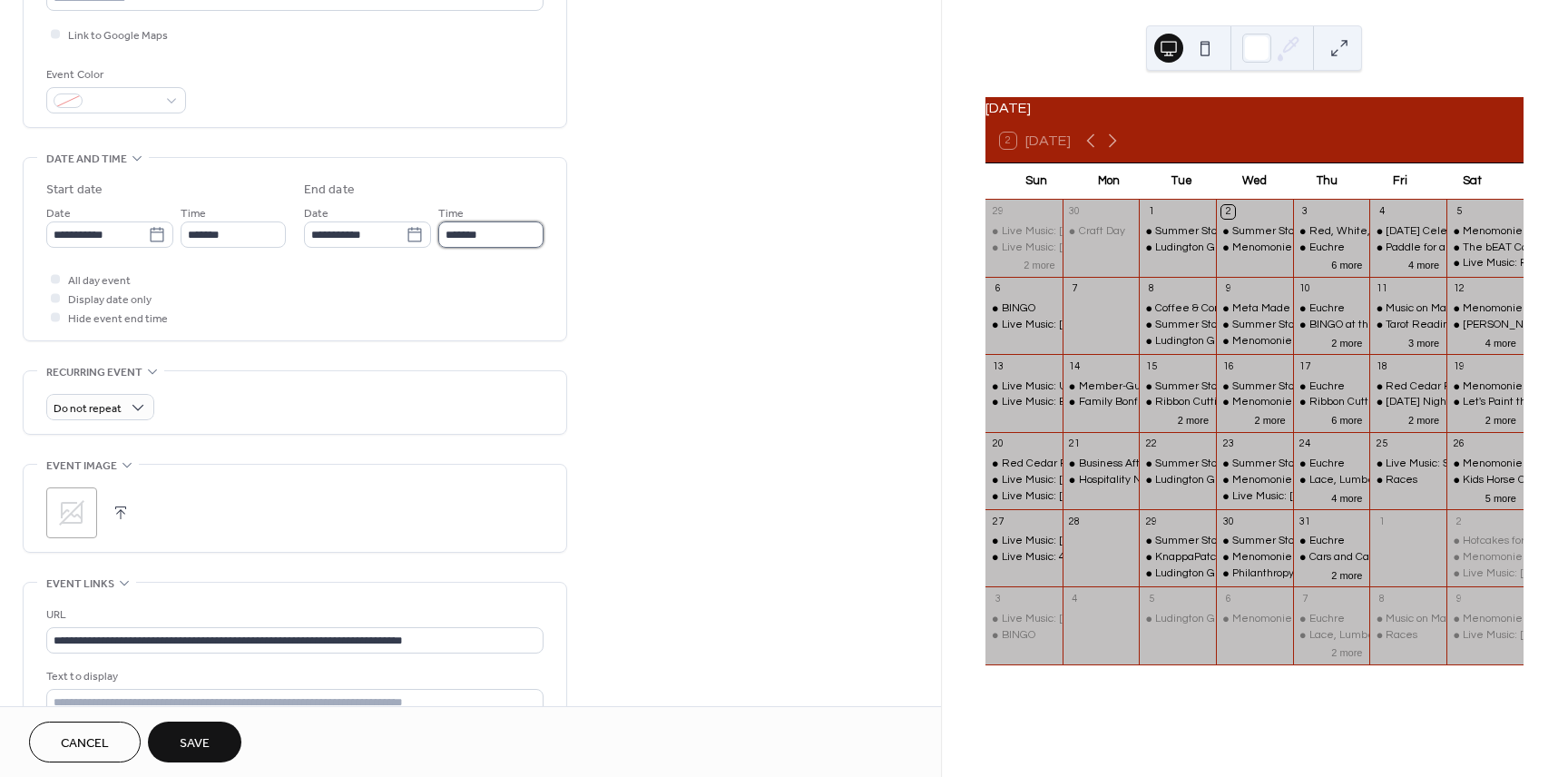 click on "*******" at bounding box center (491, 234) 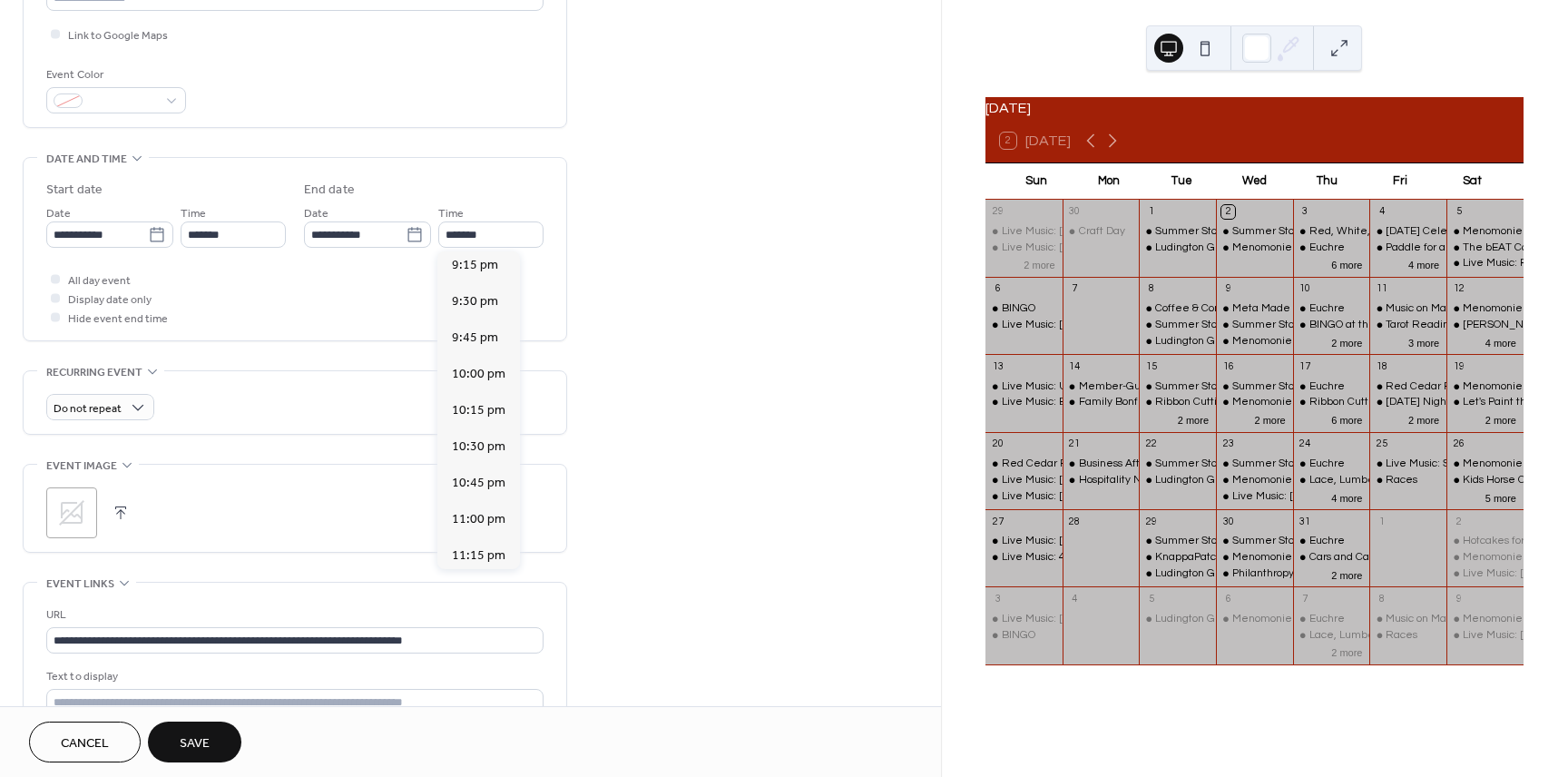 scroll, scrollTop: 663, scrollLeft: 0, axis: vertical 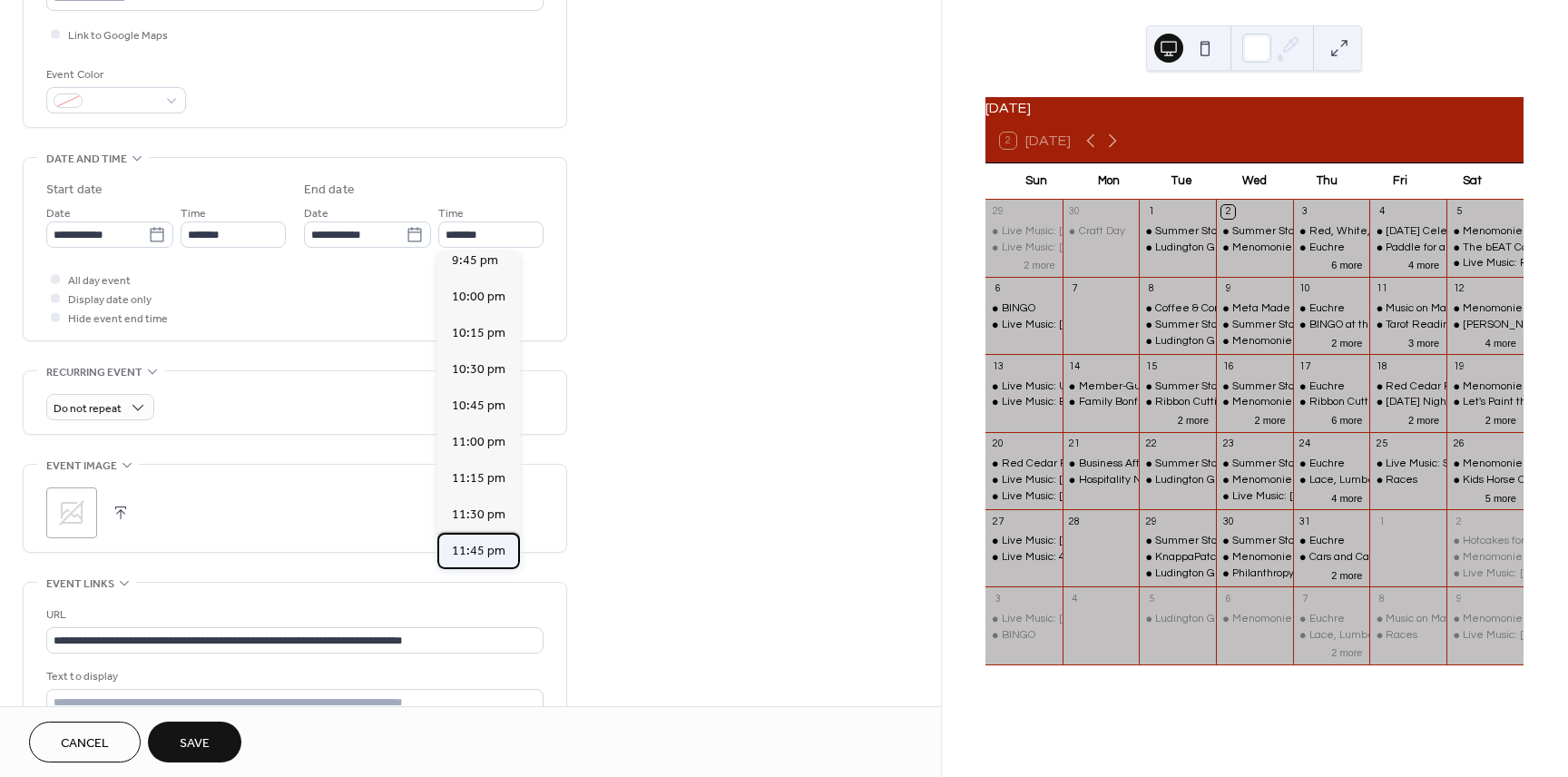 click on "11:45 pm" at bounding box center (478, 551) 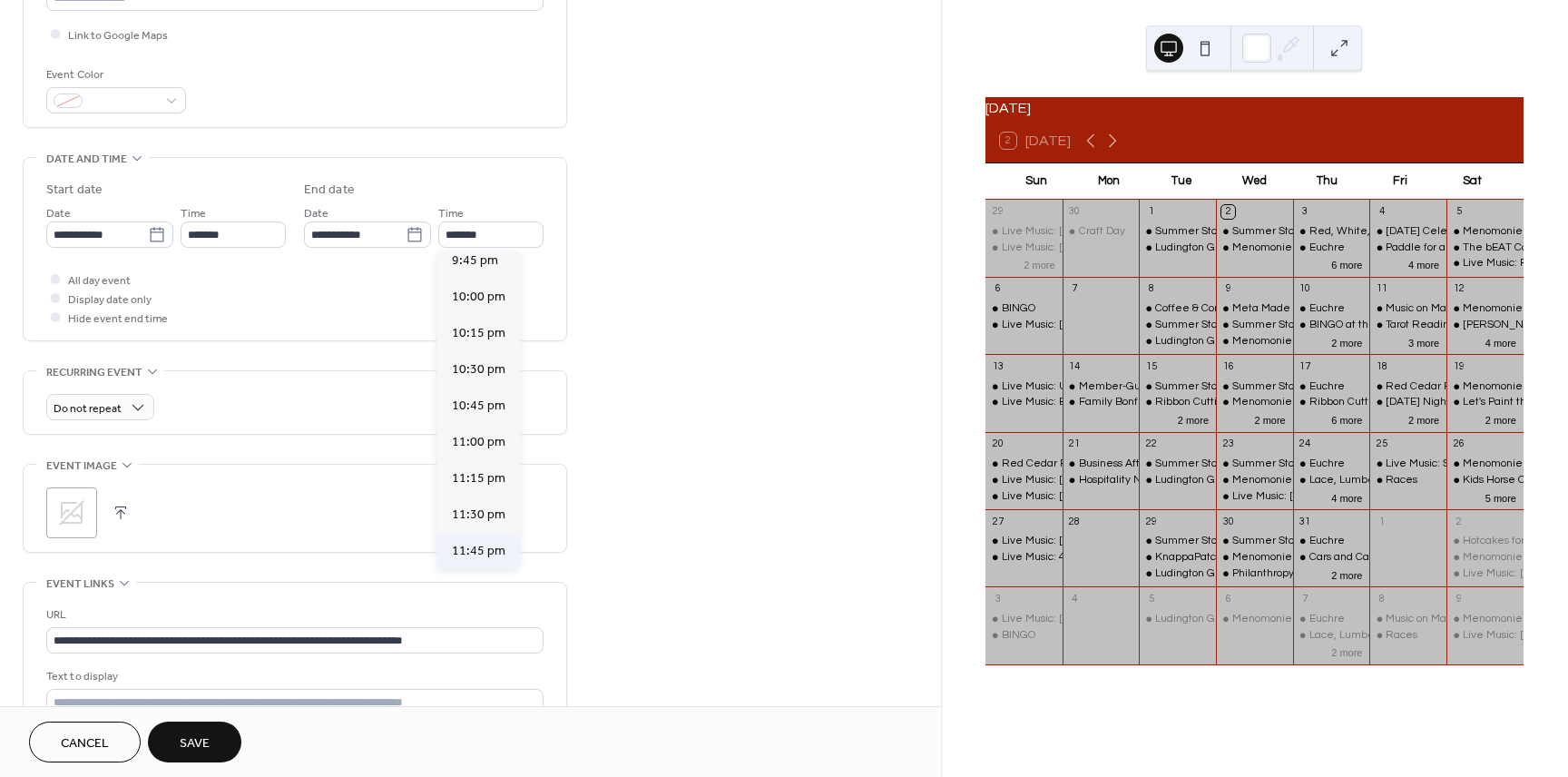type on "********" 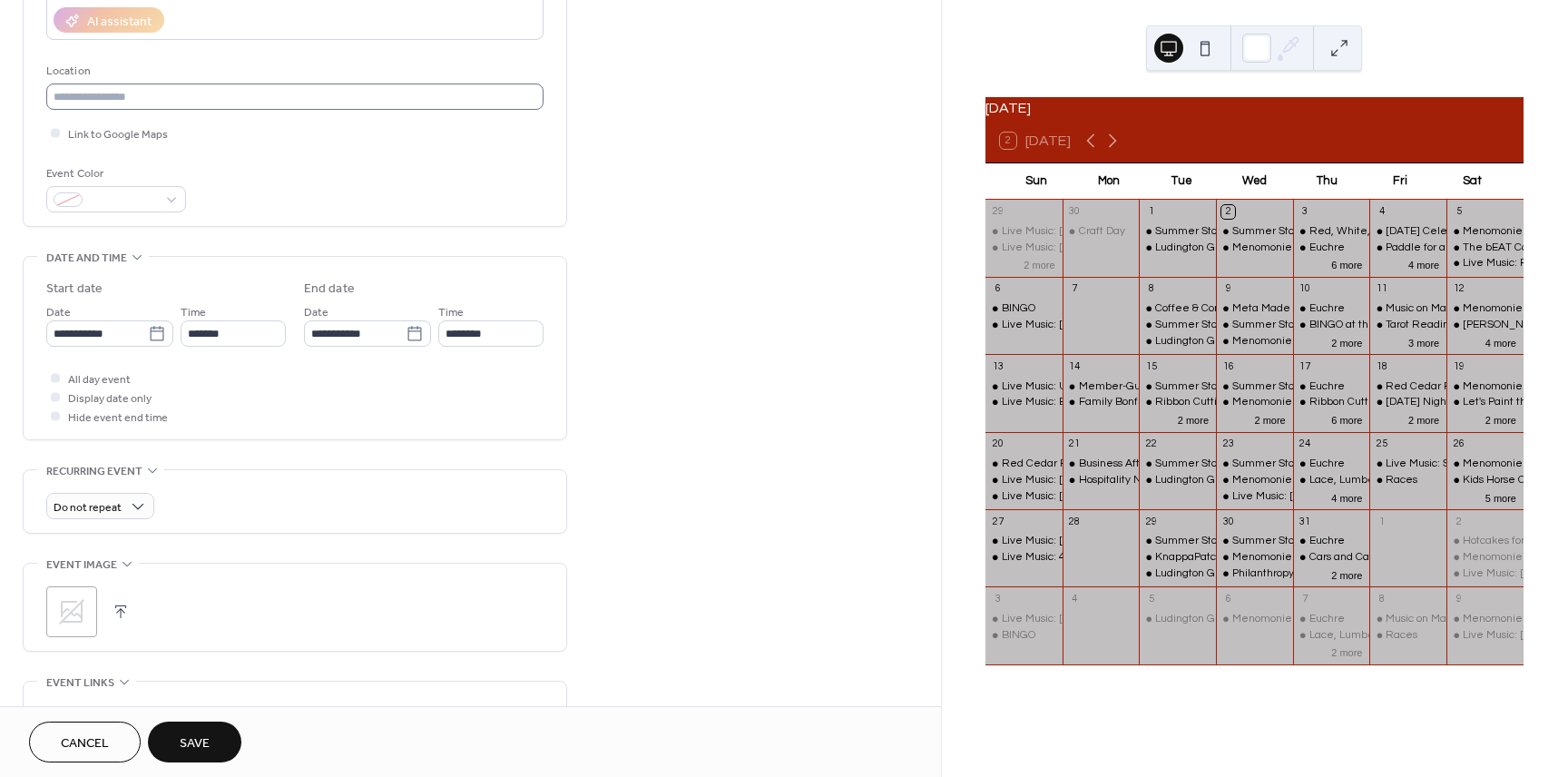 scroll, scrollTop: 320, scrollLeft: 0, axis: vertical 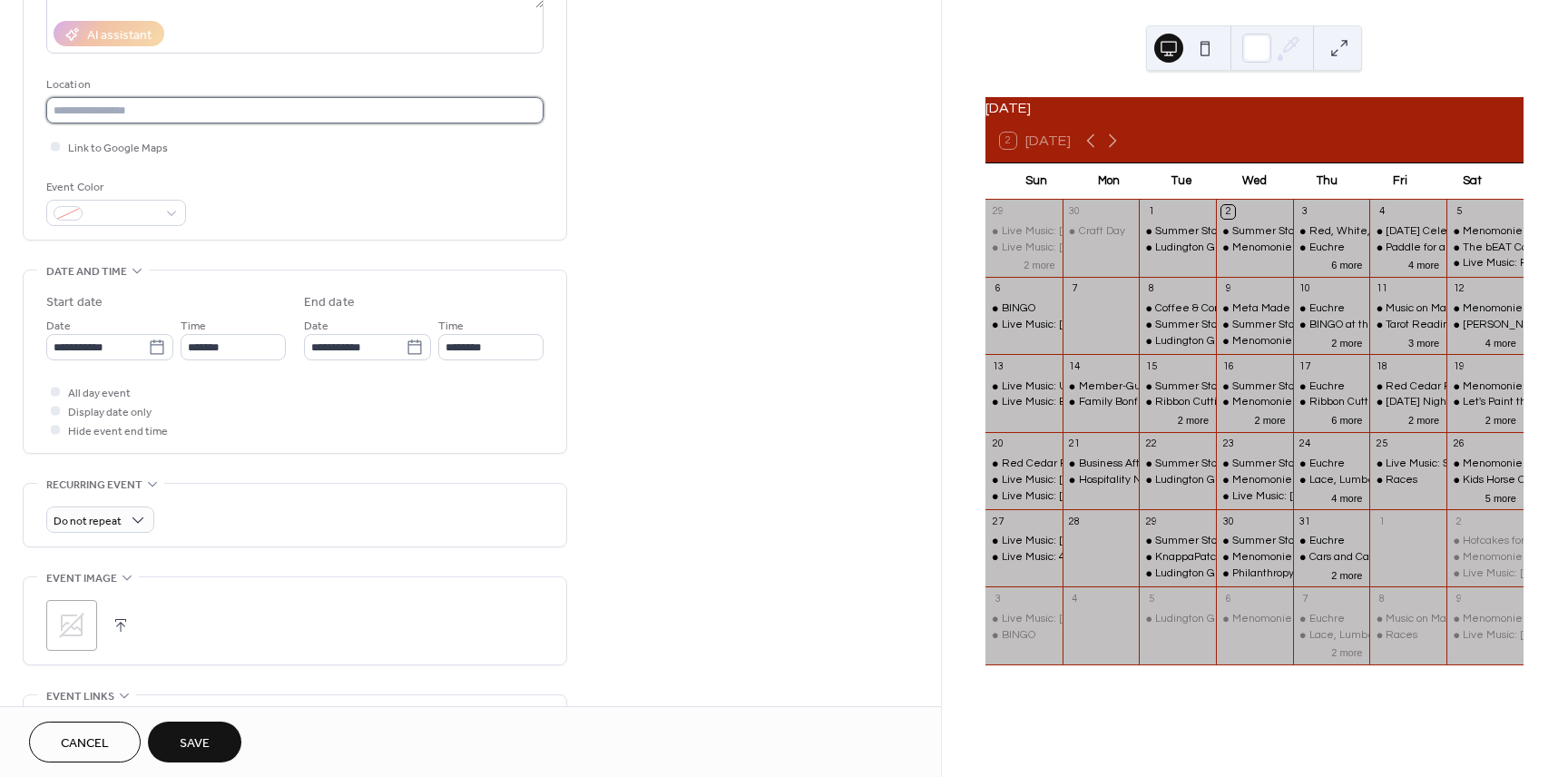 click at bounding box center [295, 110] 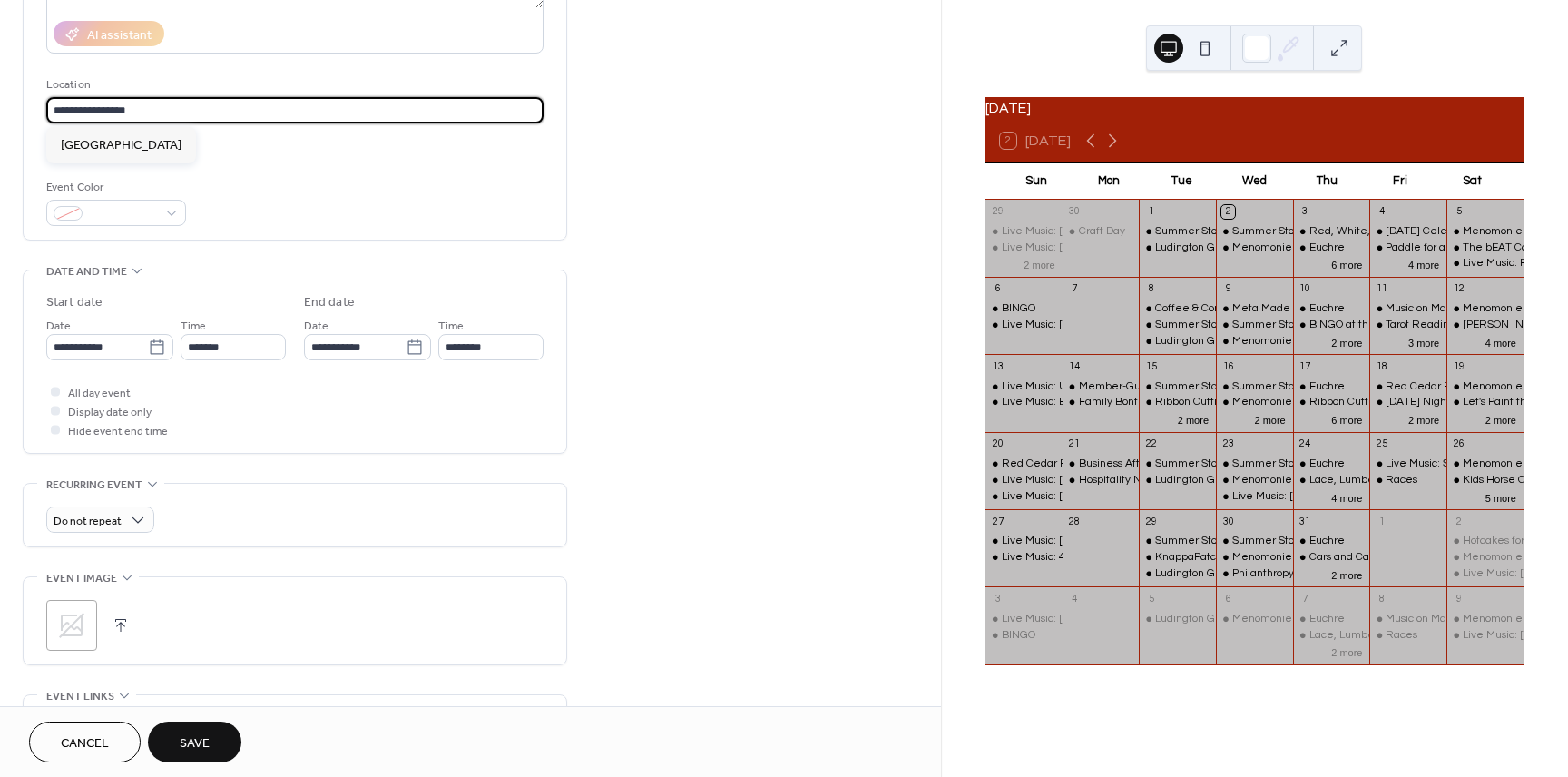 type on "**********" 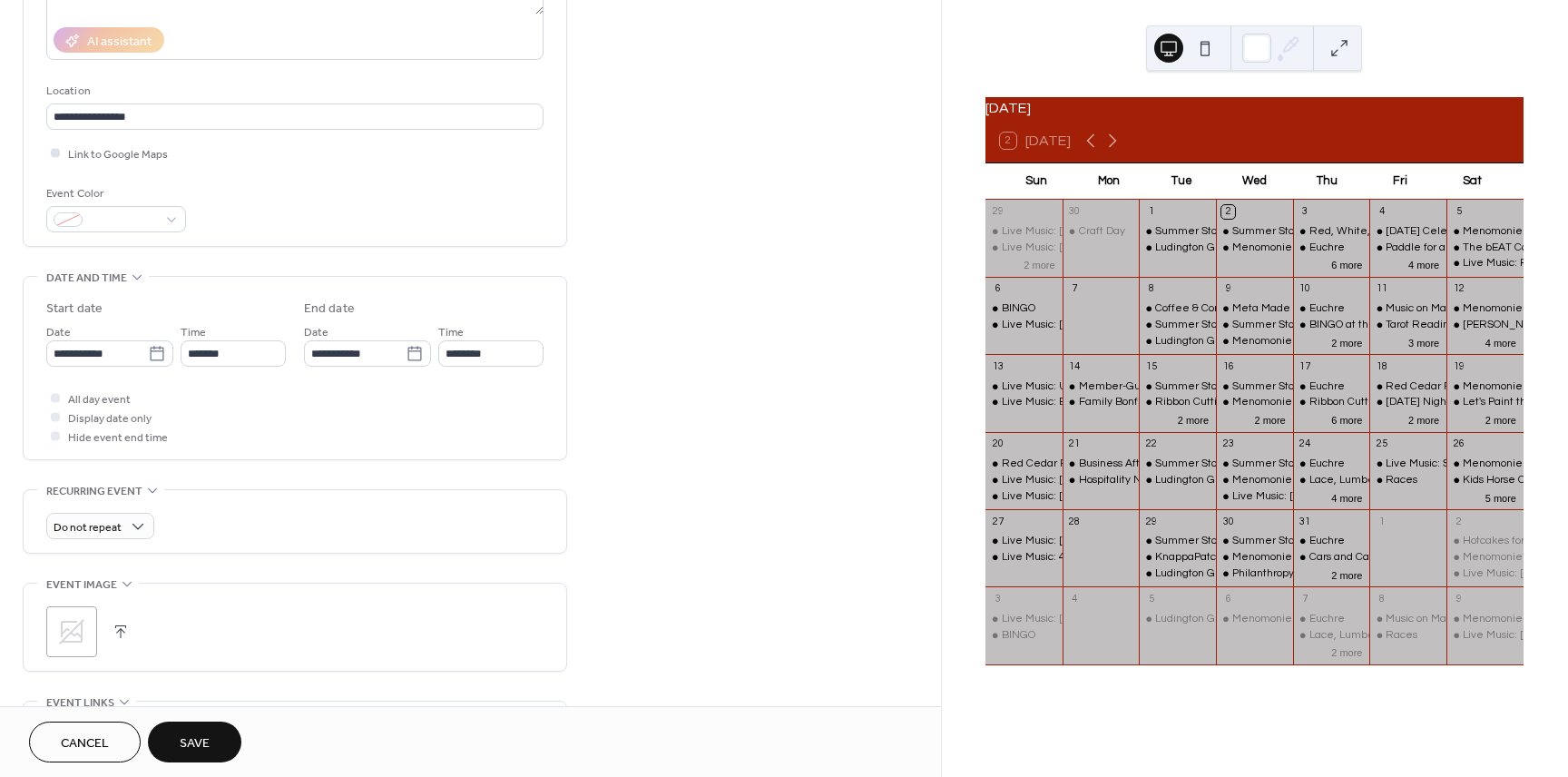 scroll, scrollTop: 312, scrollLeft: 0, axis: vertical 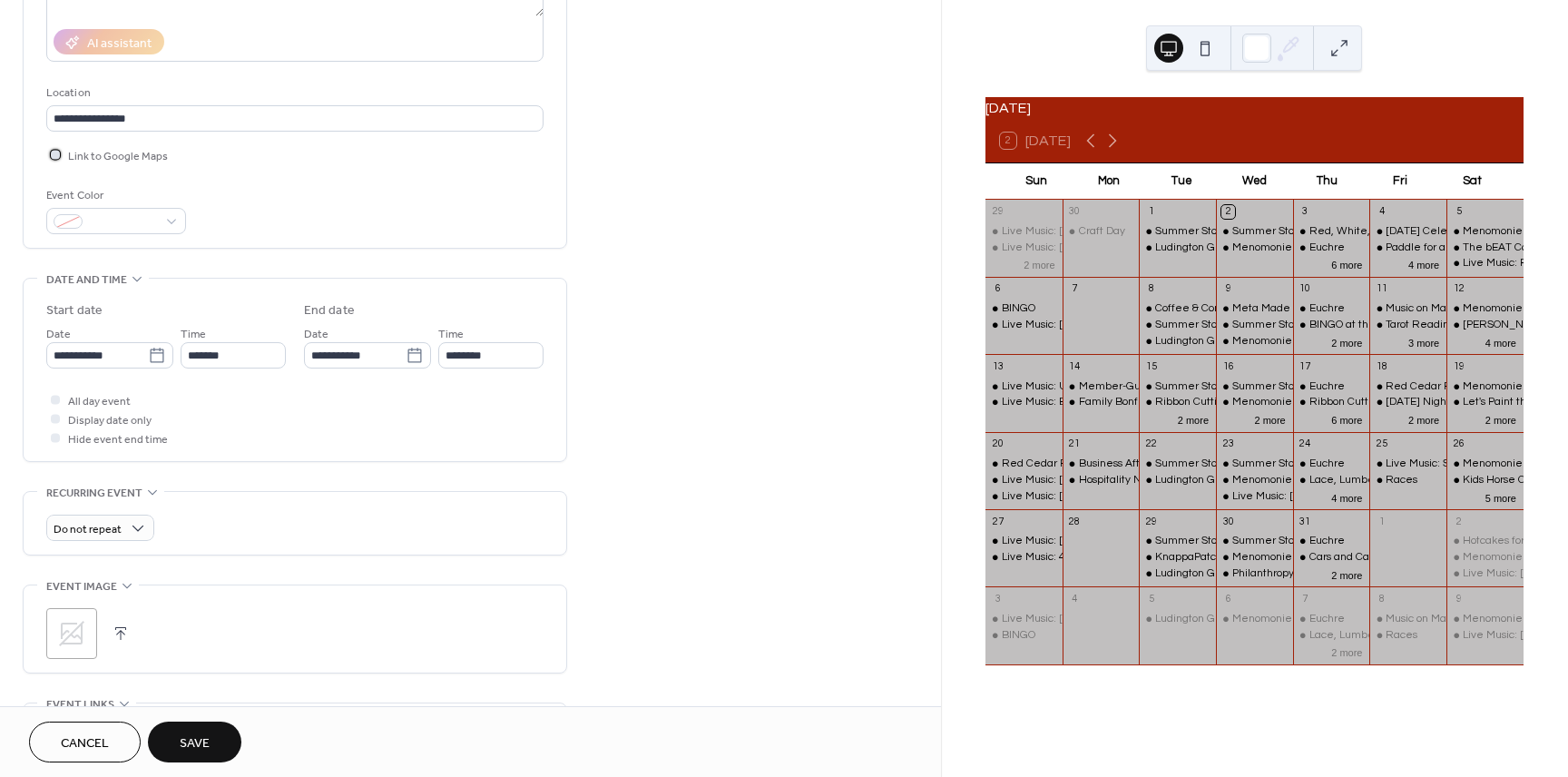 click at bounding box center (55, 154) 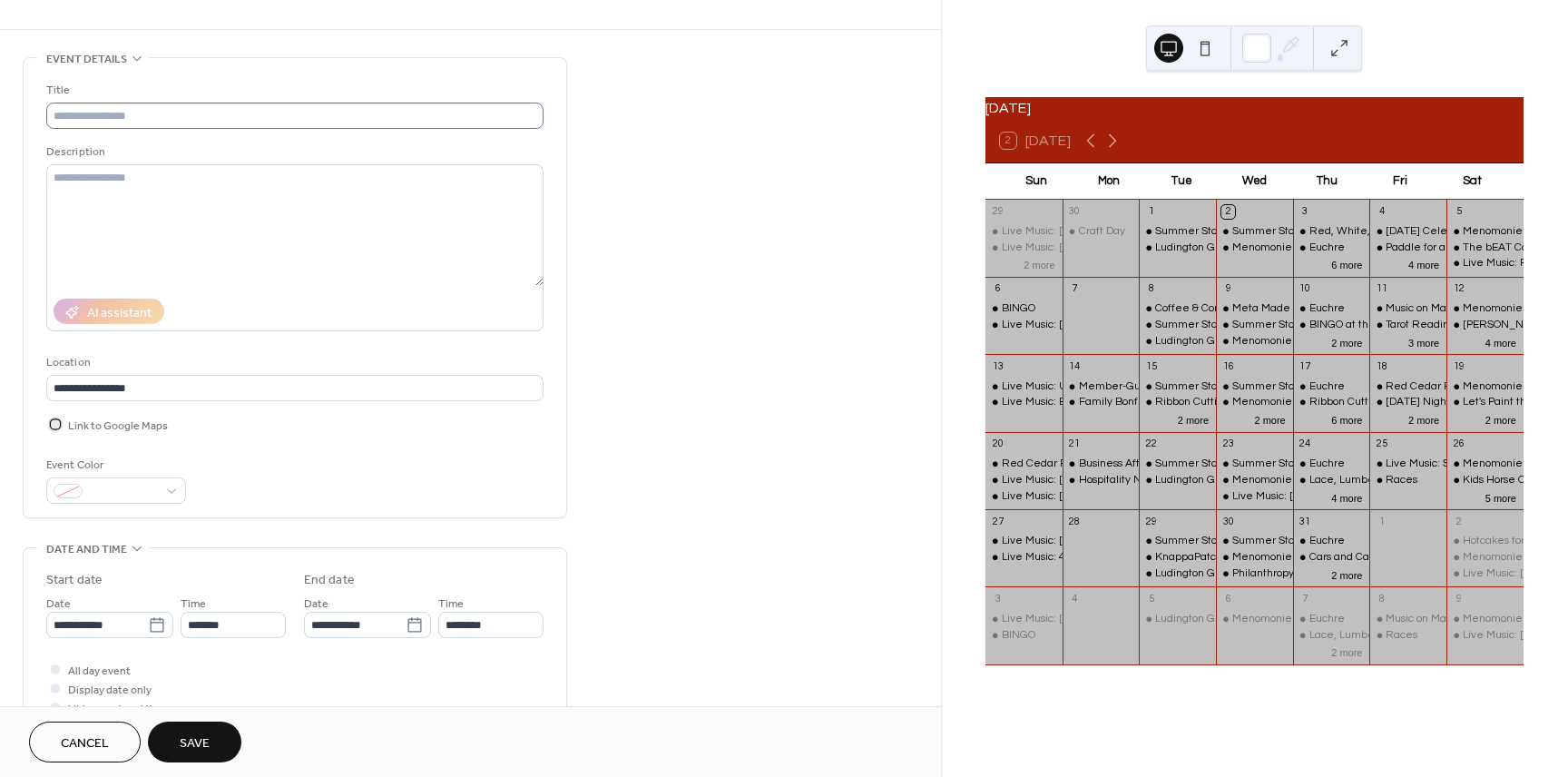 scroll, scrollTop: 38, scrollLeft: 0, axis: vertical 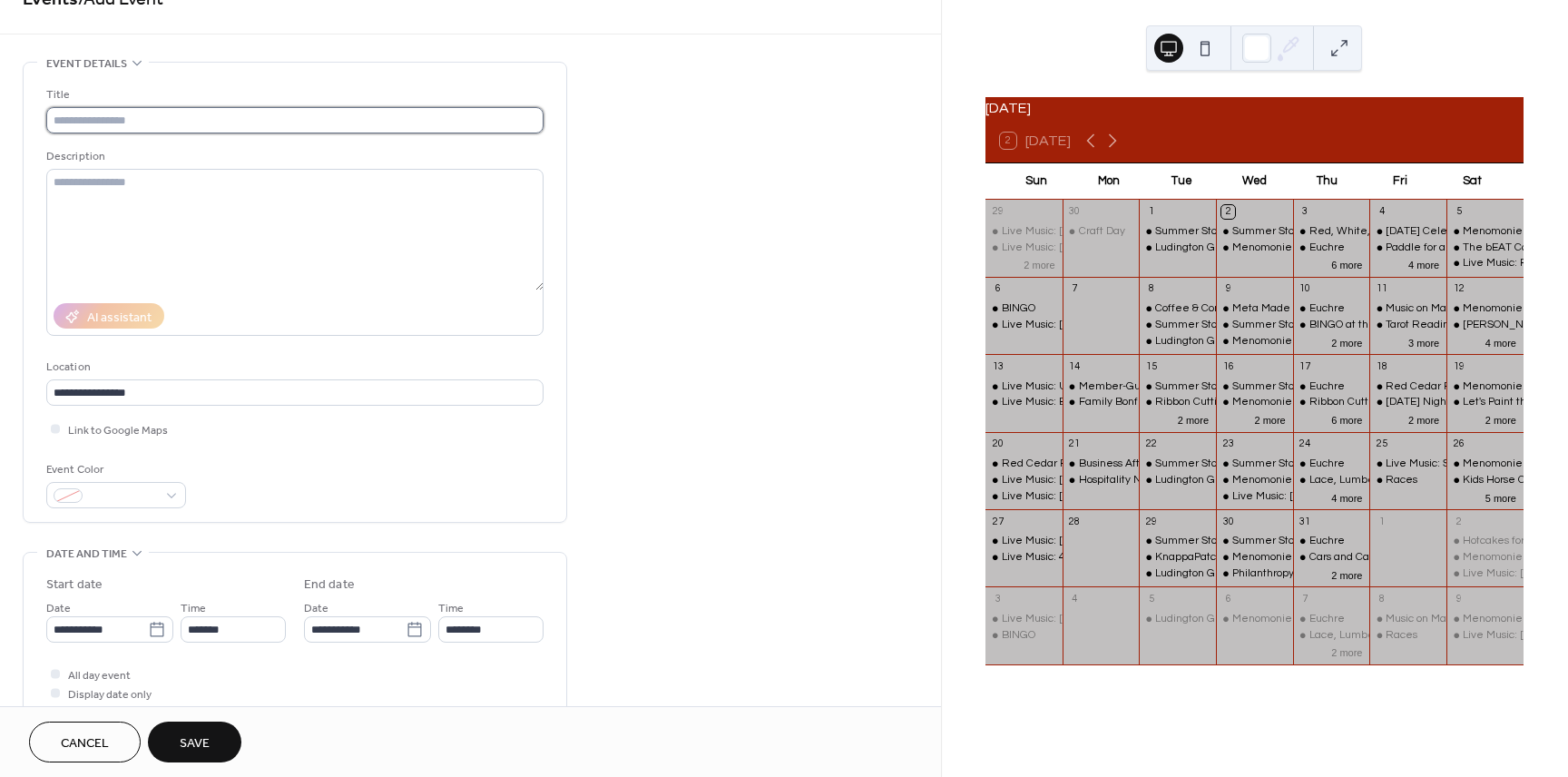 click at bounding box center (295, 120) 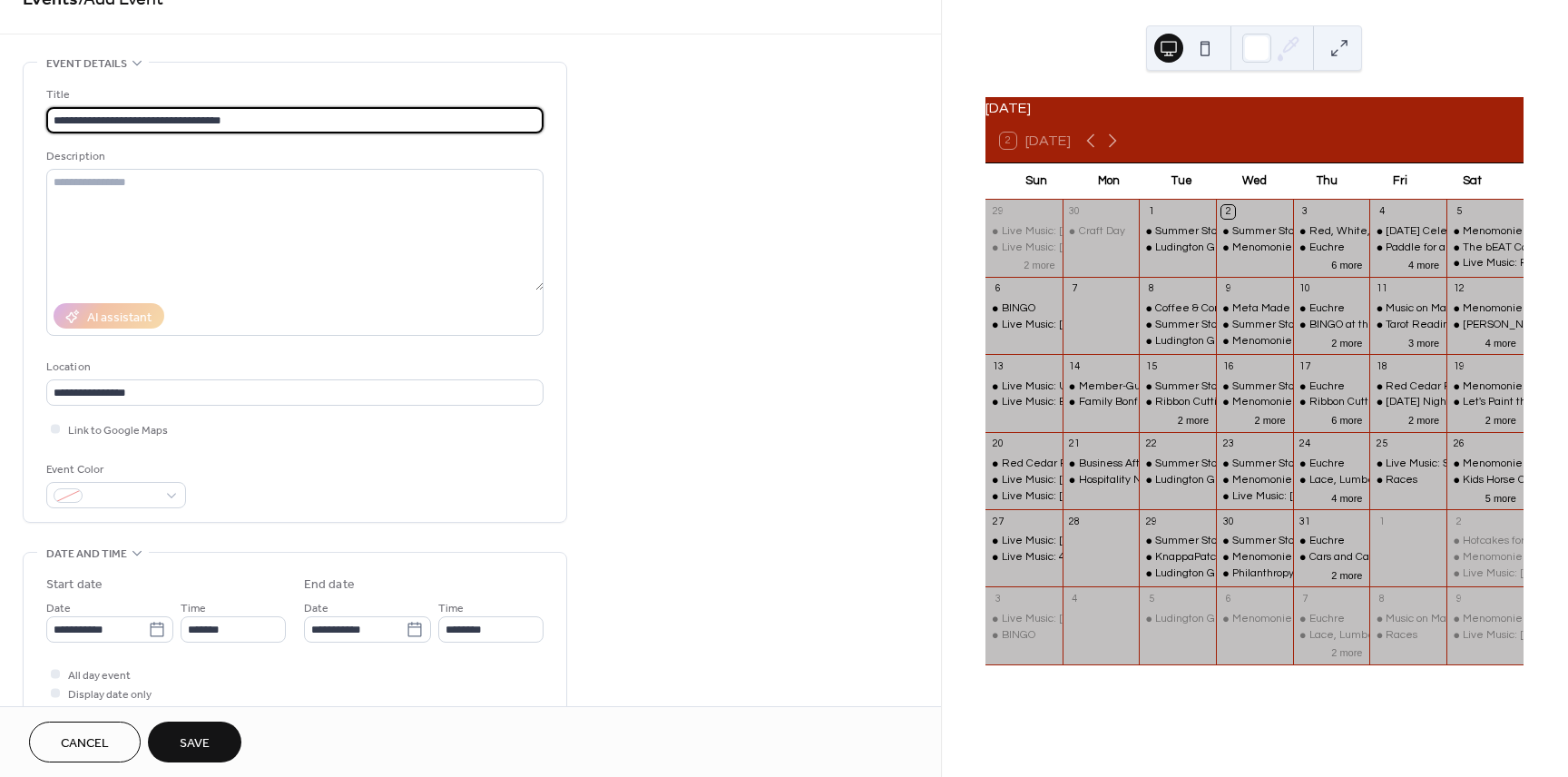 type on "**********" 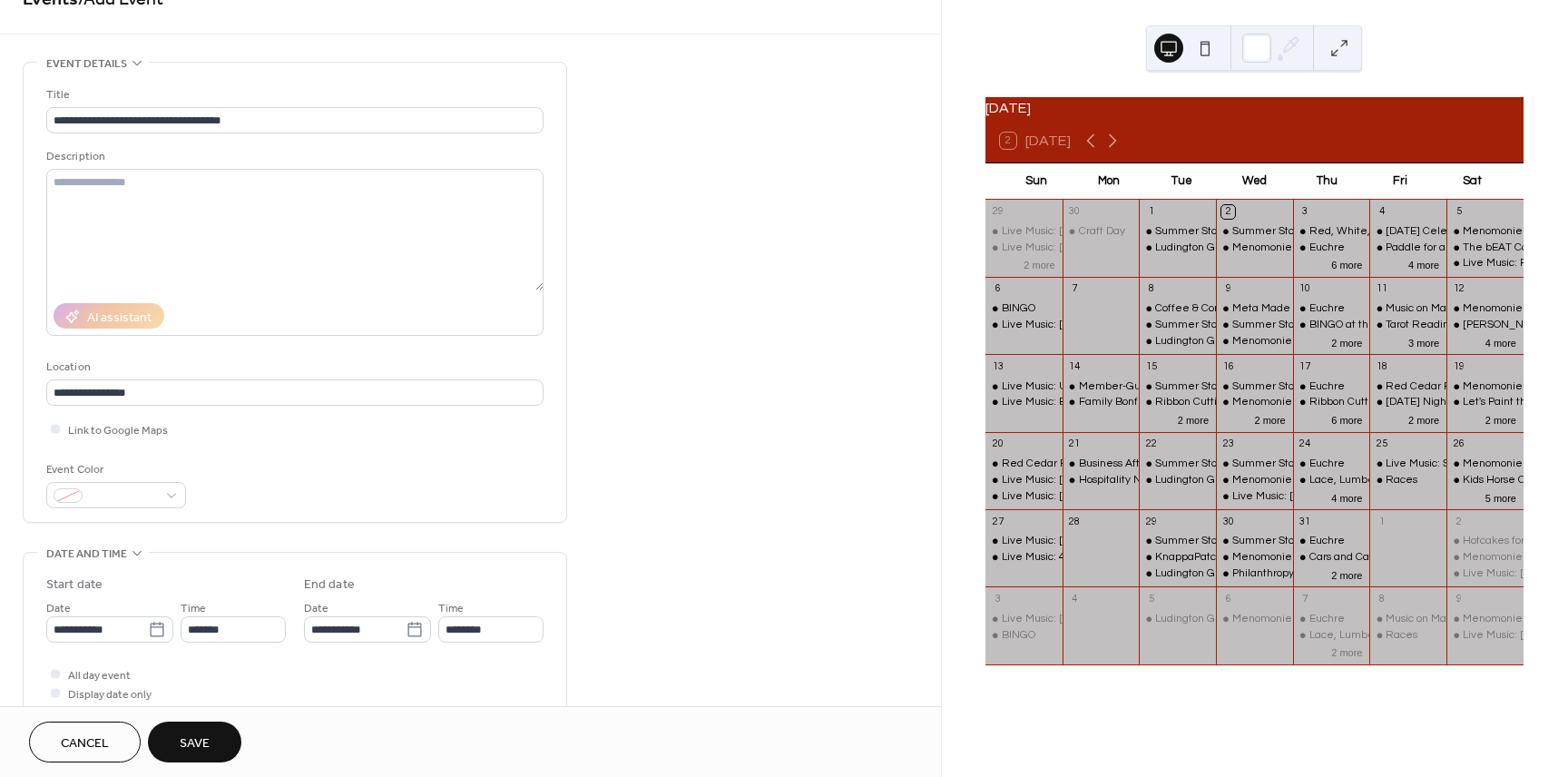 click on "Save" at bounding box center (194, 742) 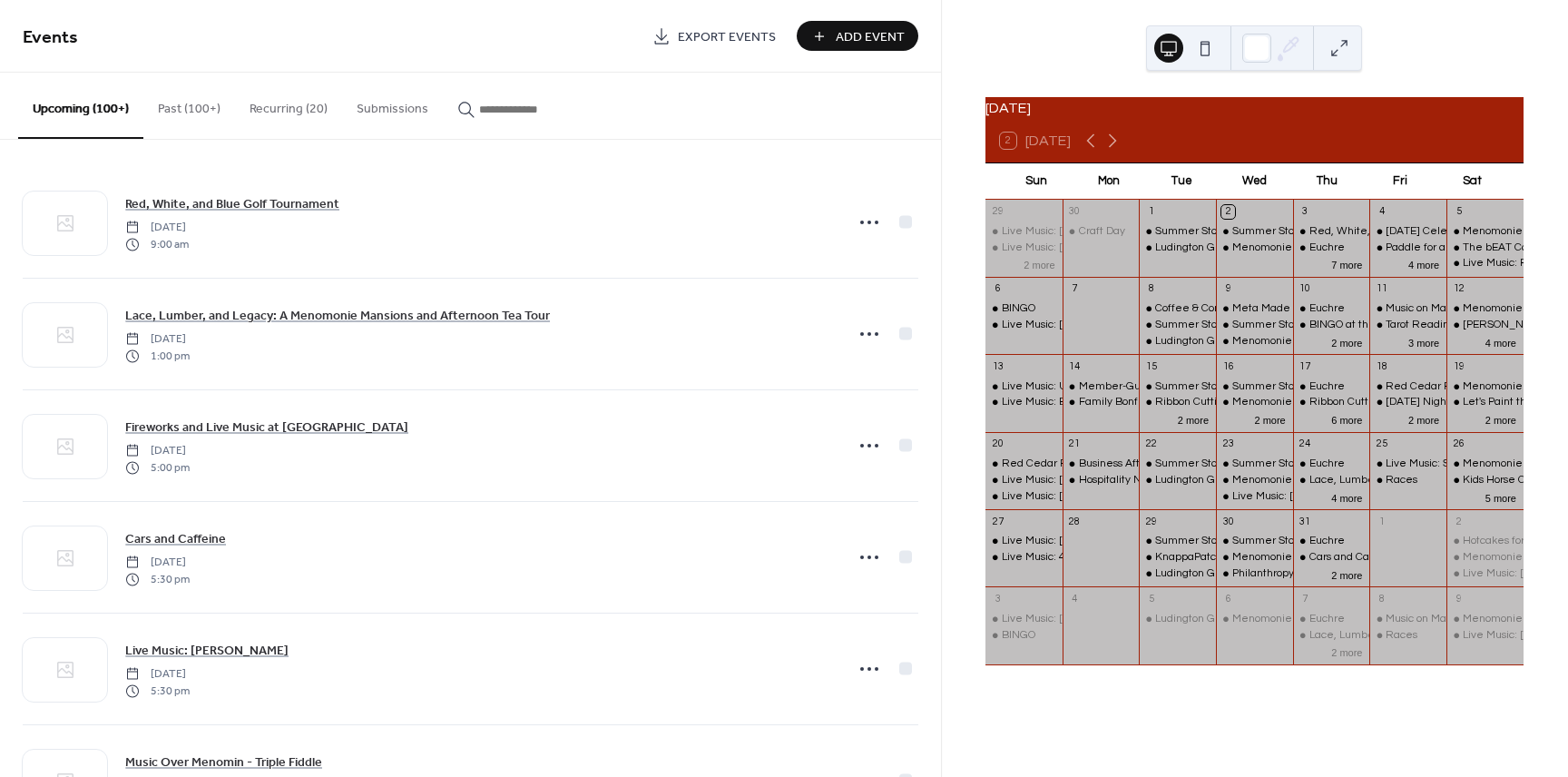 click on "Add Event" at bounding box center [870, 37] 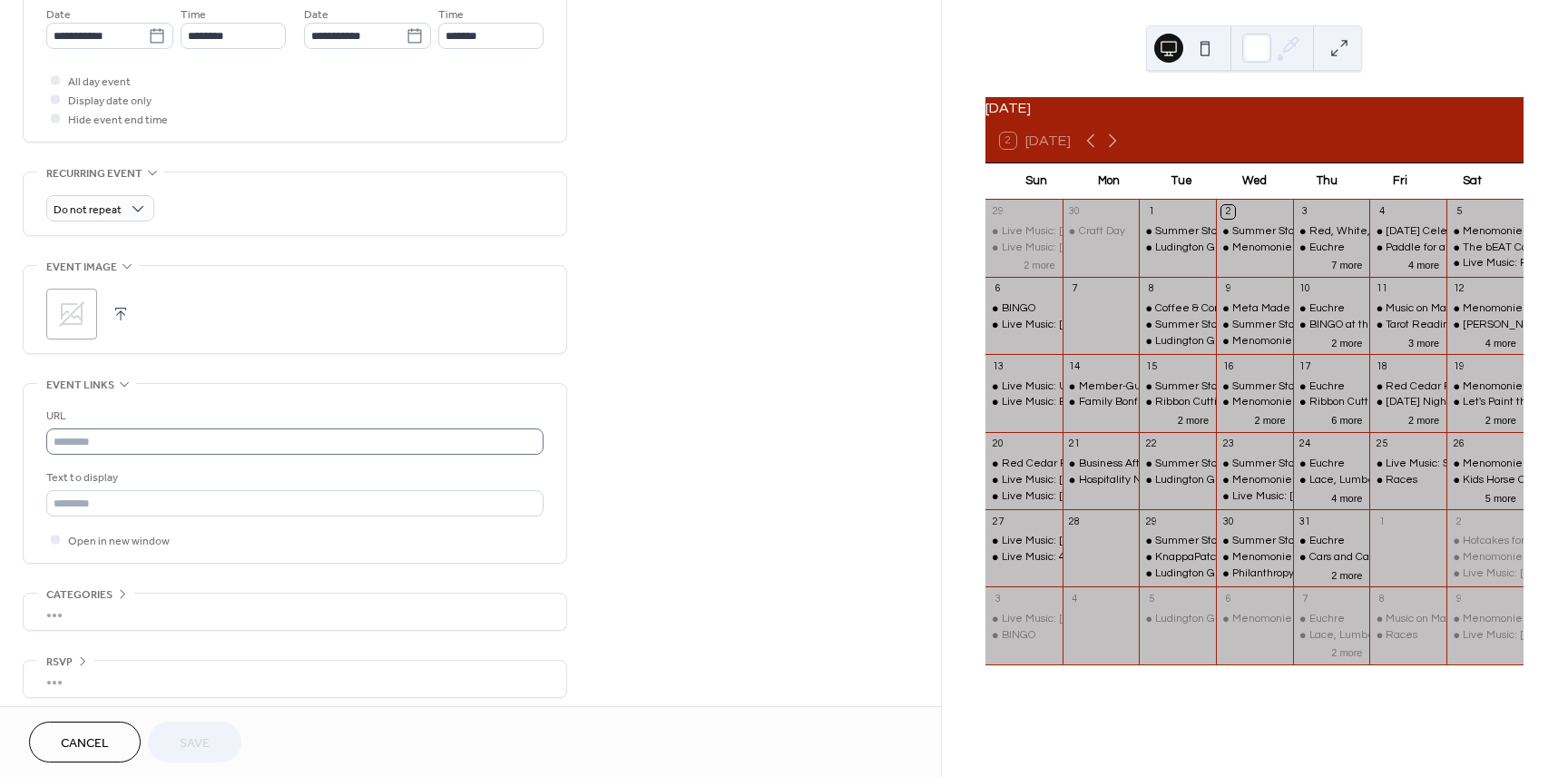 scroll, scrollTop: 642, scrollLeft: 0, axis: vertical 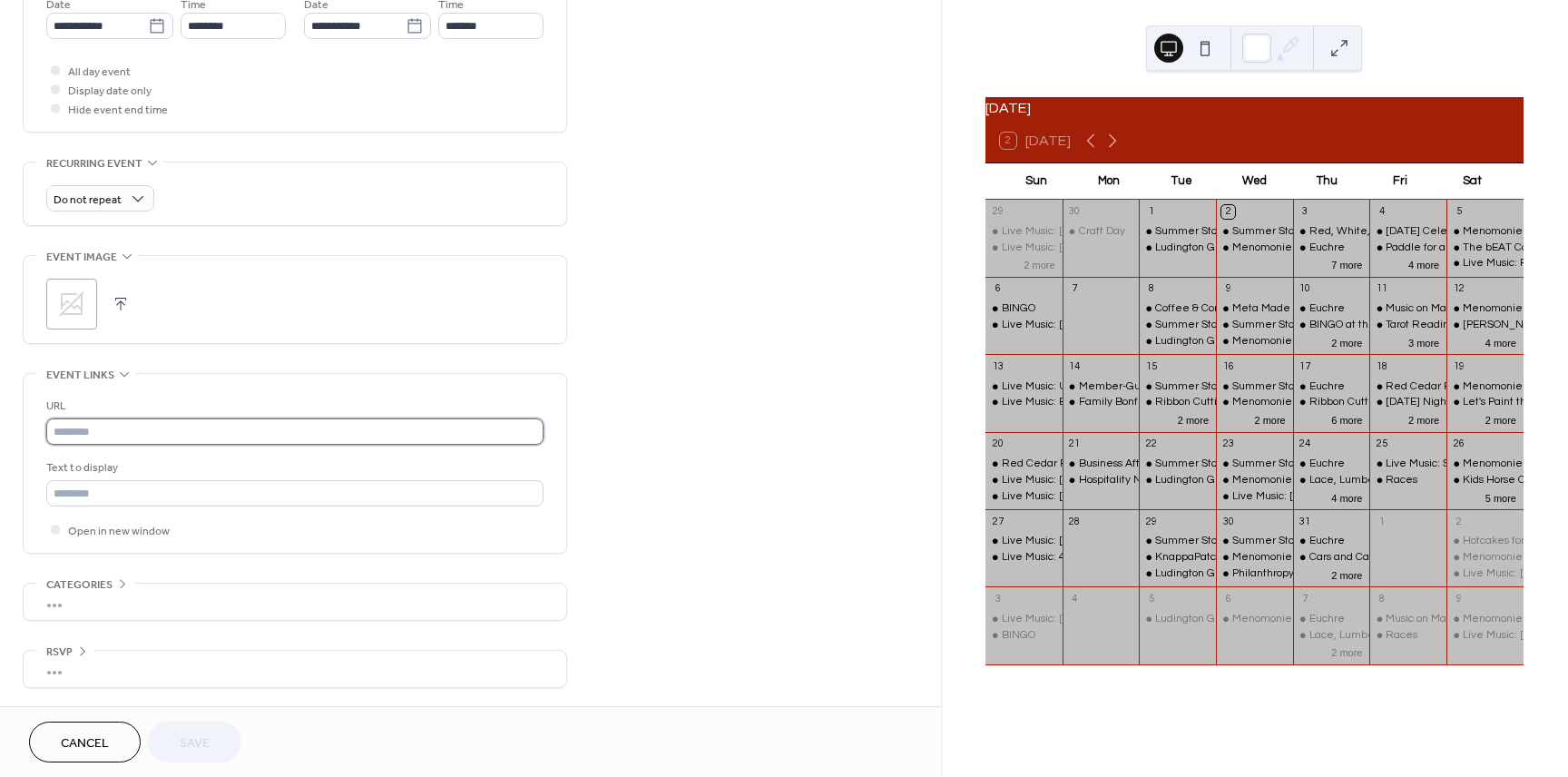 click at bounding box center [295, 431] 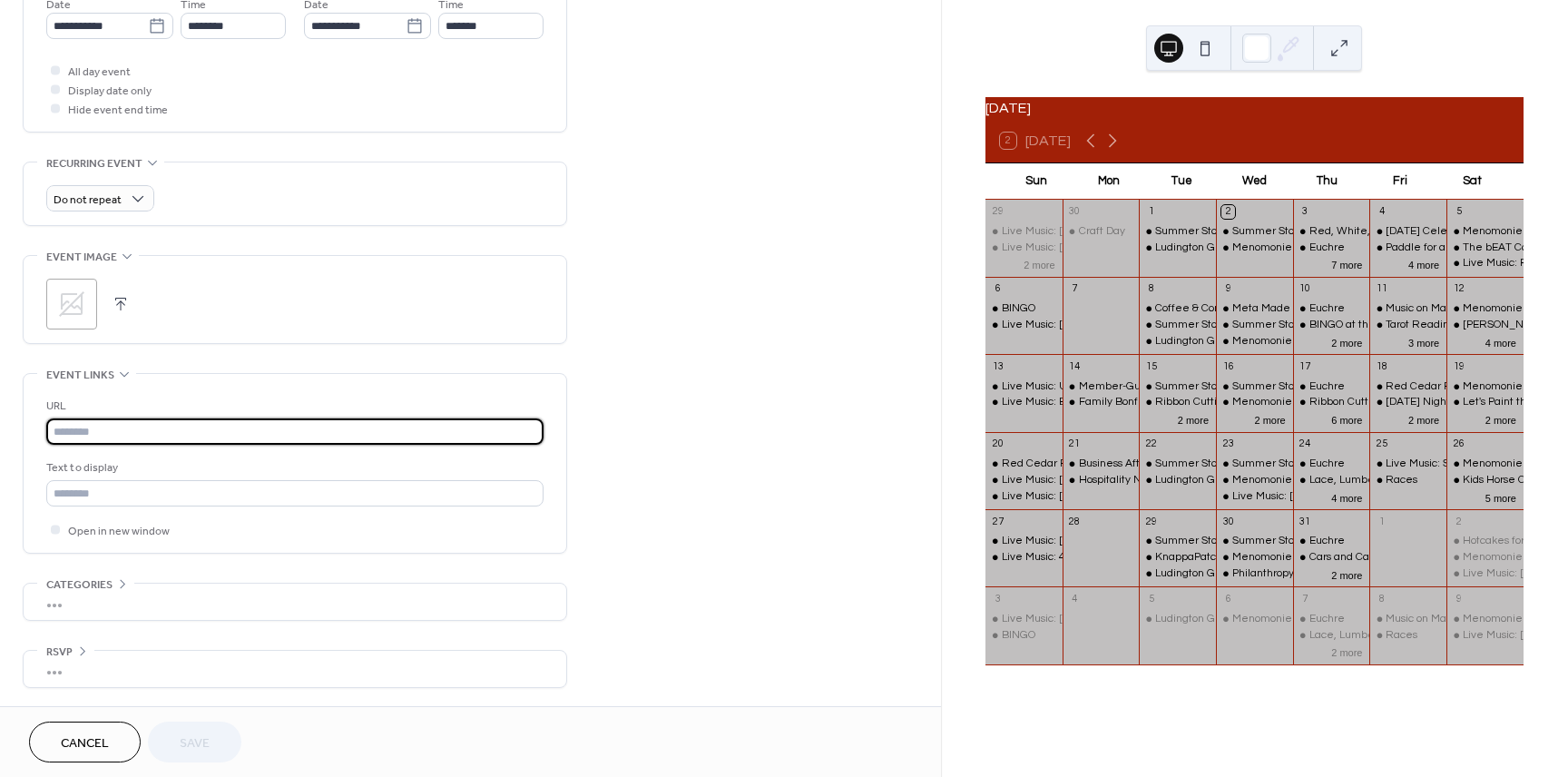 paste on "**********" 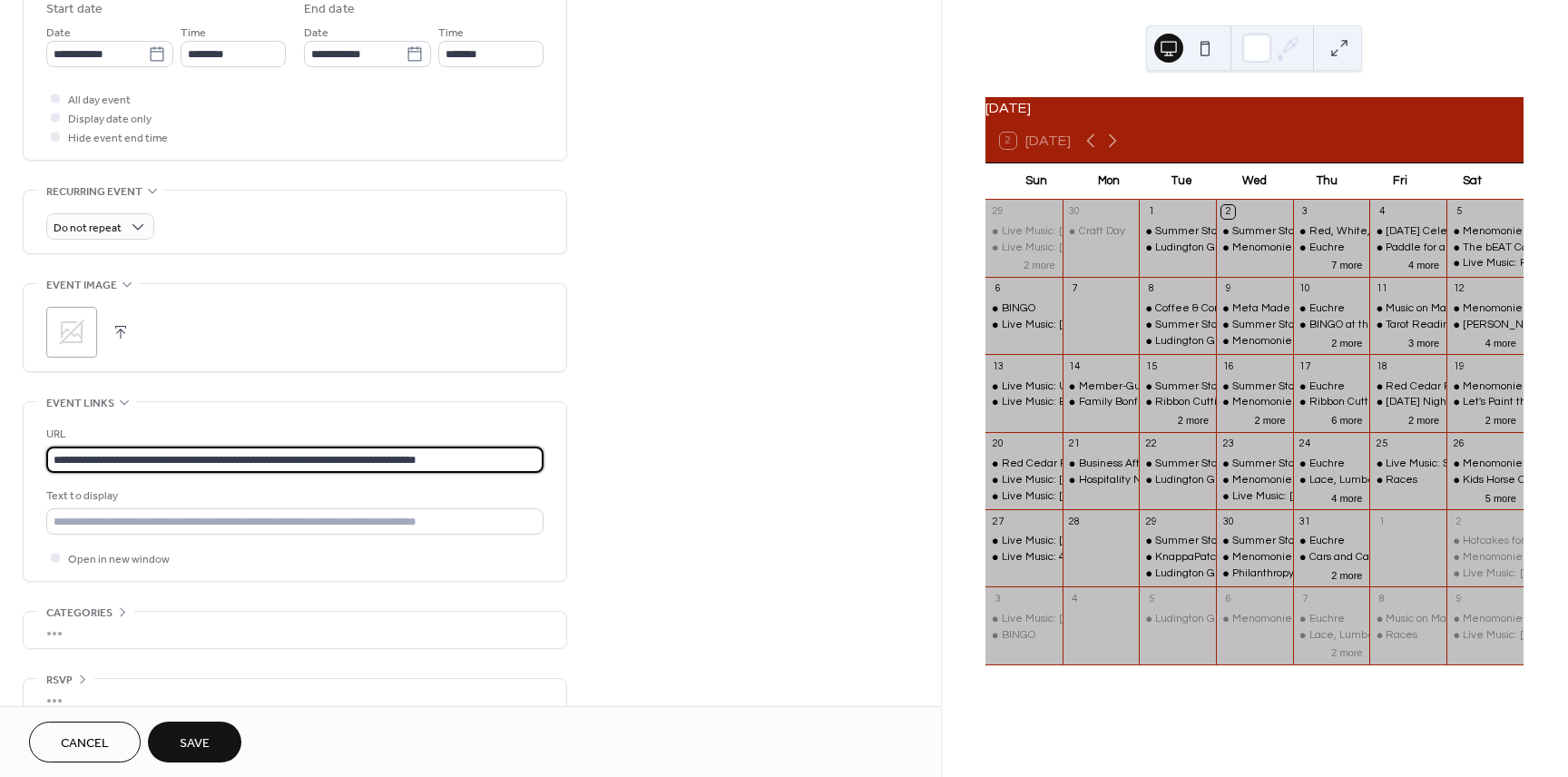 scroll, scrollTop: 613, scrollLeft: 0, axis: vertical 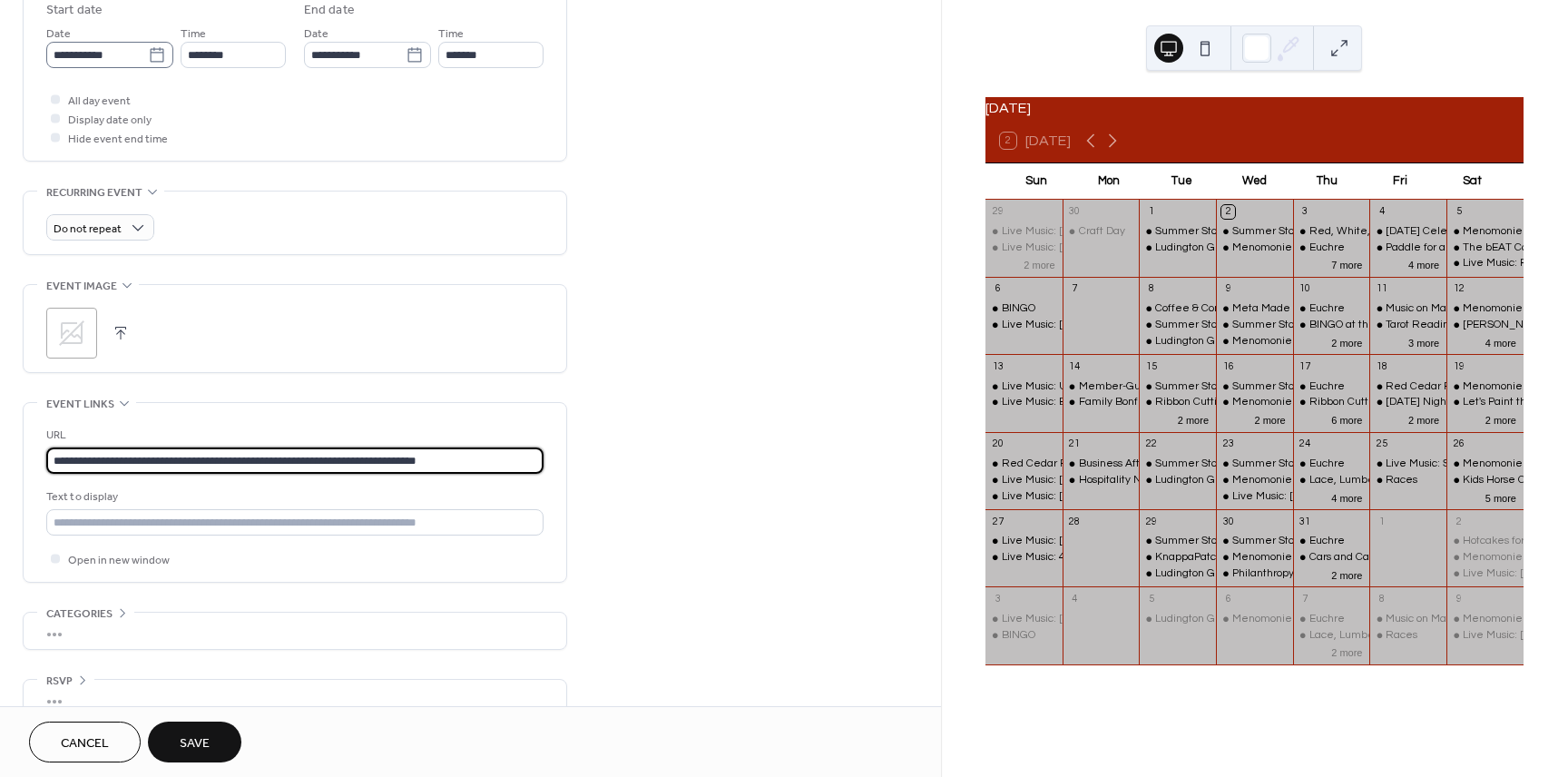 type on "**********" 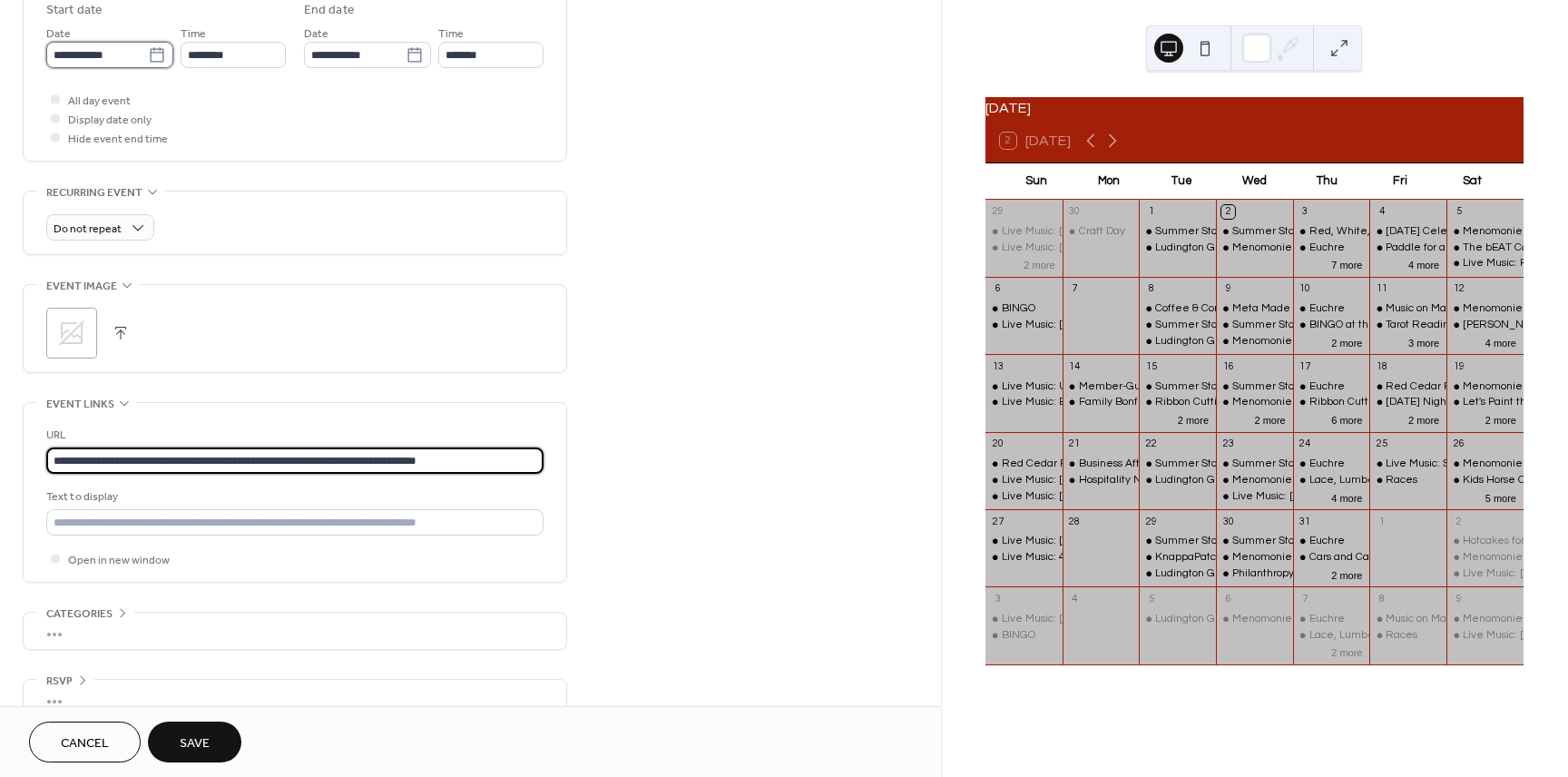 click on "**********" at bounding box center [97, 54] 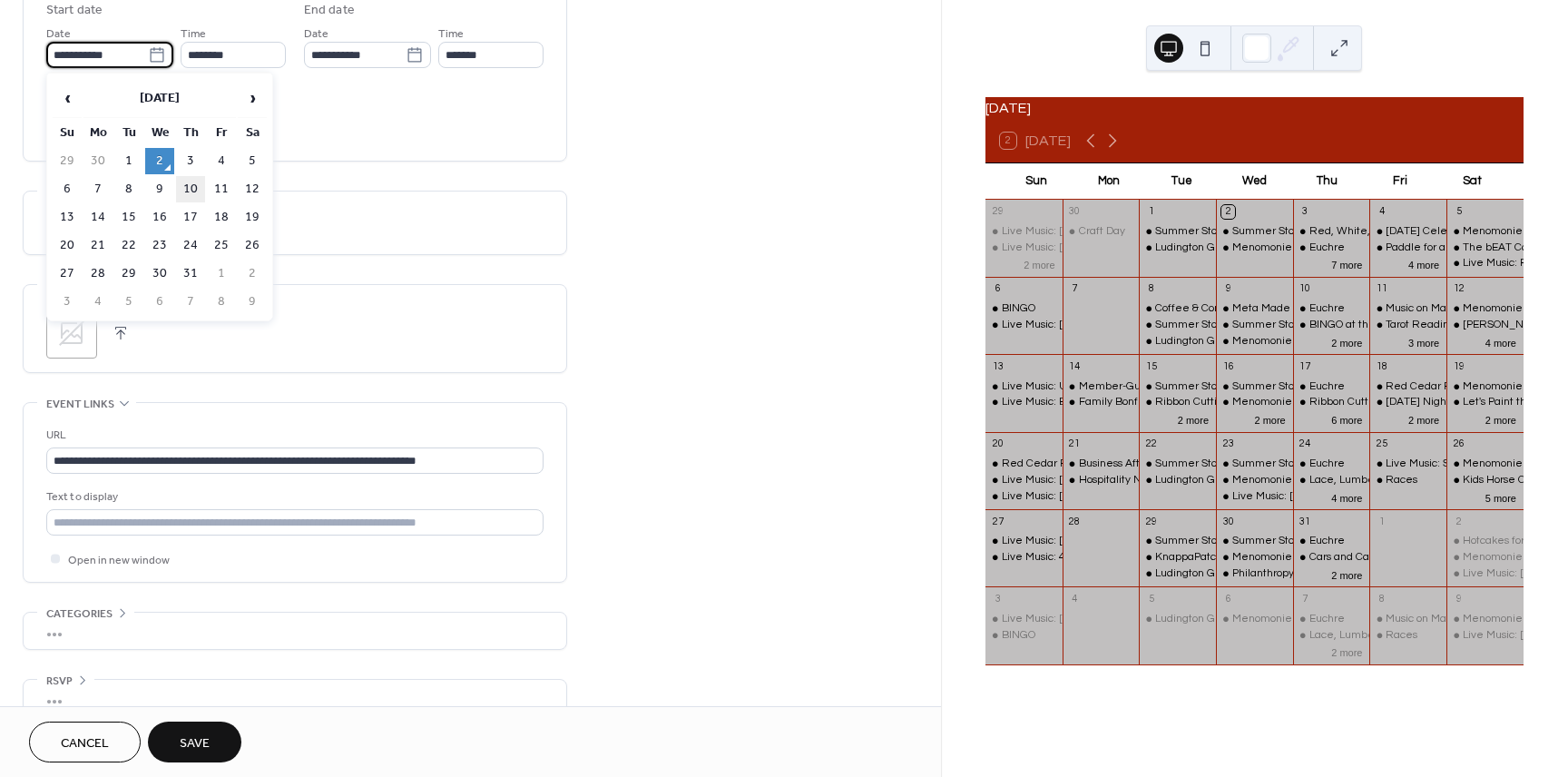 click on "10" at bounding box center (191, 189) 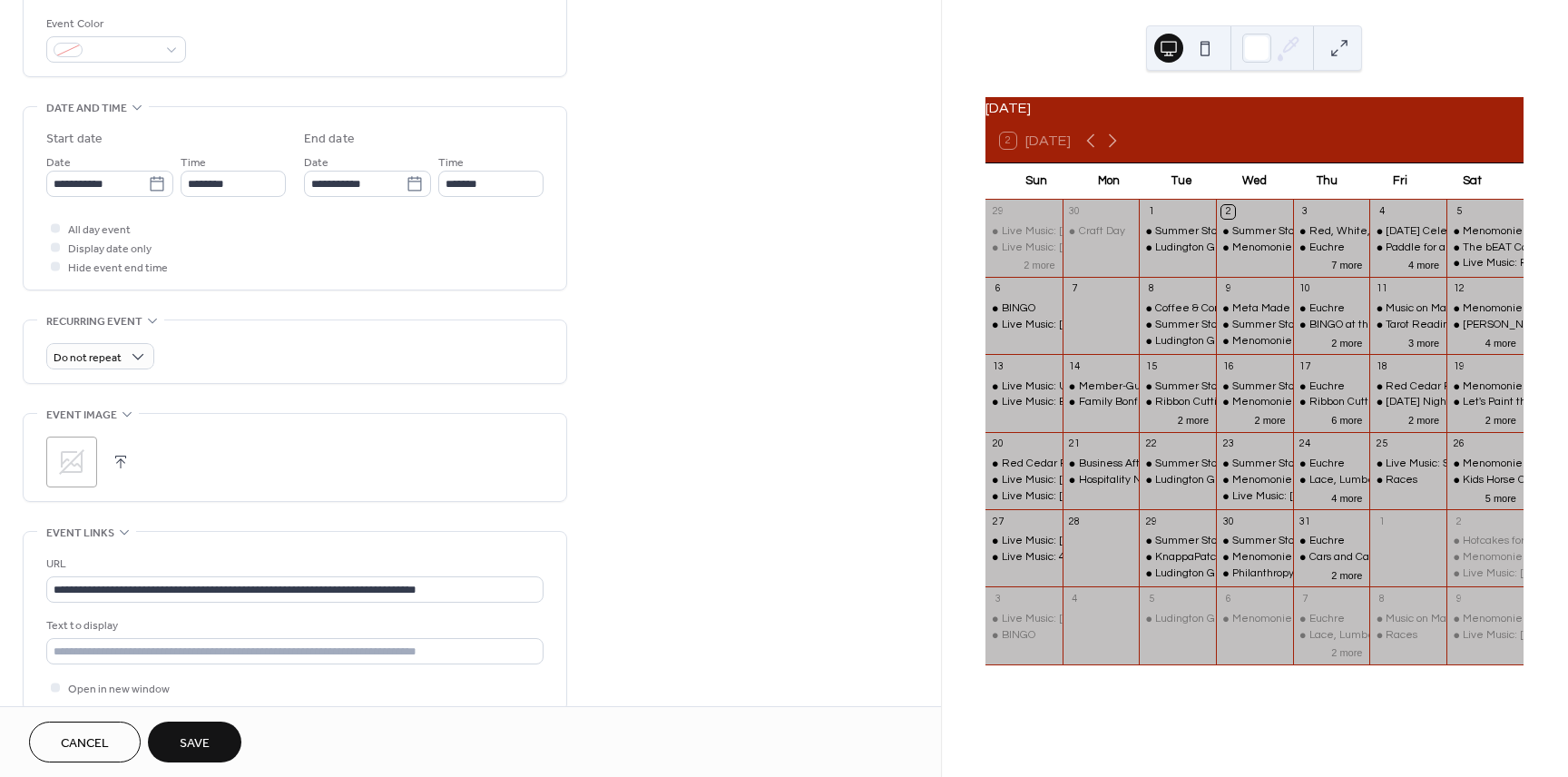 scroll, scrollTop: 456, scrollLeft: 0, axis: vertical 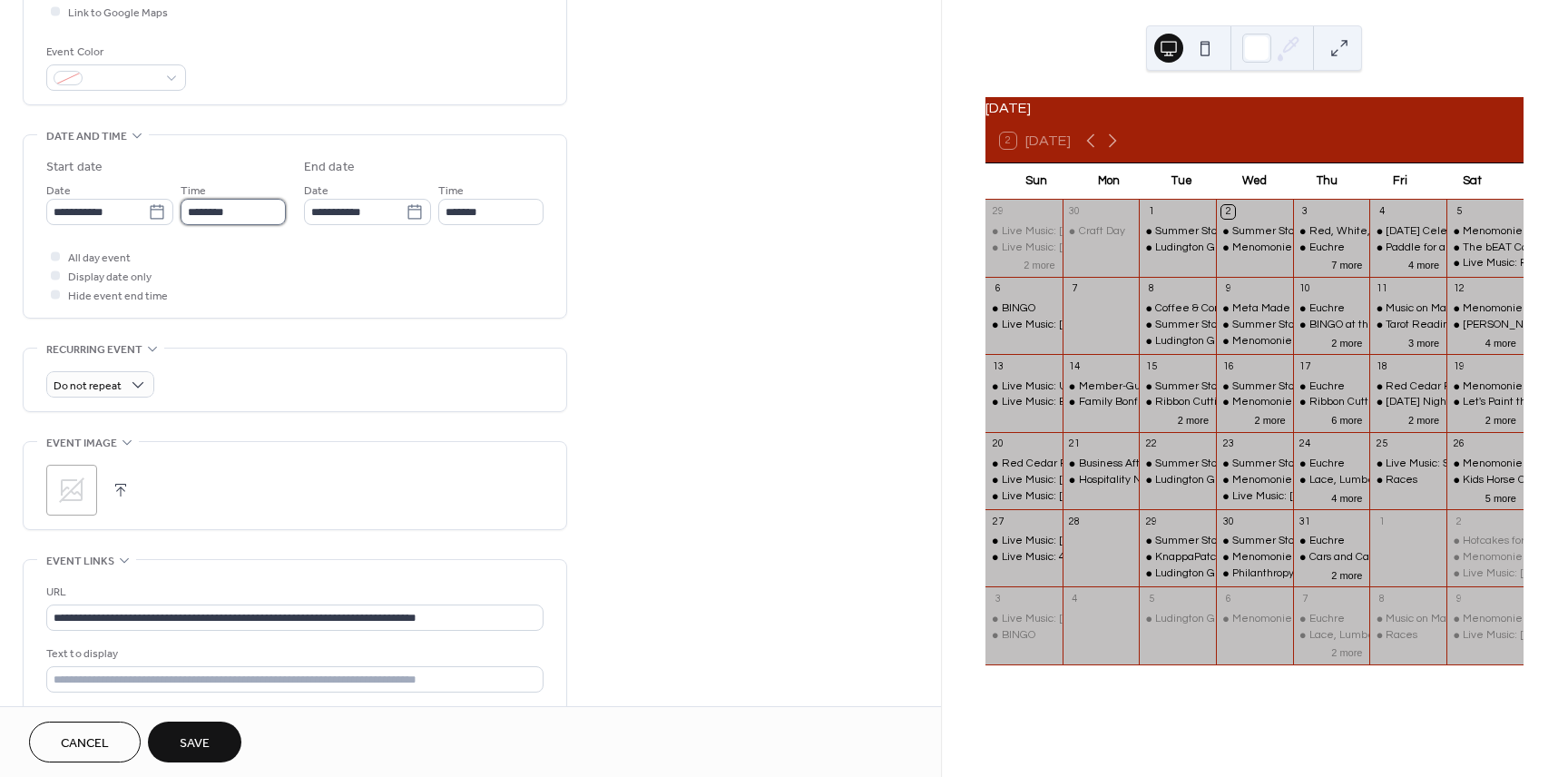 click on "********" at bounding box center (233, 211) 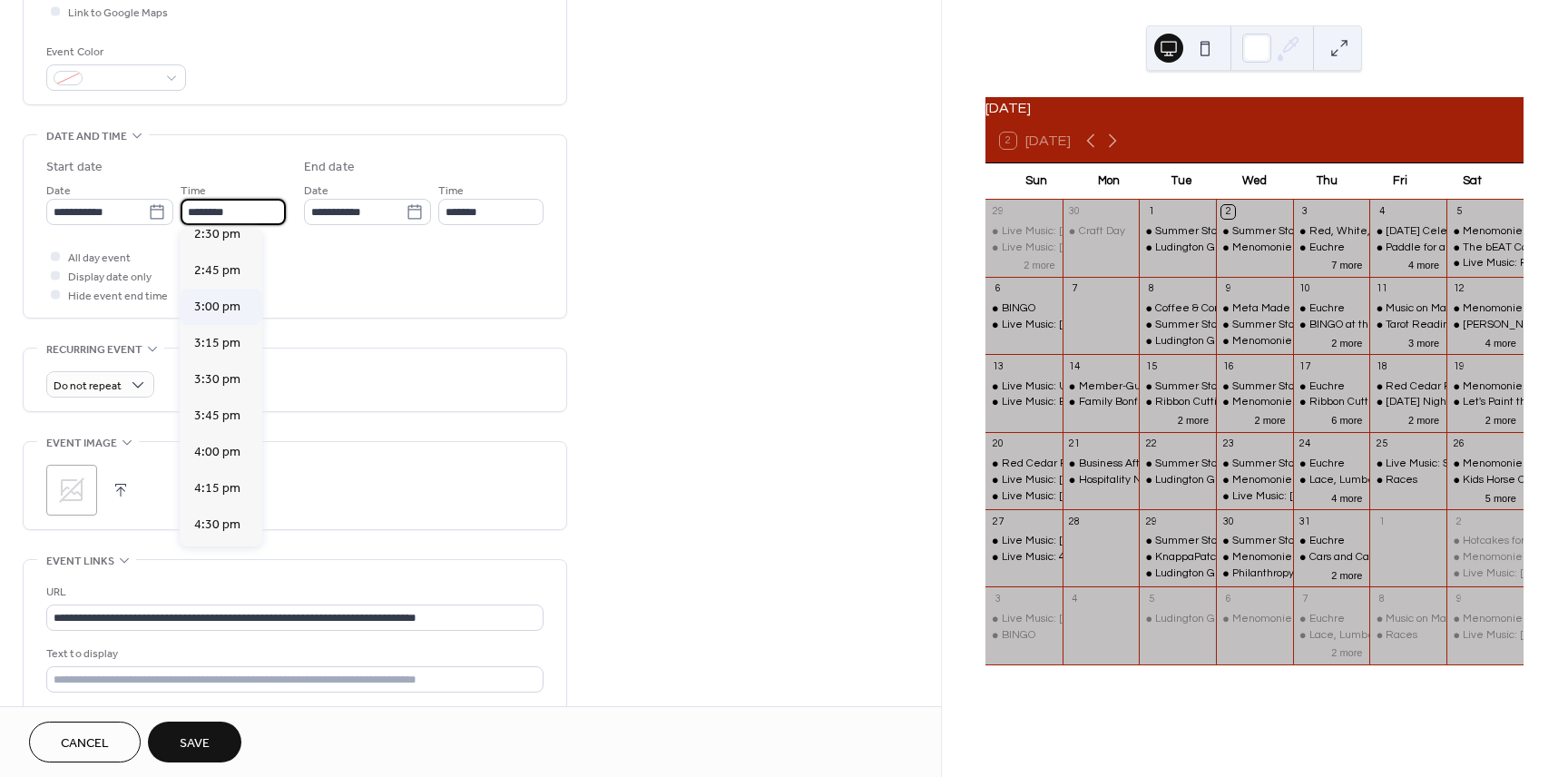 scroll, scrollTop: 2065, scrollLeft: 0, axis: vertical 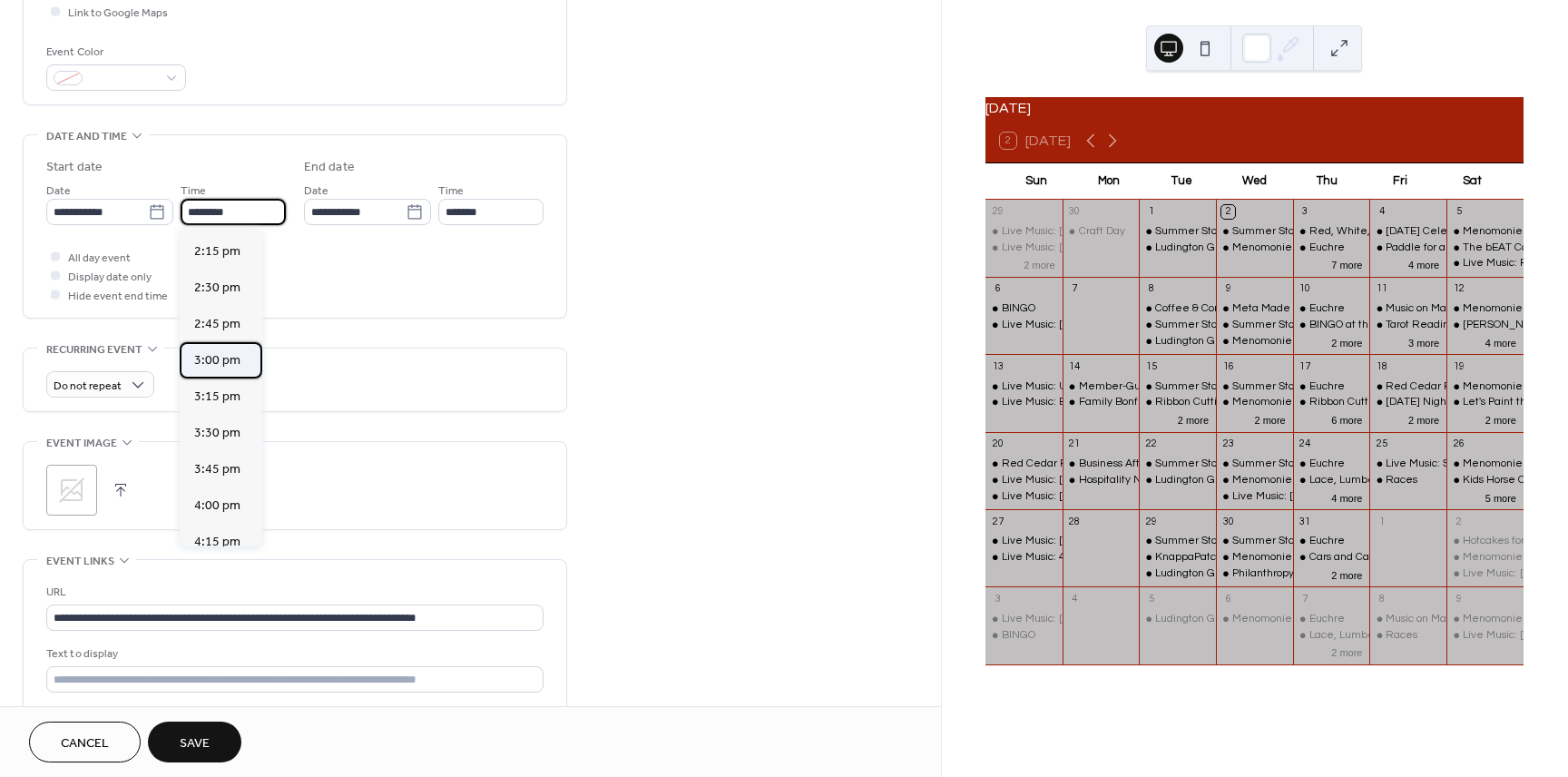 click on "3:00 pm" at bounding box center [217, 360] 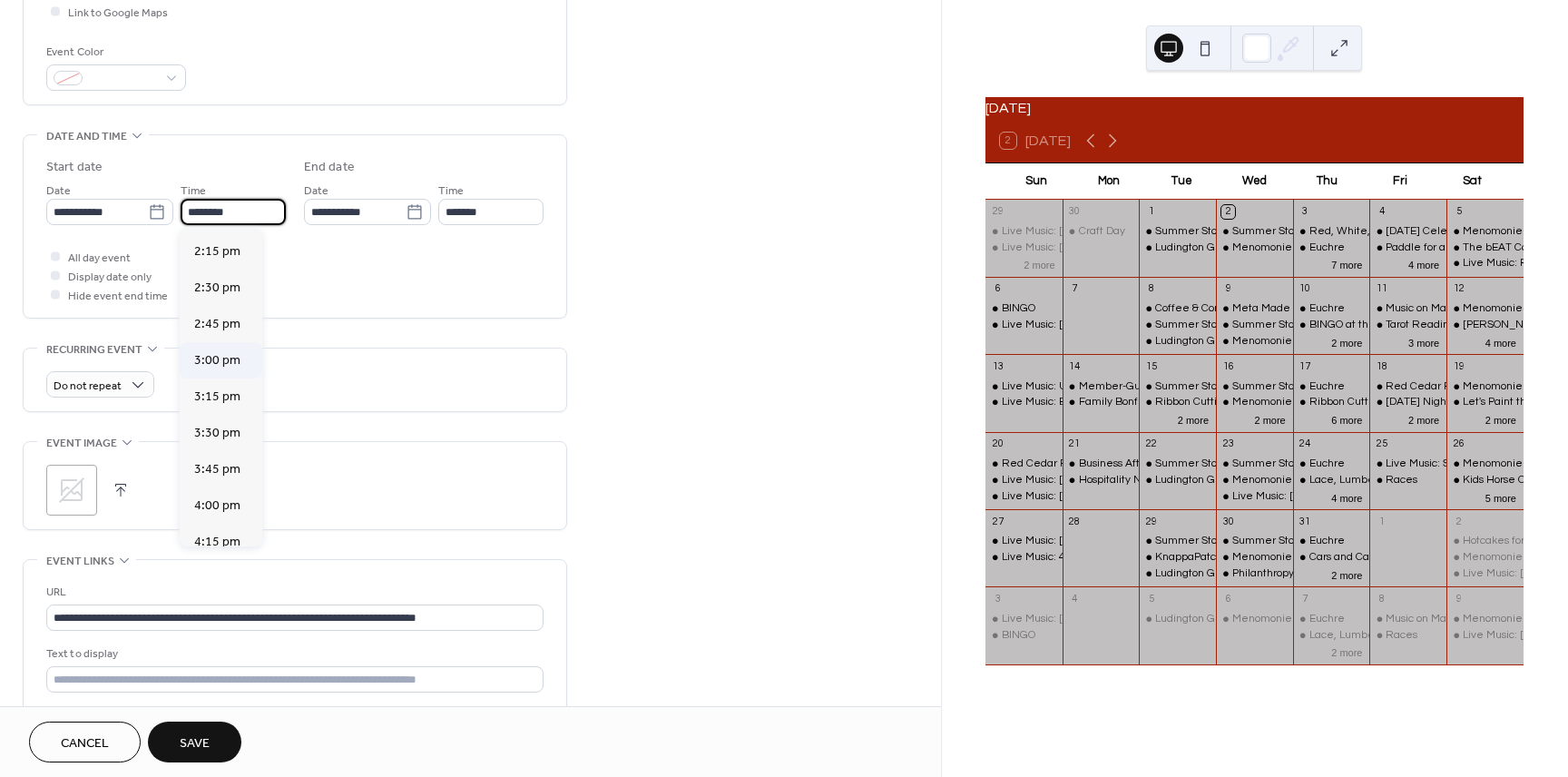 type on "*******" 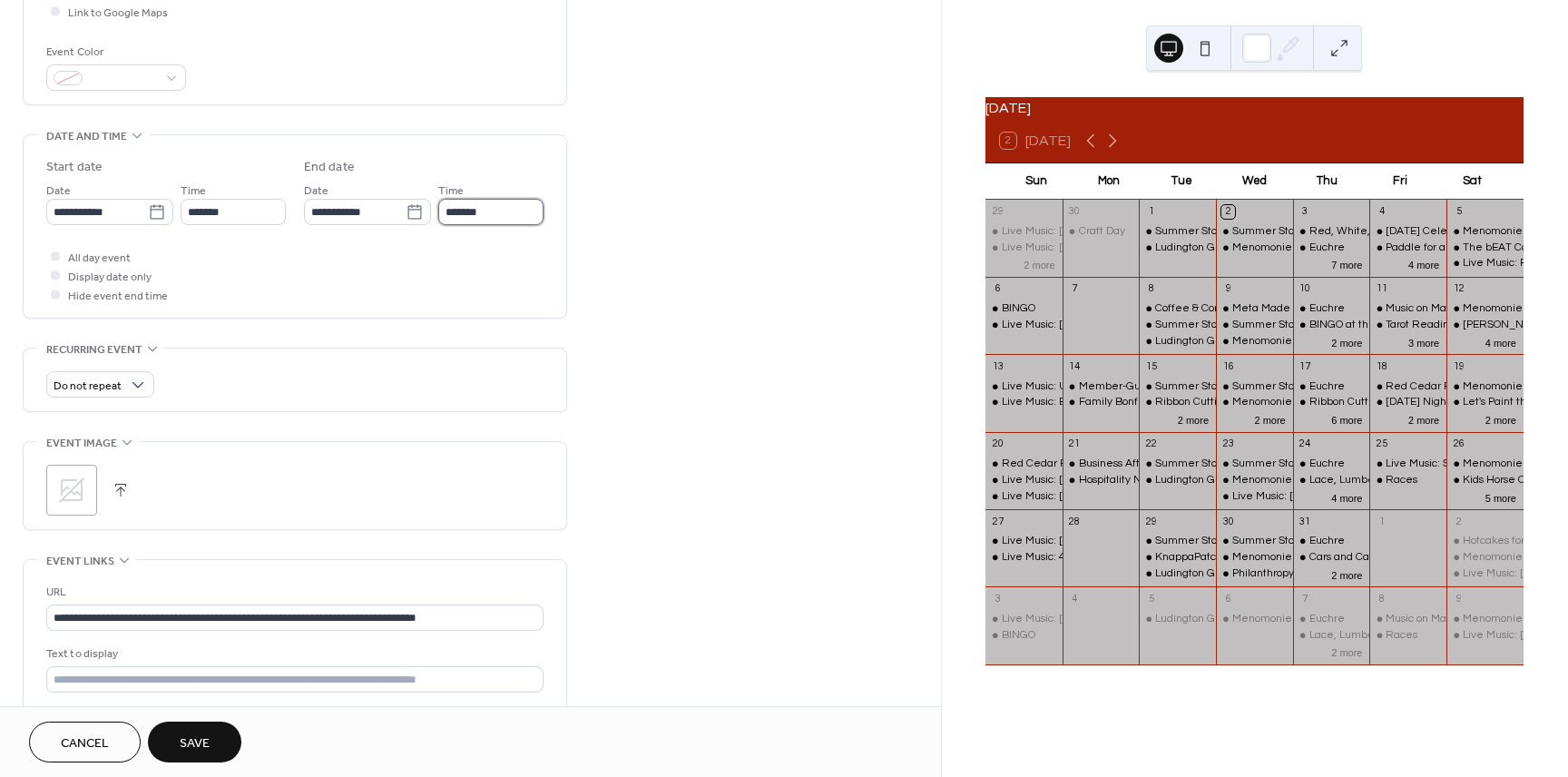 click on "*******" at bounding box center (491, 211) 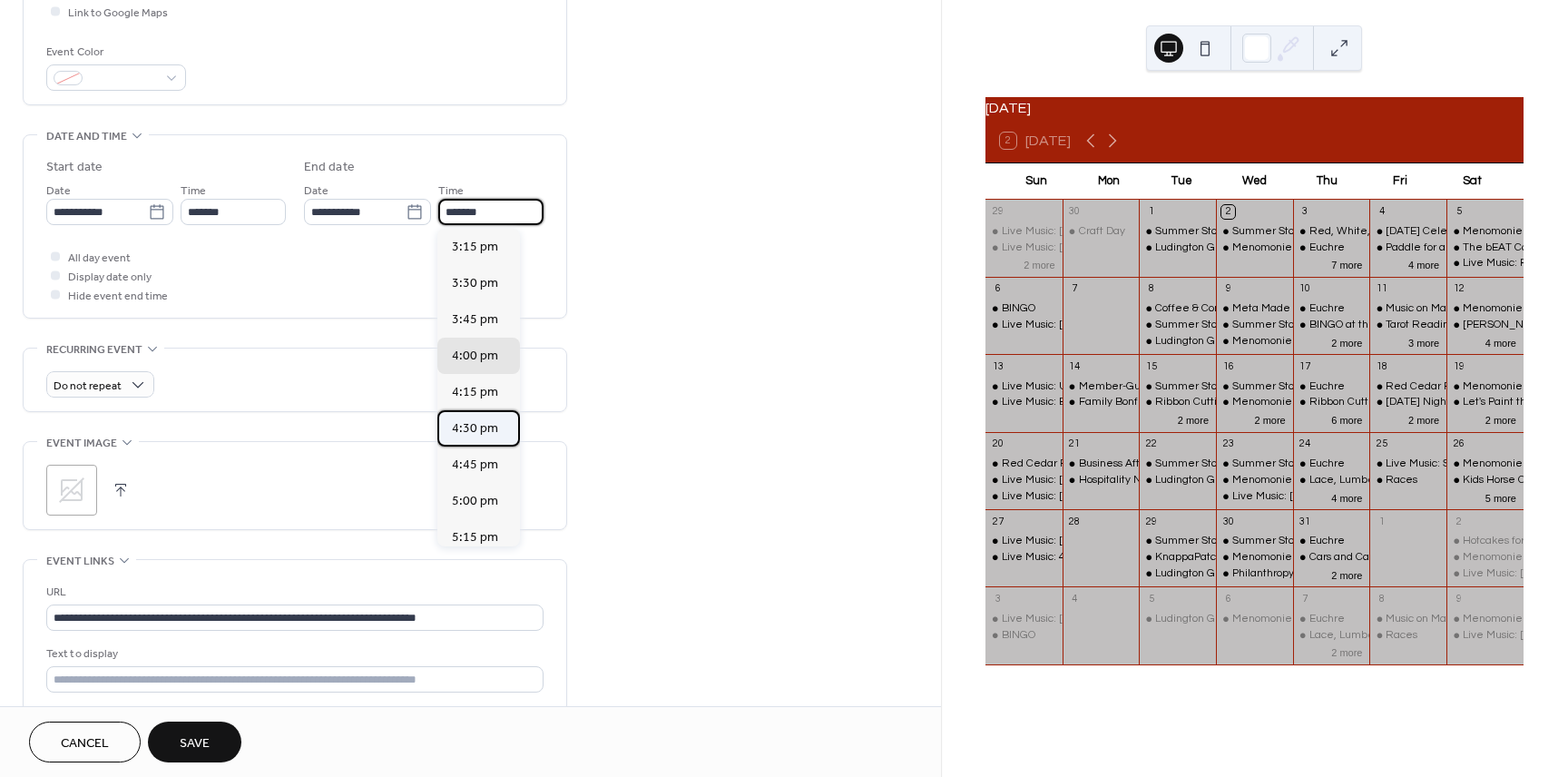 click on "4:30 pm" at bounding box center (475, 428) 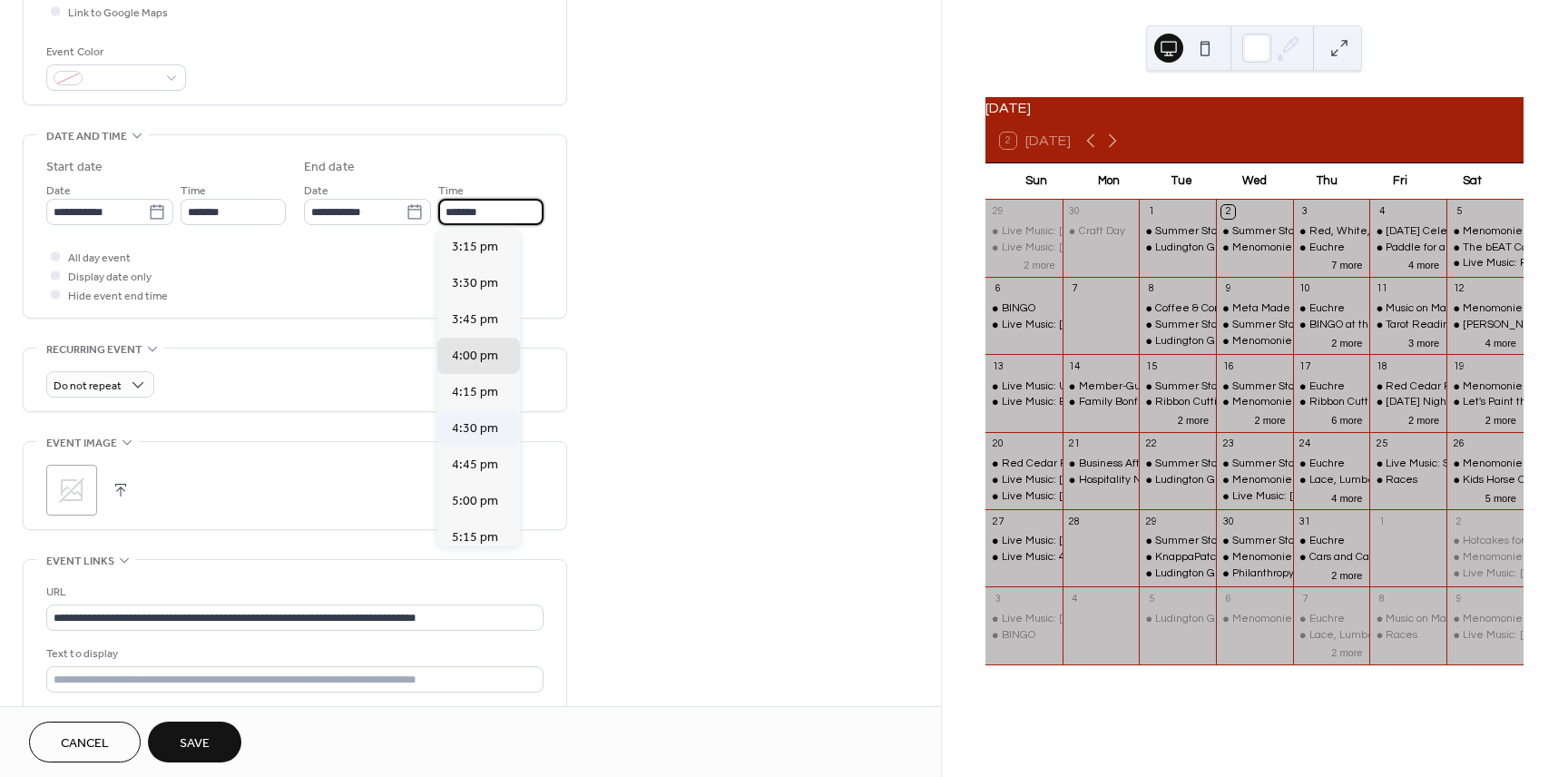 type on "*******" 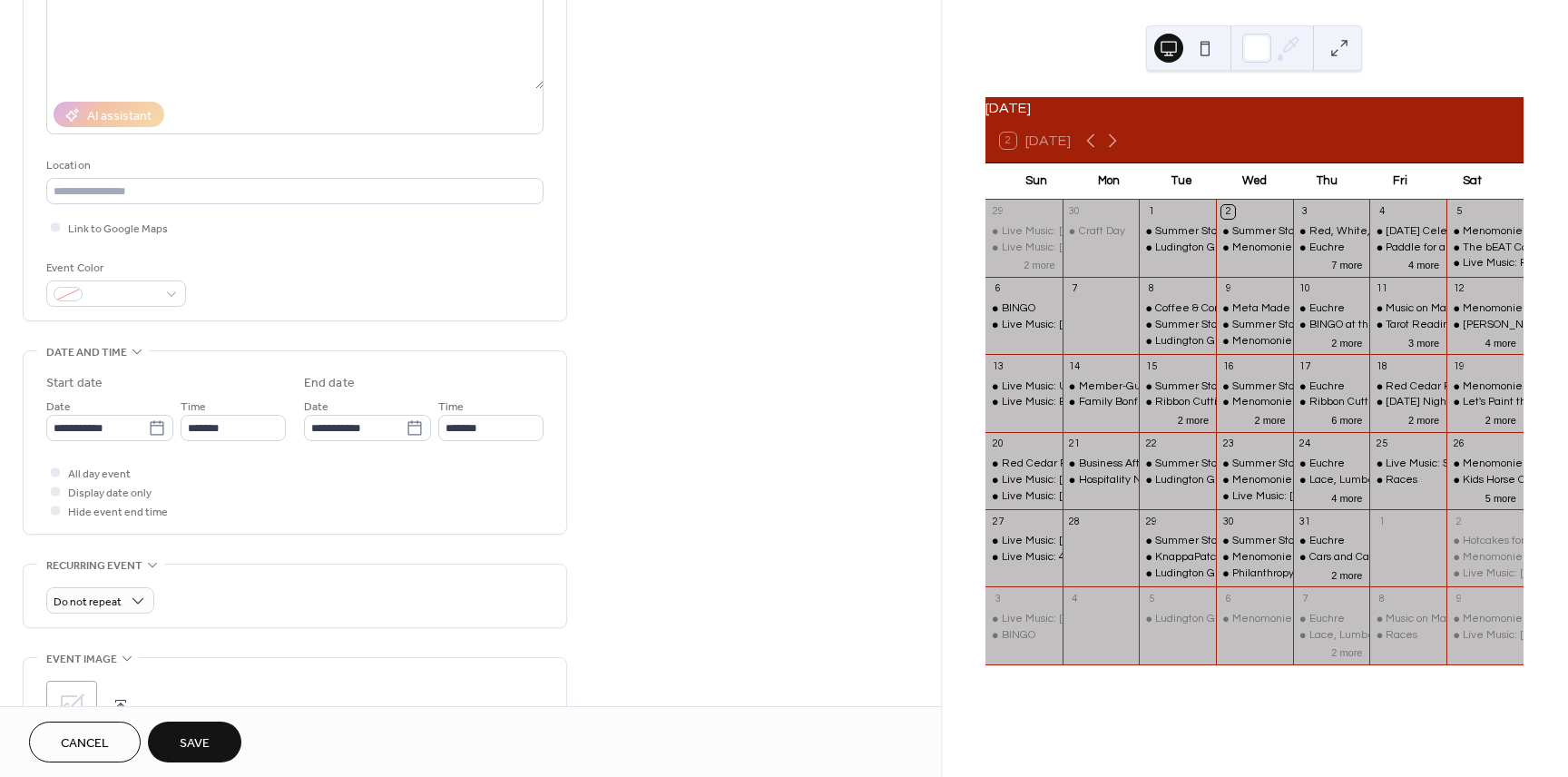 scroll, scrollTop: 151, scrollLeft: 0, axis: vertical 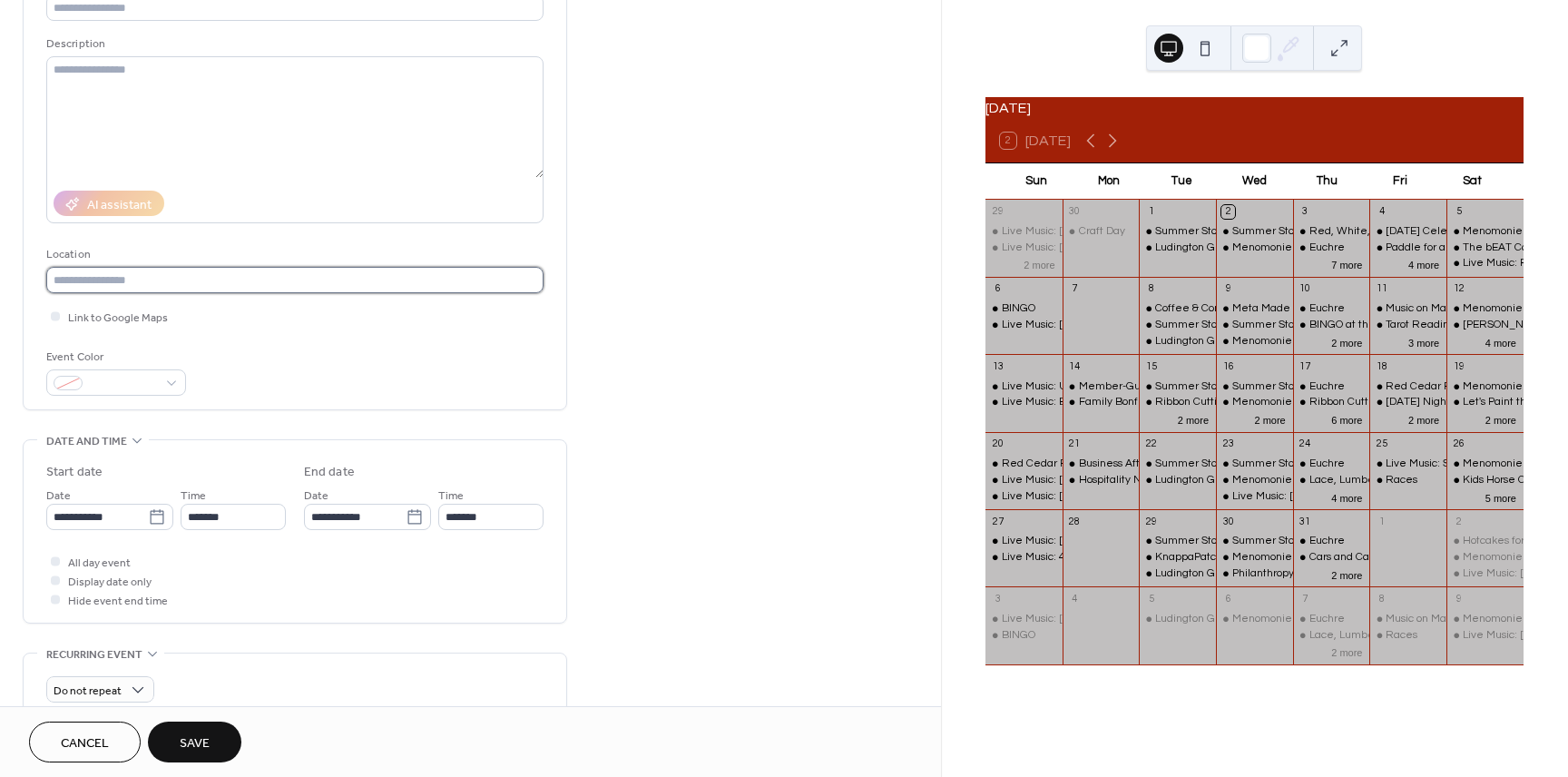 click at bounding box center [295, 280] 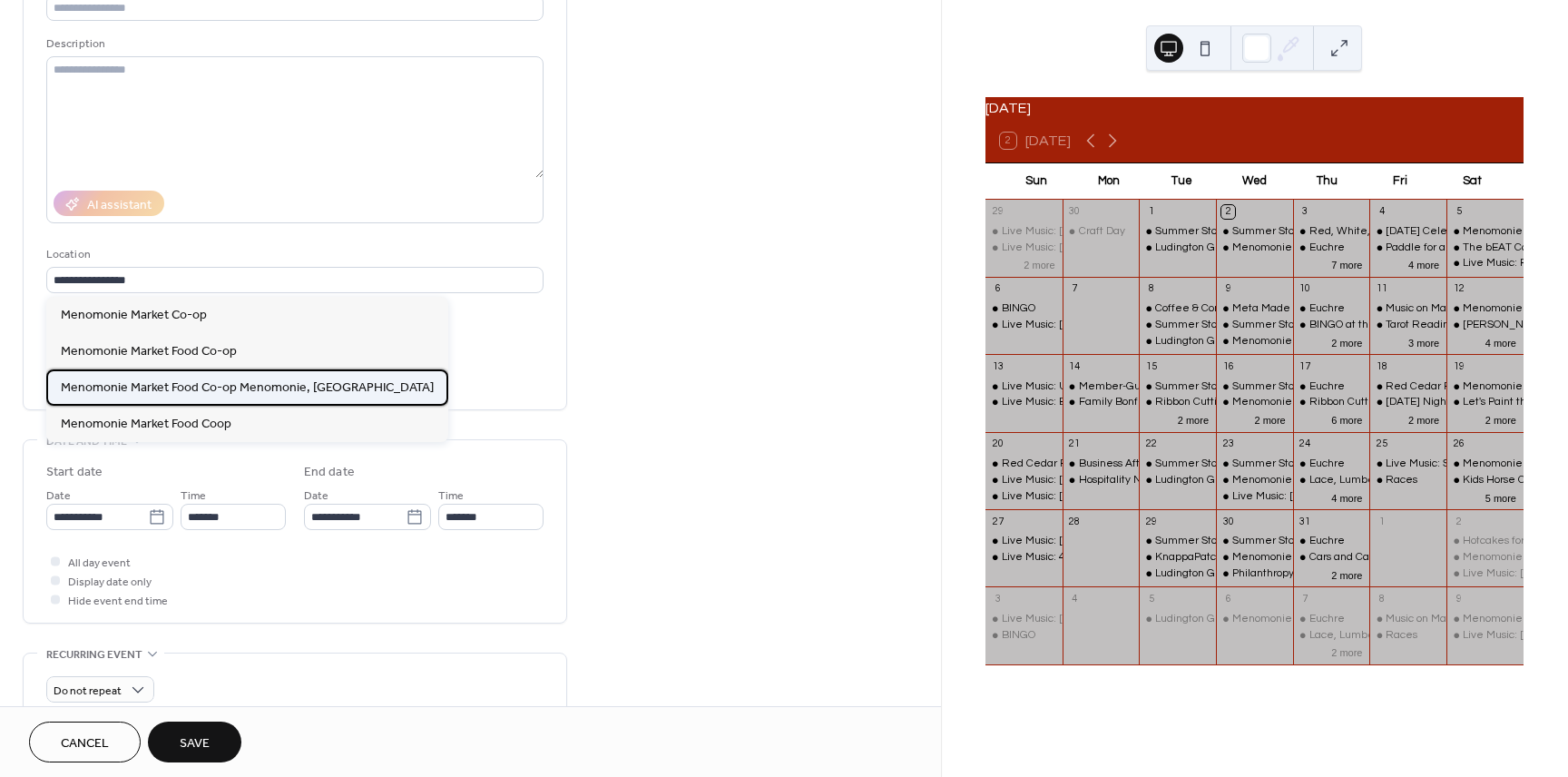 click on "Menomonie Market Food Co-op Menomonie, WI" at bounding box center (247, 388) 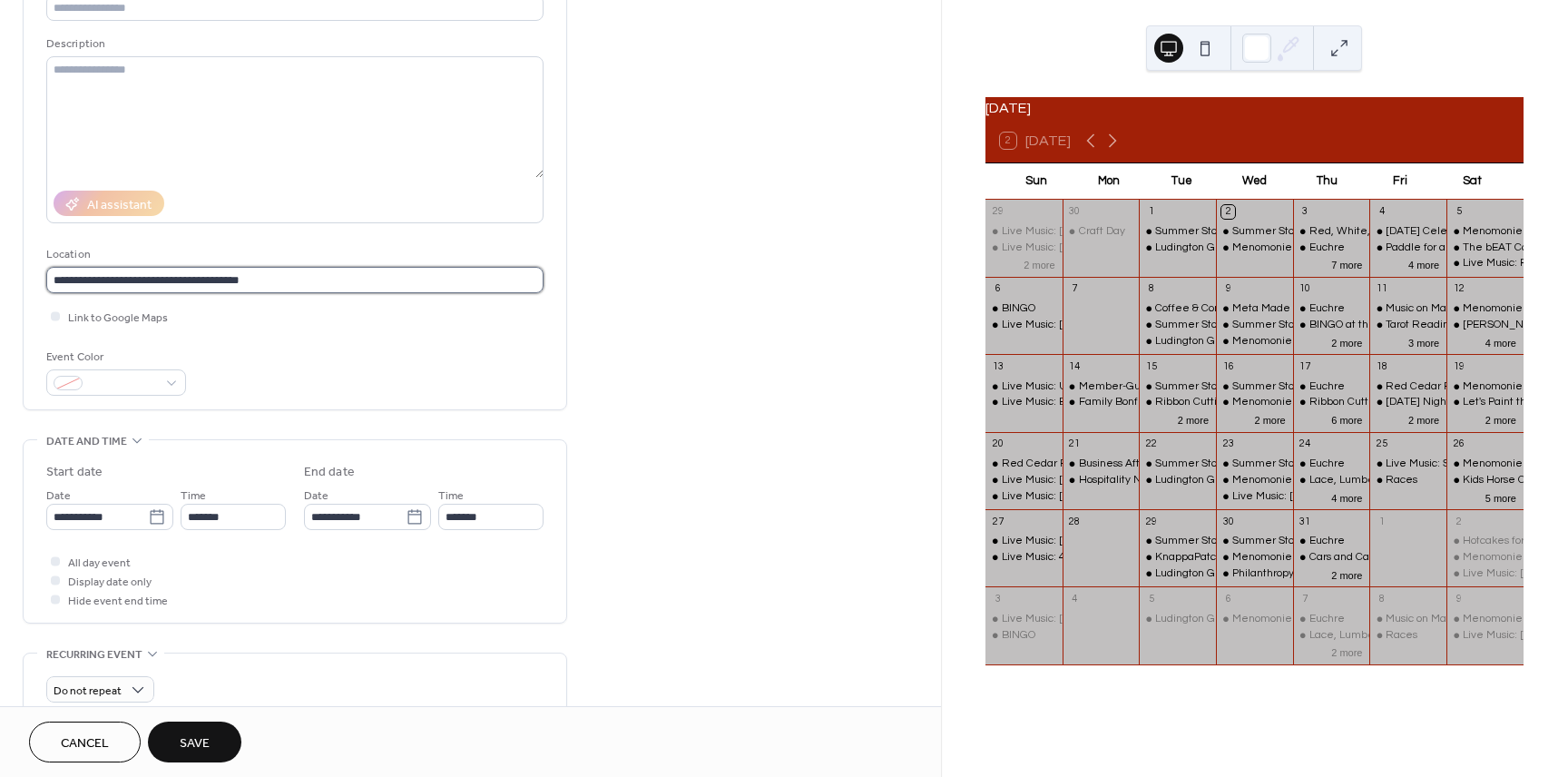 click on "**********" at bounding box center (295, 280) 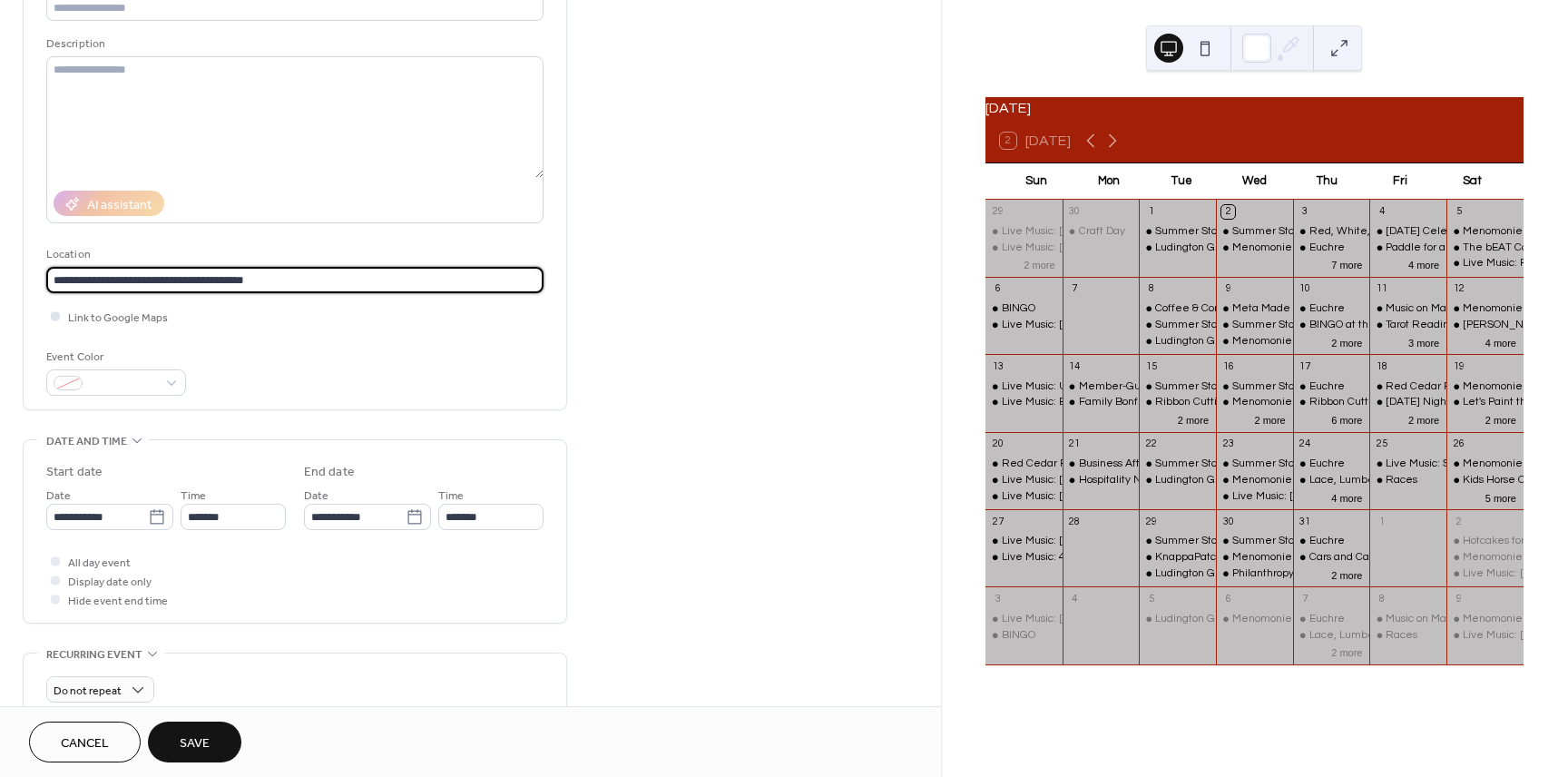 type on "**********" 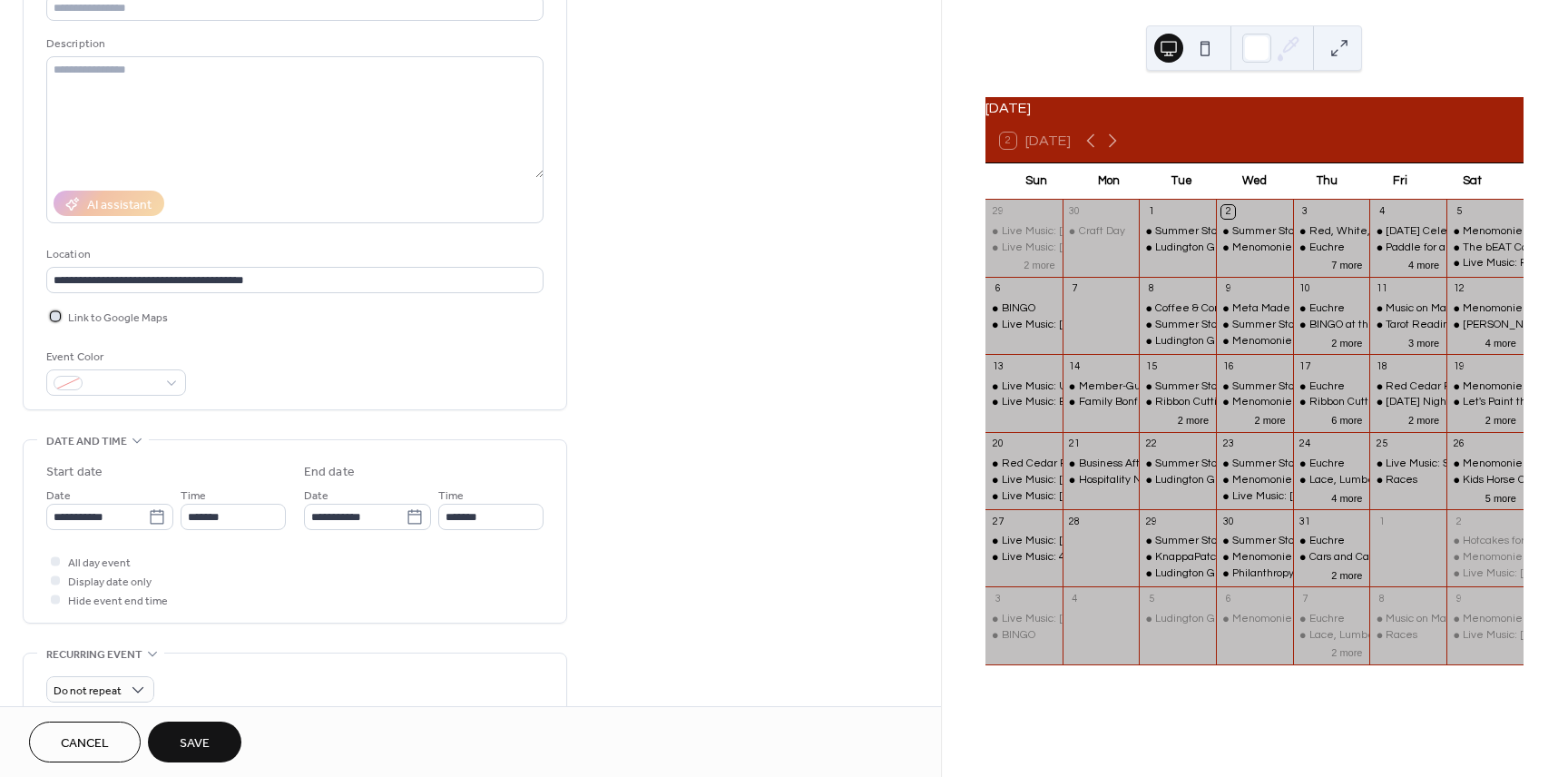click at bounding box center [55, 316] 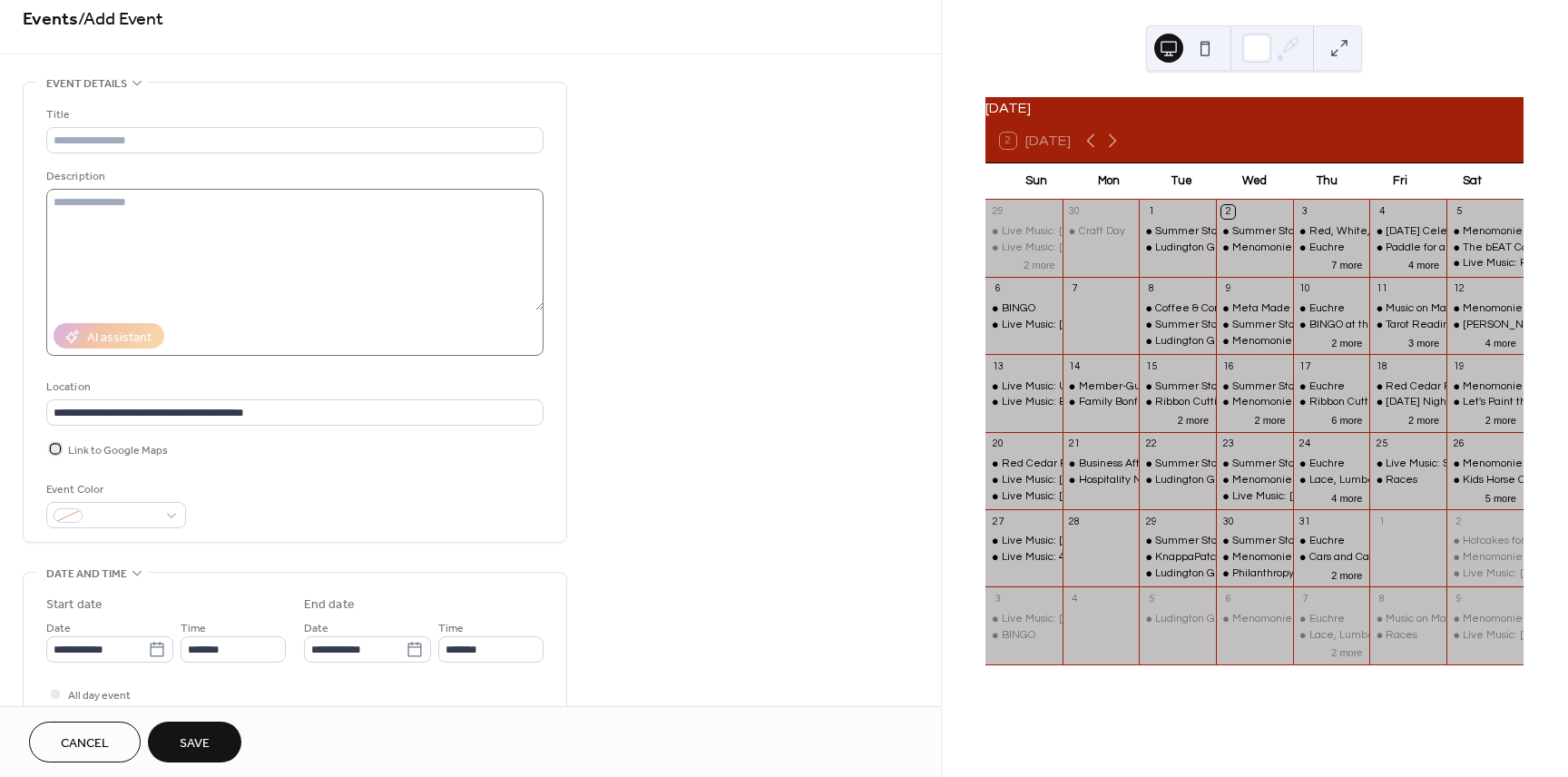 scroll, scrollTop: 0, scrollLeft: 0, axis: both 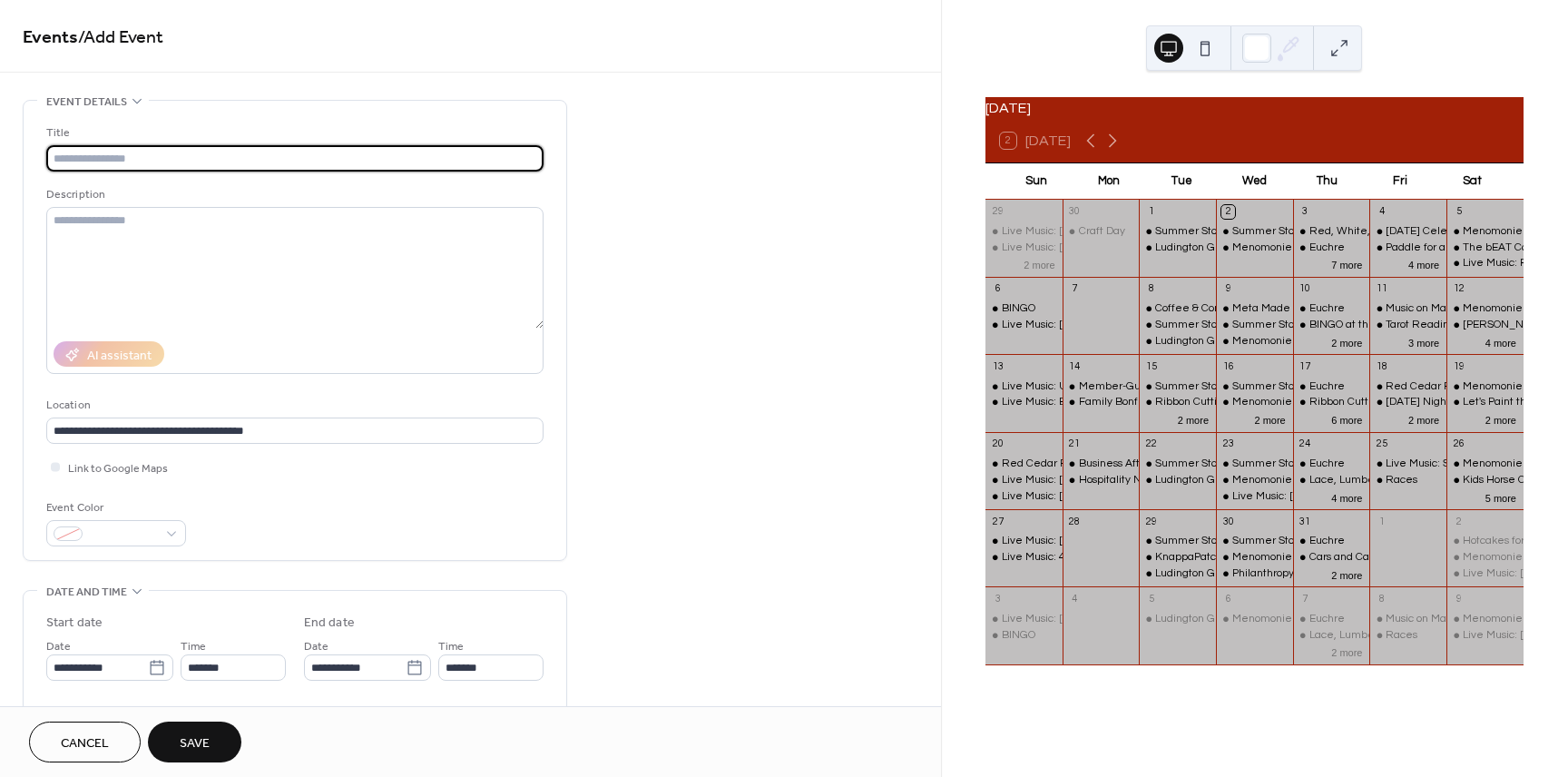 click at bounding box center (295, 158) 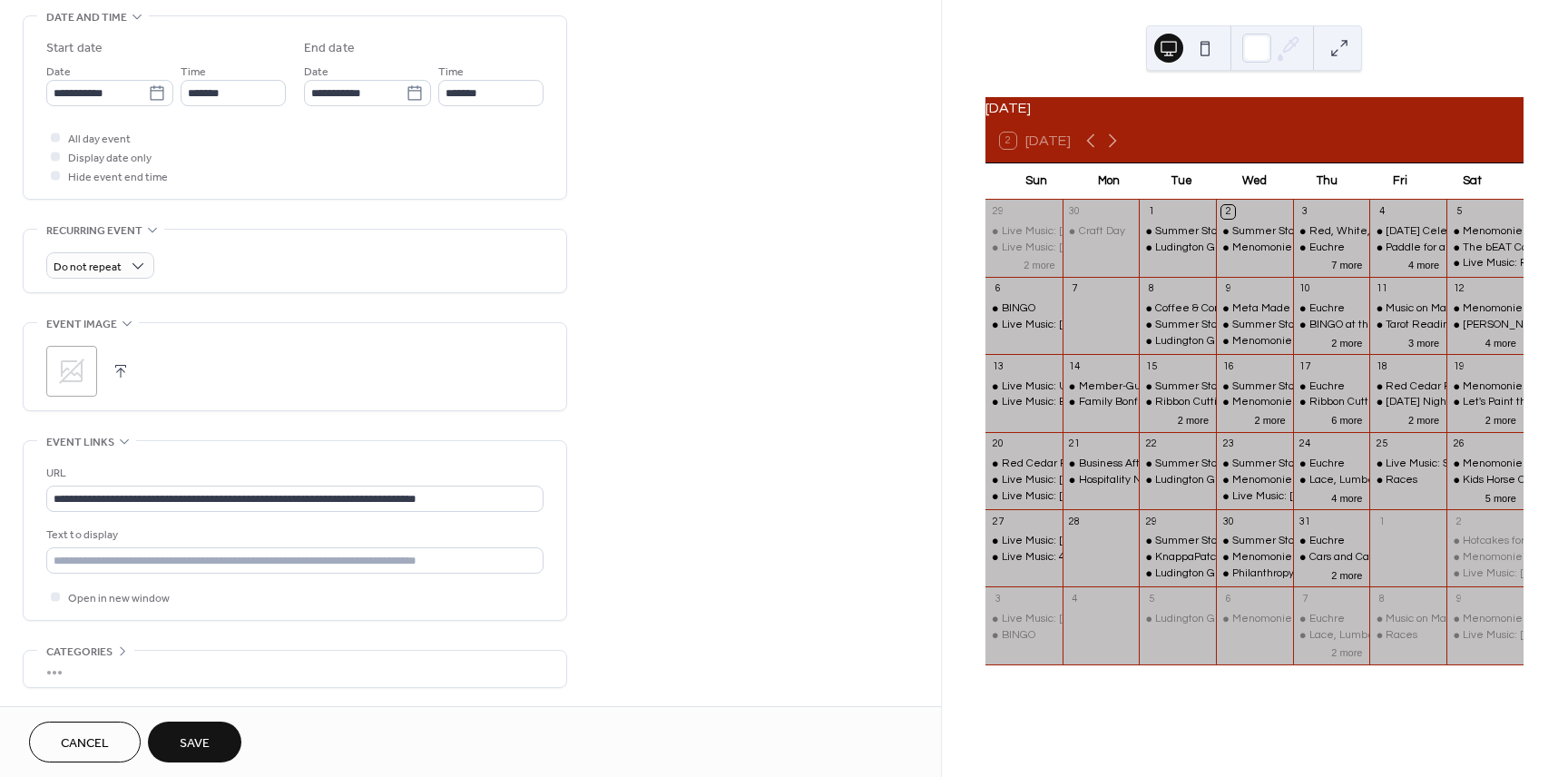scroll, scrollTop: 642, scrollLeft: 0, axis: vertical 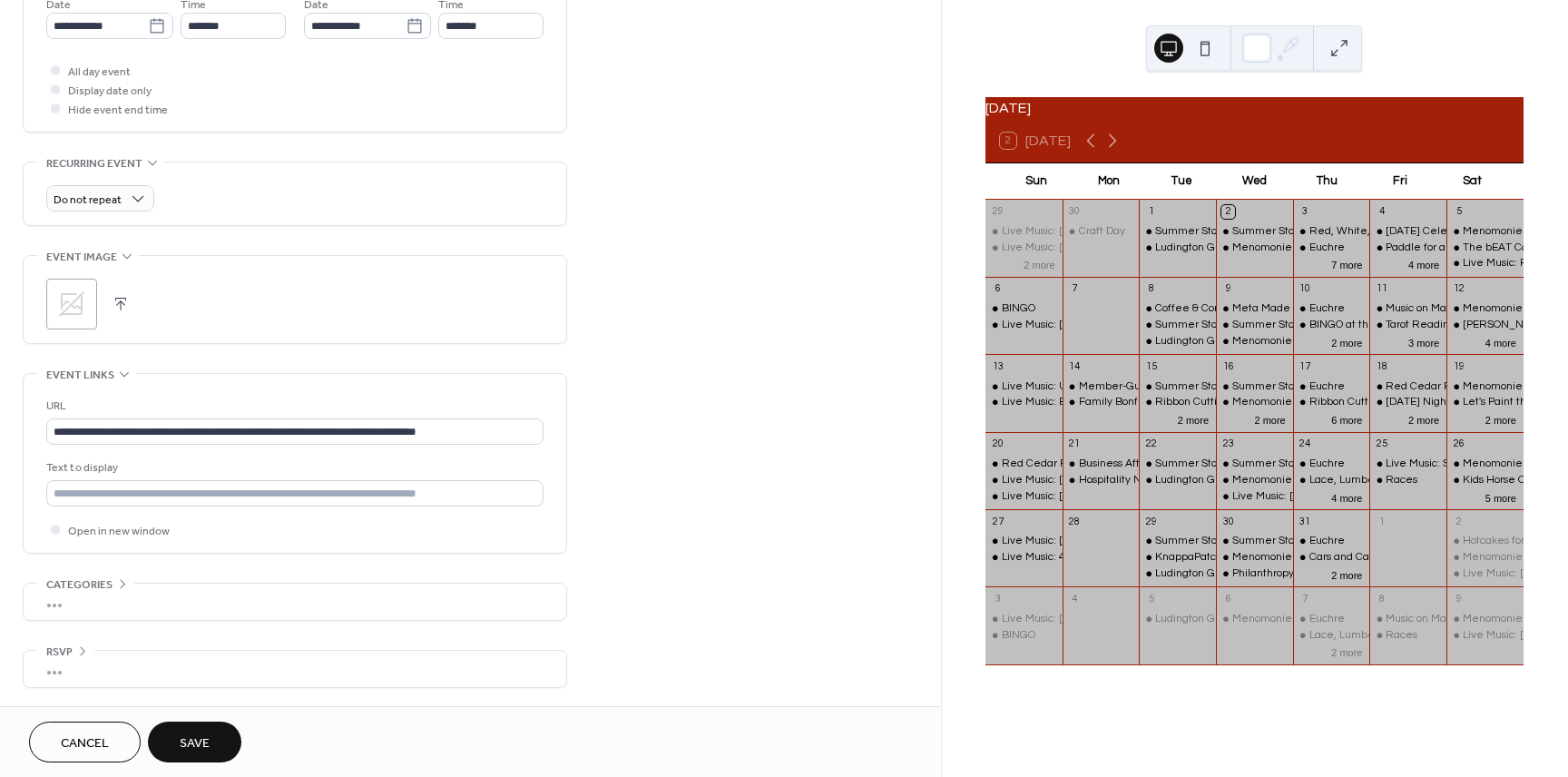 type on "**********" 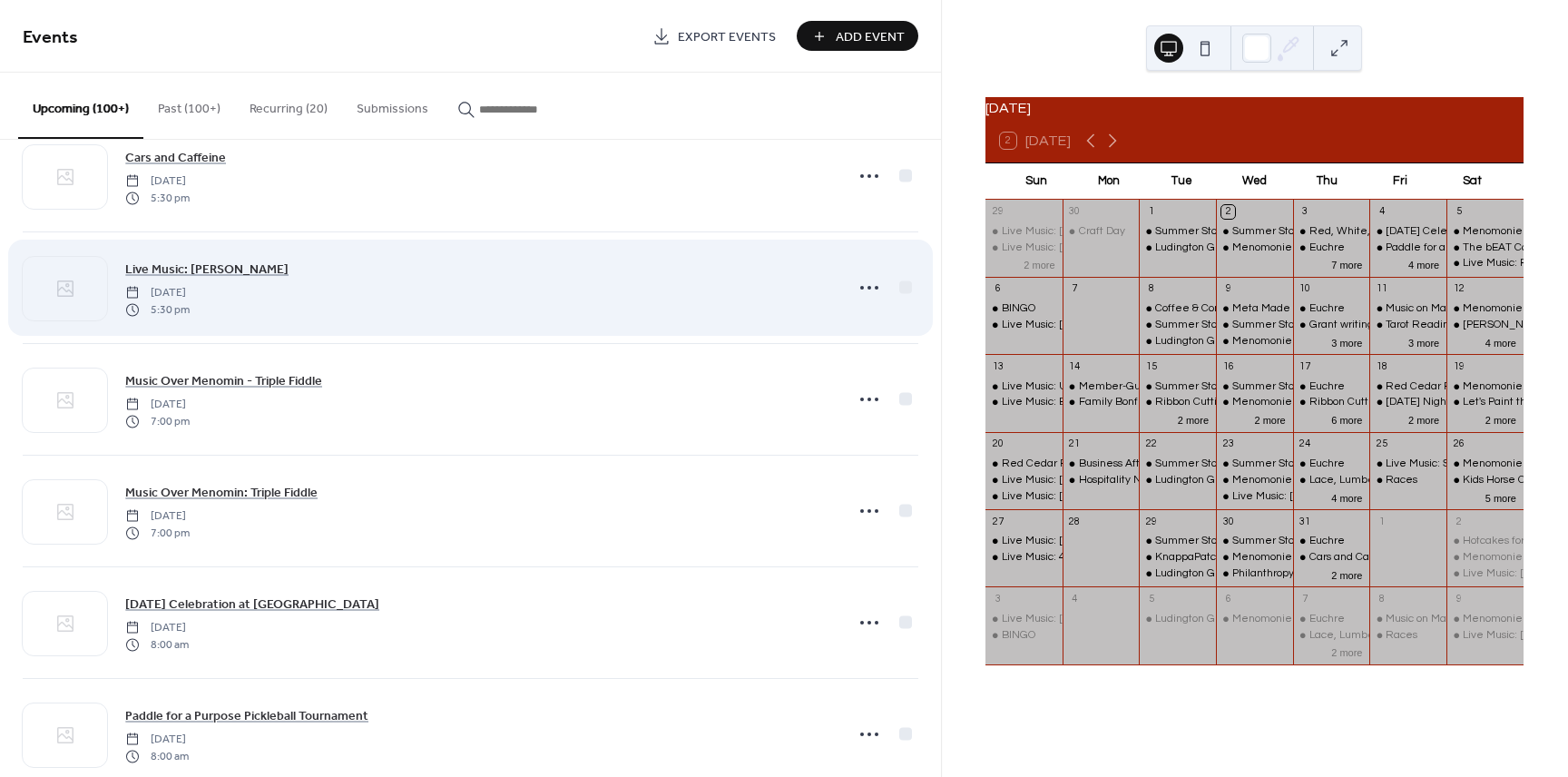 scroll, scrollTop: 397, scrollLeft: 0, axis: vertical 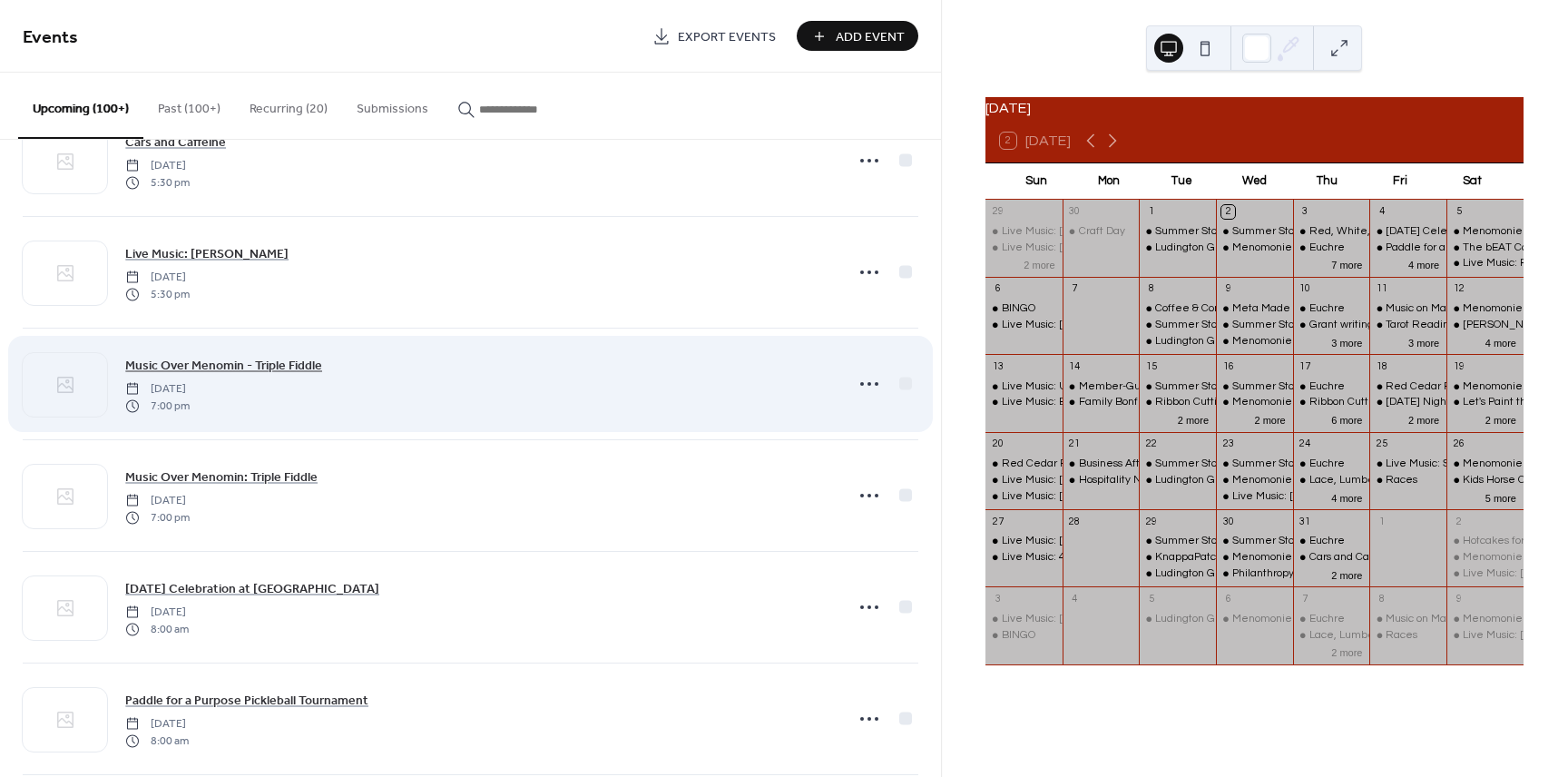 click on "Music Over Menomin - Triple Fiddle" at bounding box center (223, 366) 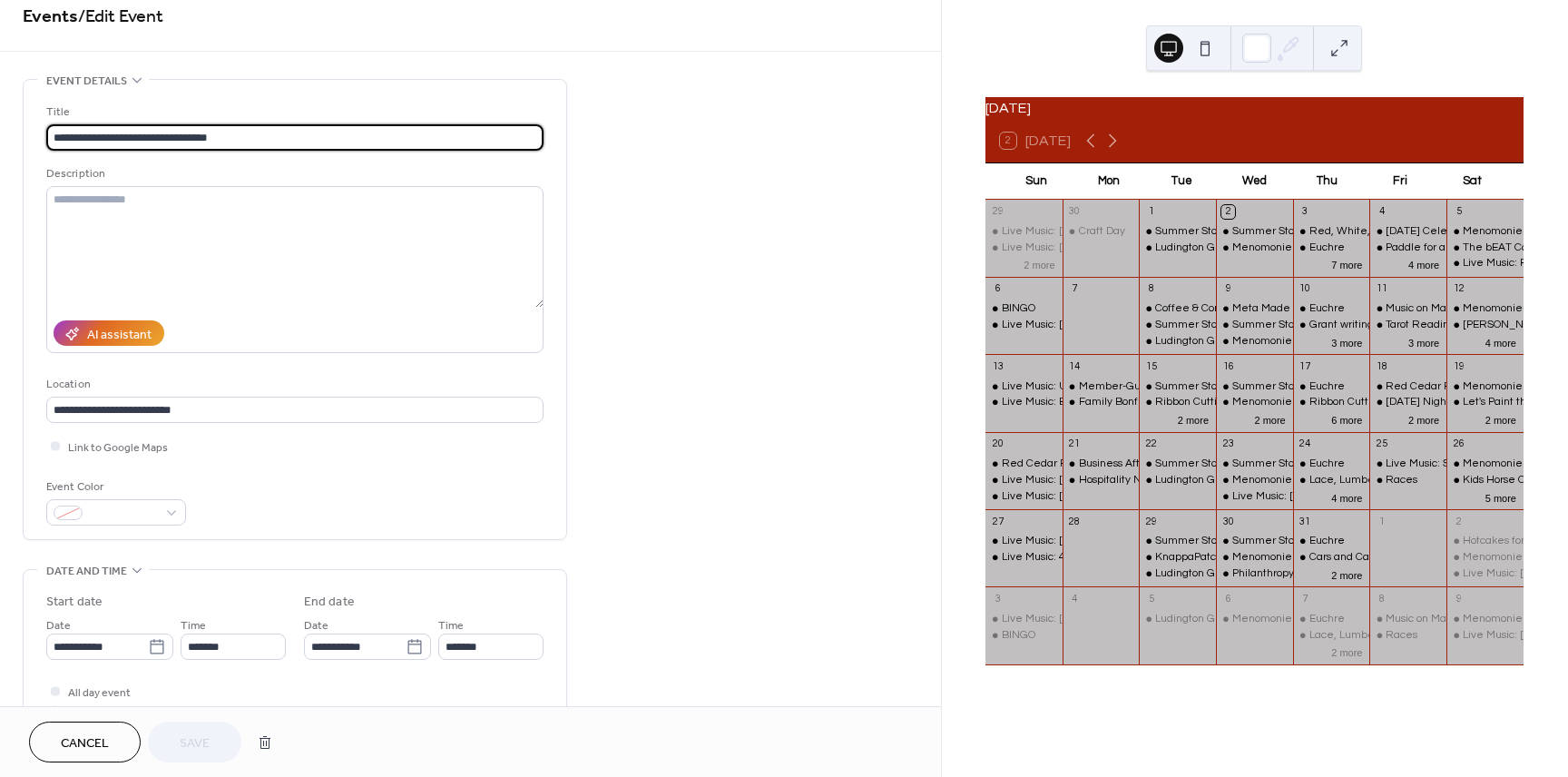 scroll, scrollTop: 18, scrollLeft: 0, axis: vertical 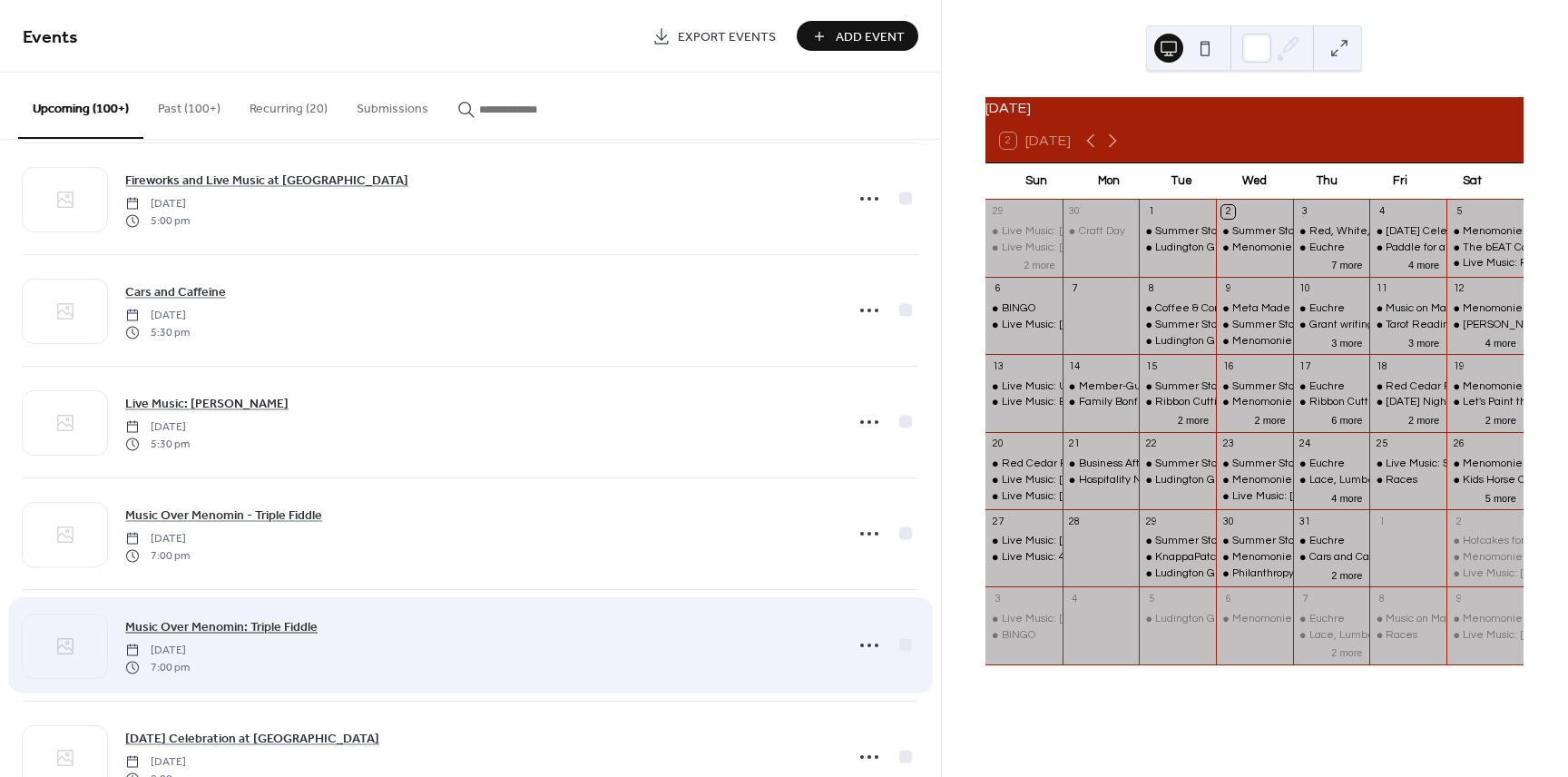 click on "Music Over Menomin: Triple Fiddle" at bounding box center (221, 627) 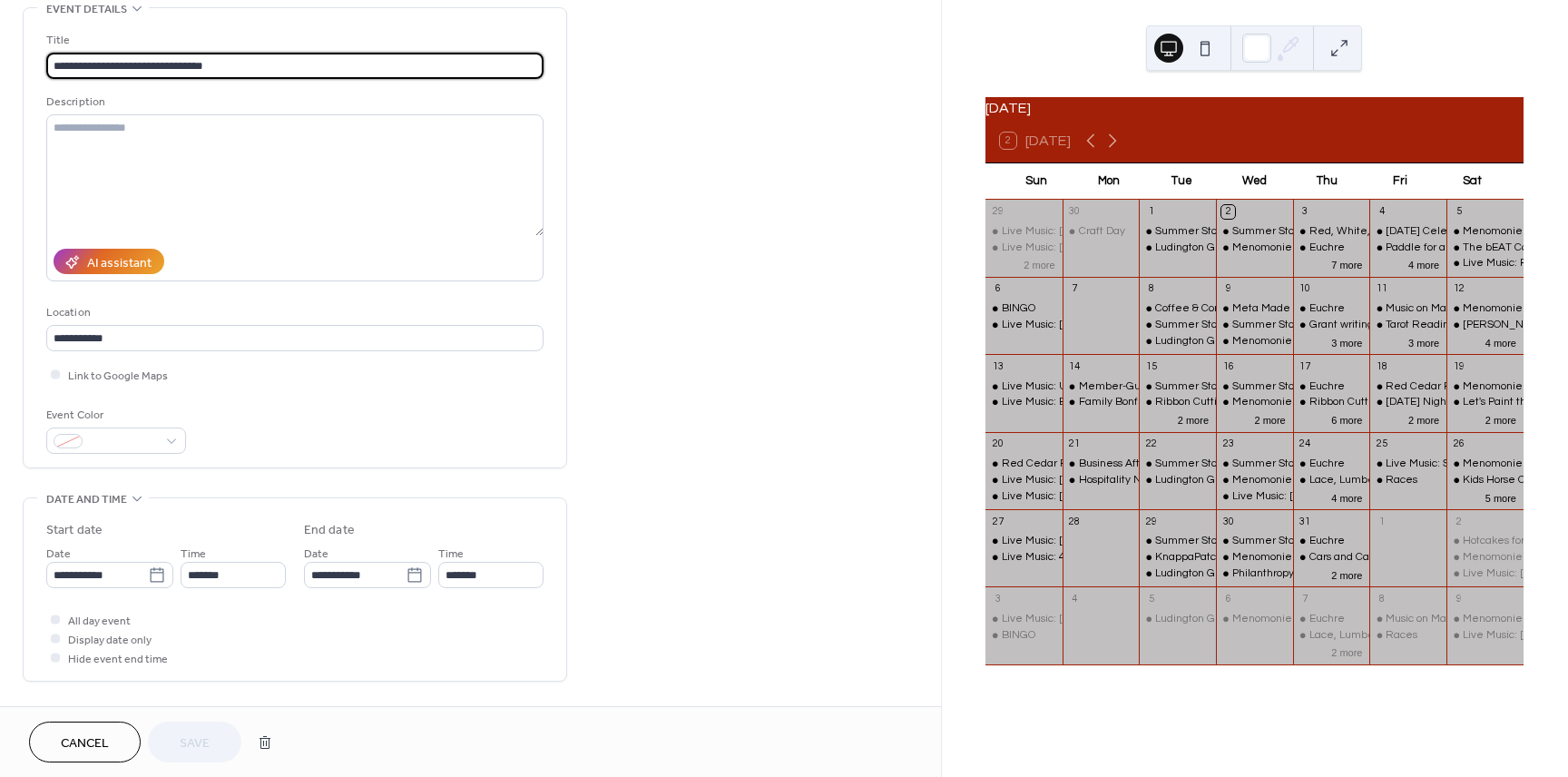 scroll, scrollTop: 92, scrollLeft: 0, axis: vertical 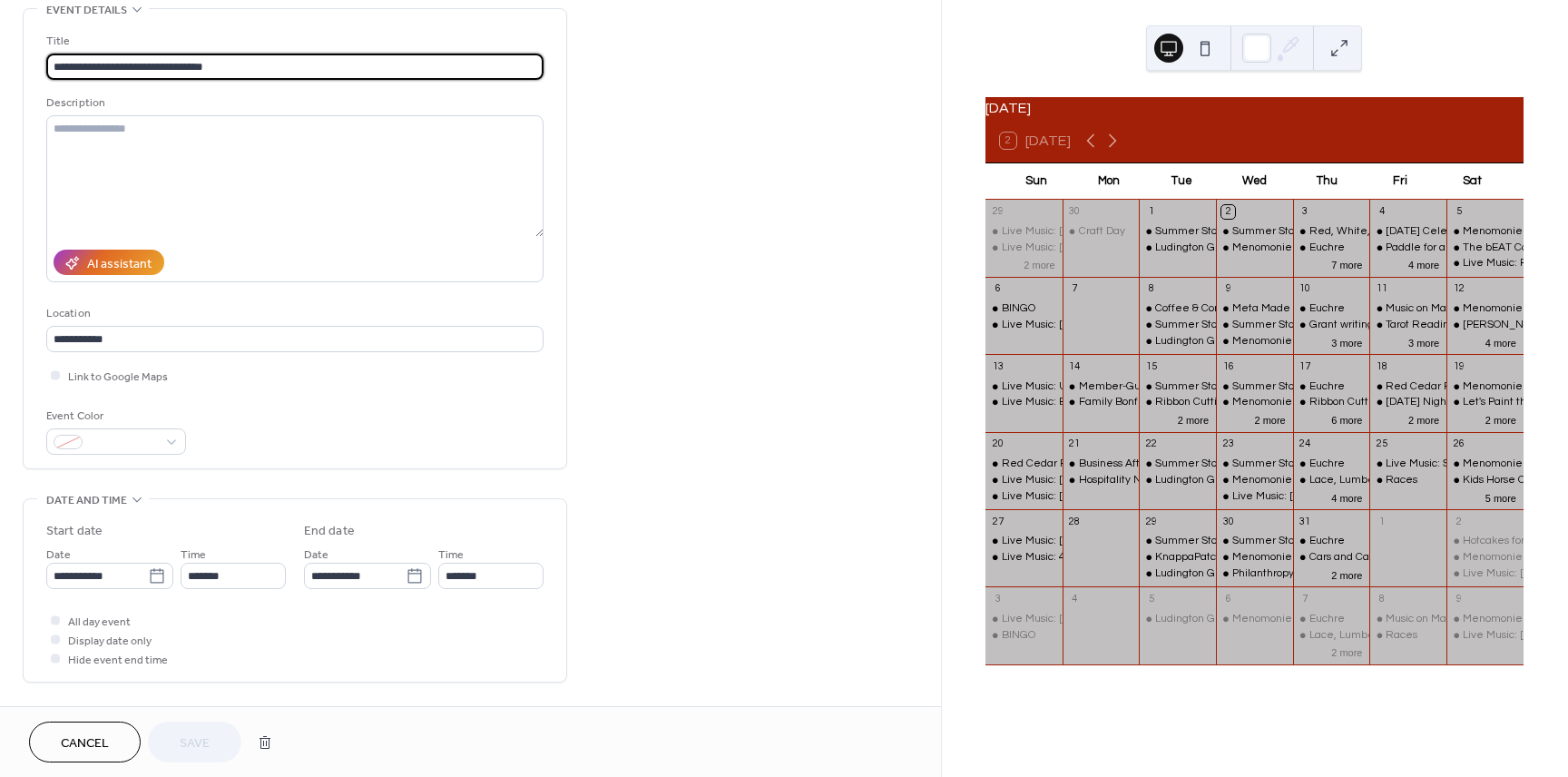 click on "Cancel" at bounding box center [84, 743] 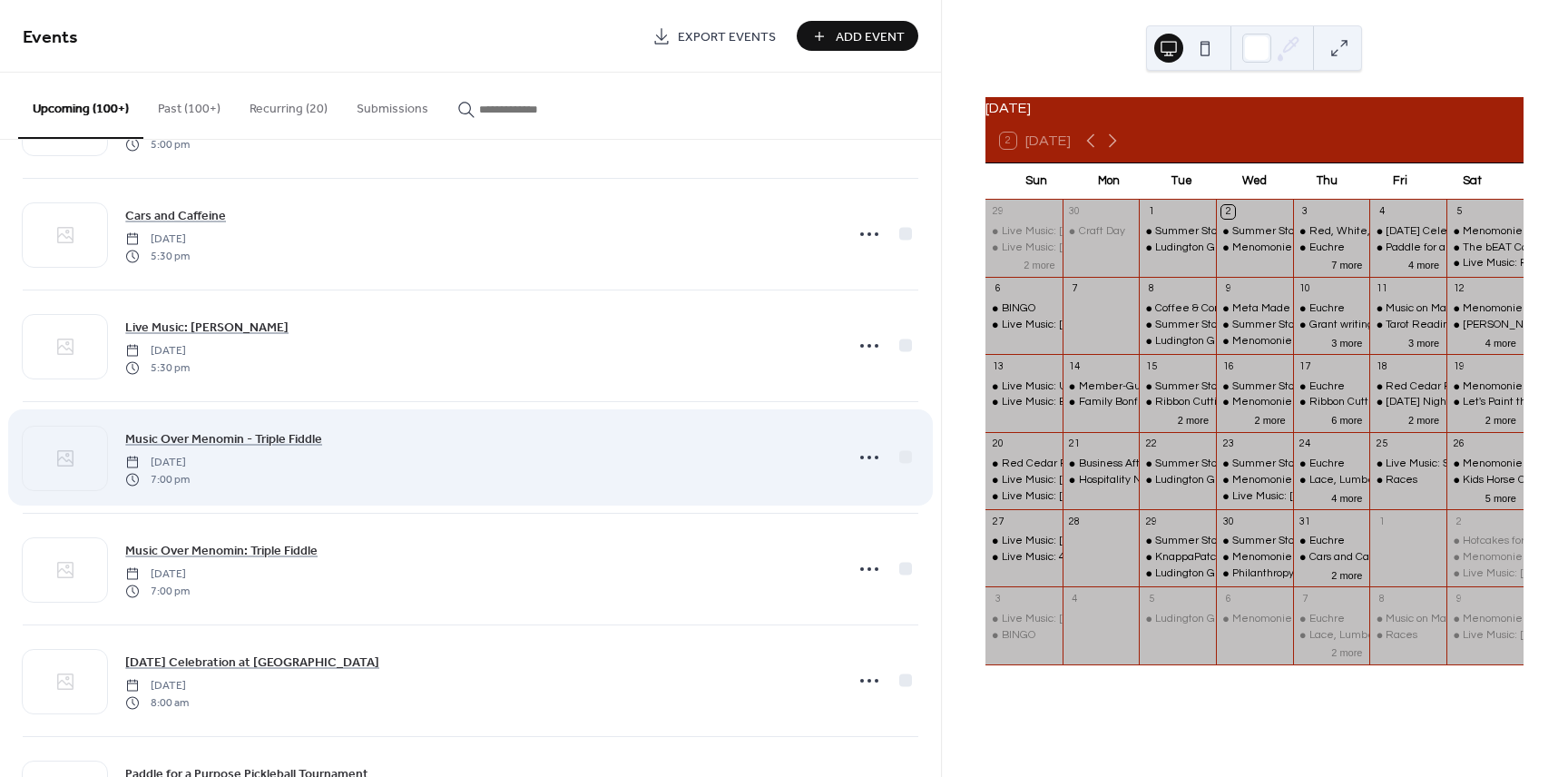 scroll, scrollTop: 353, scrollLeft: 0, axis: vertical 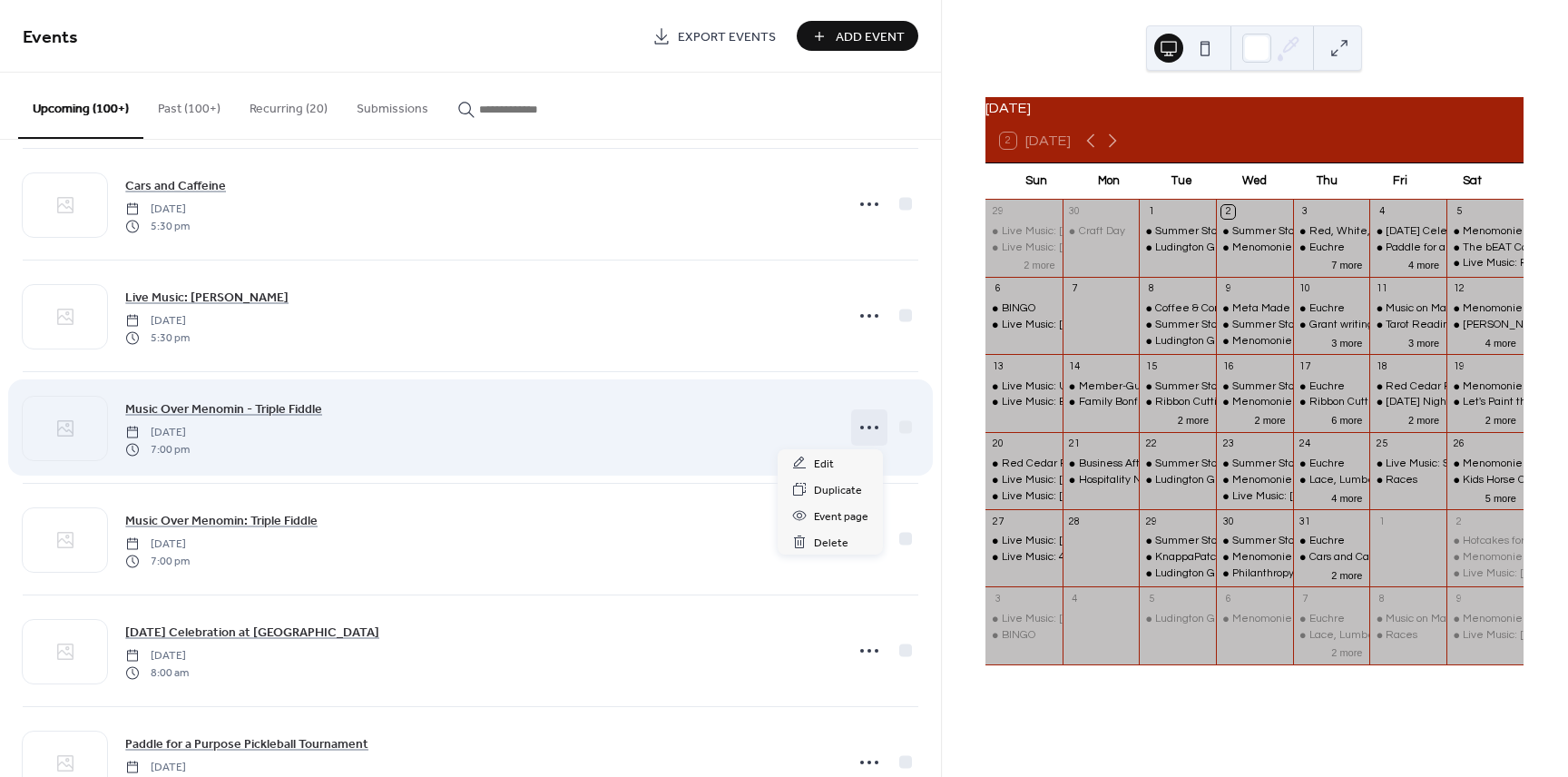 click 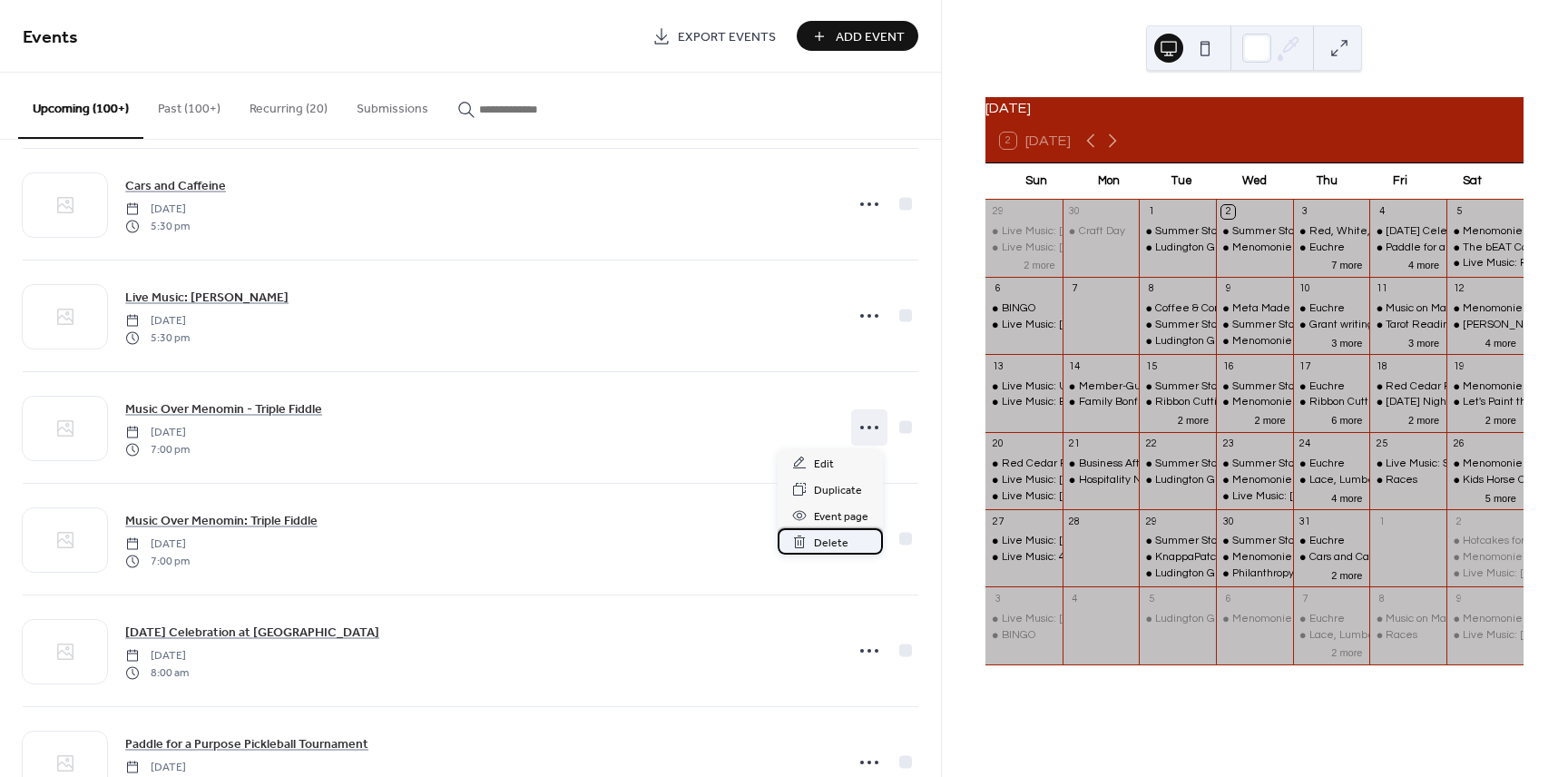 click on "Delete" at bounding box center [831, 543] 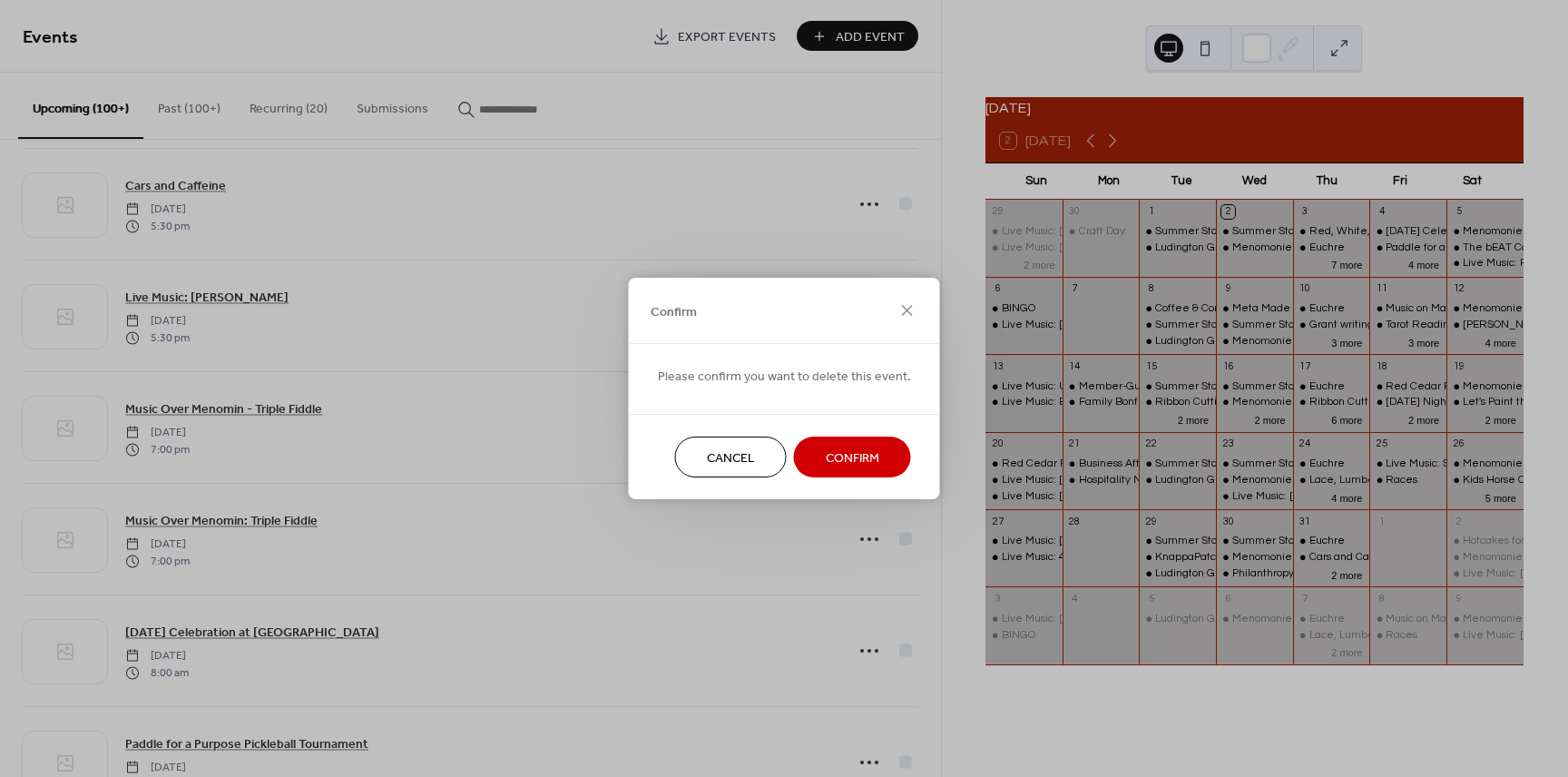 click on "Confirm" at bounding box center [852, 458] 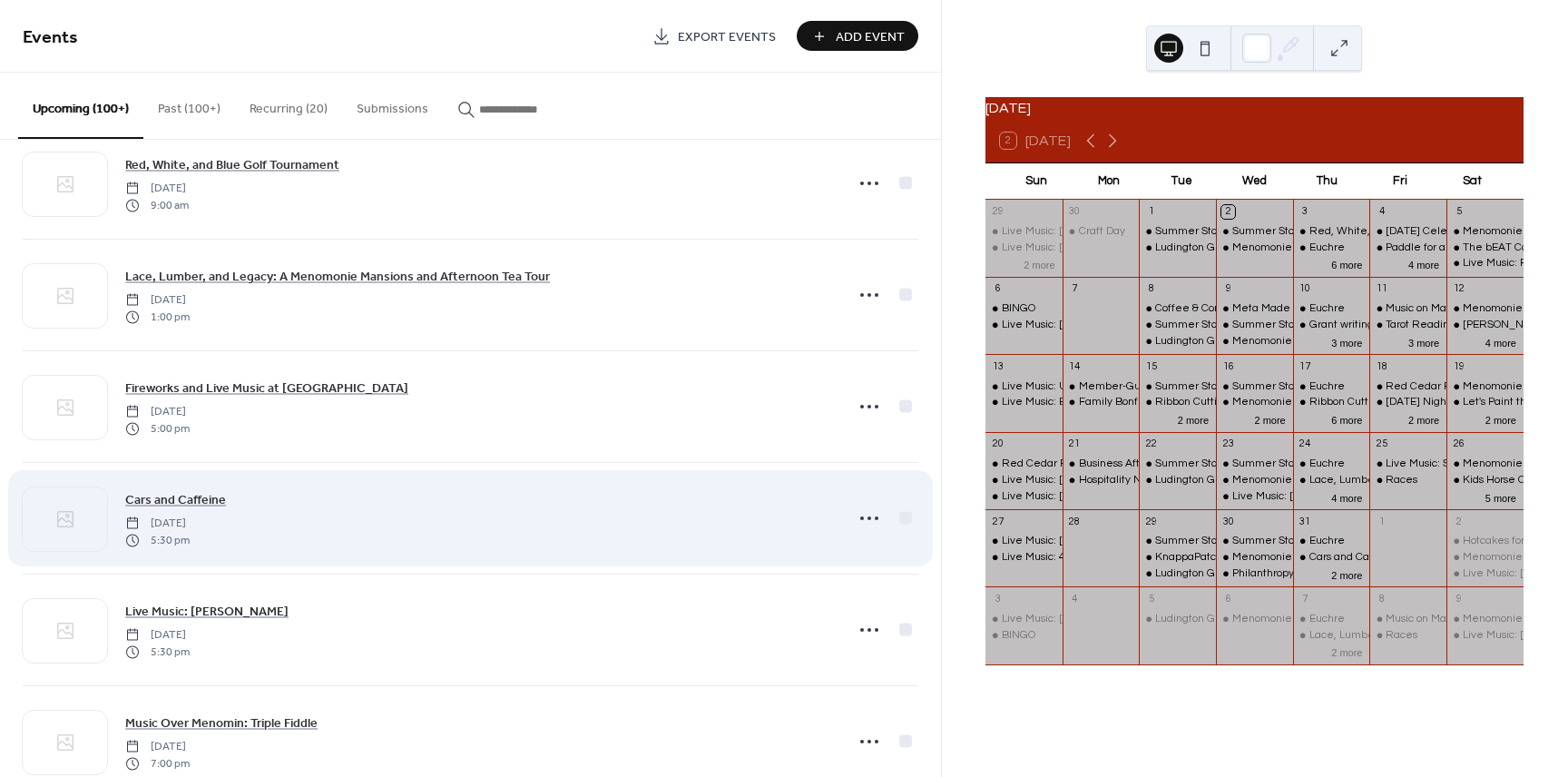 scroll, scrollTop: 0, scrollLeft: 0, axis: both 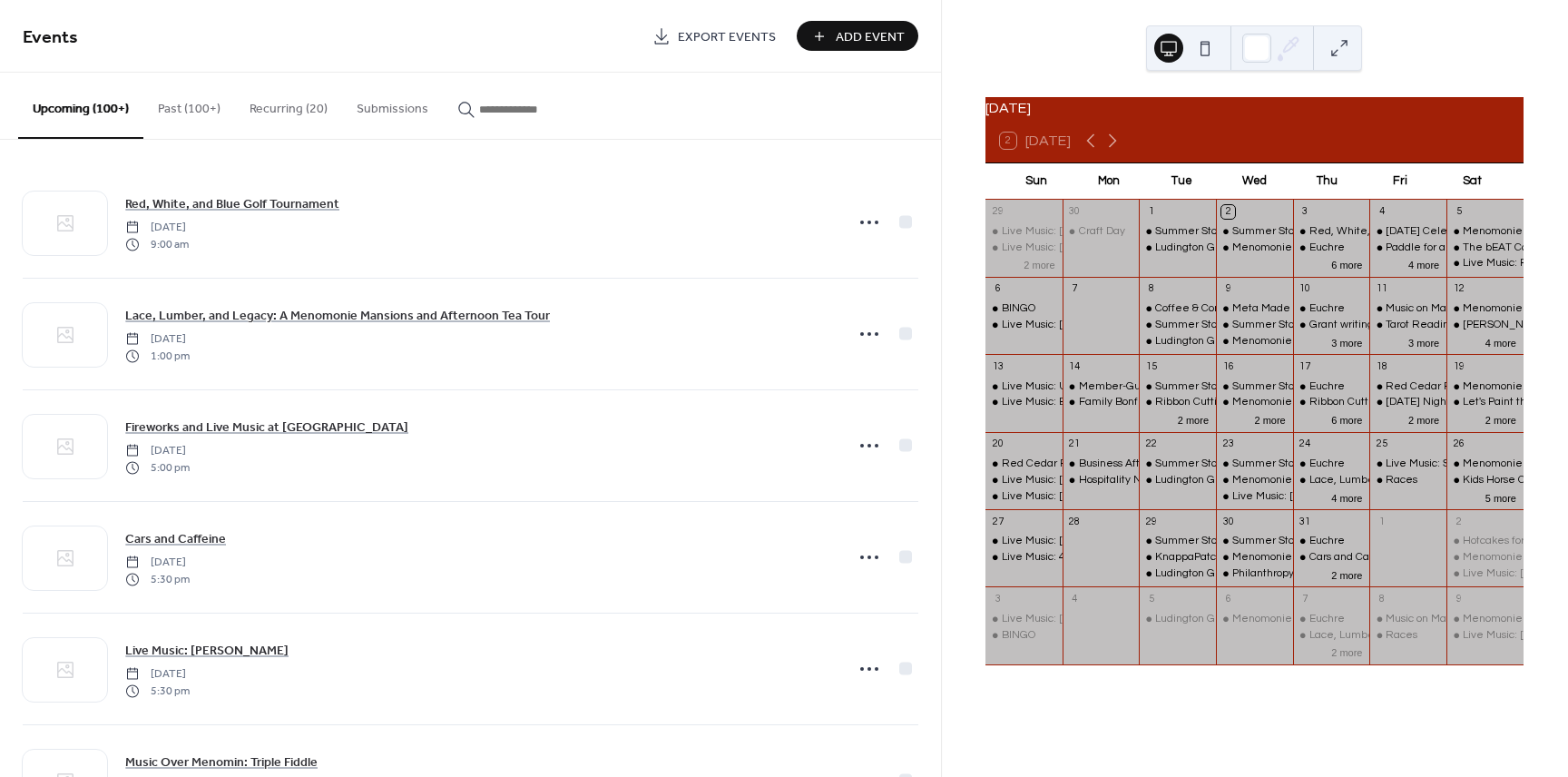 click on "Recurring  (20)" at bounding box center [289, 104] 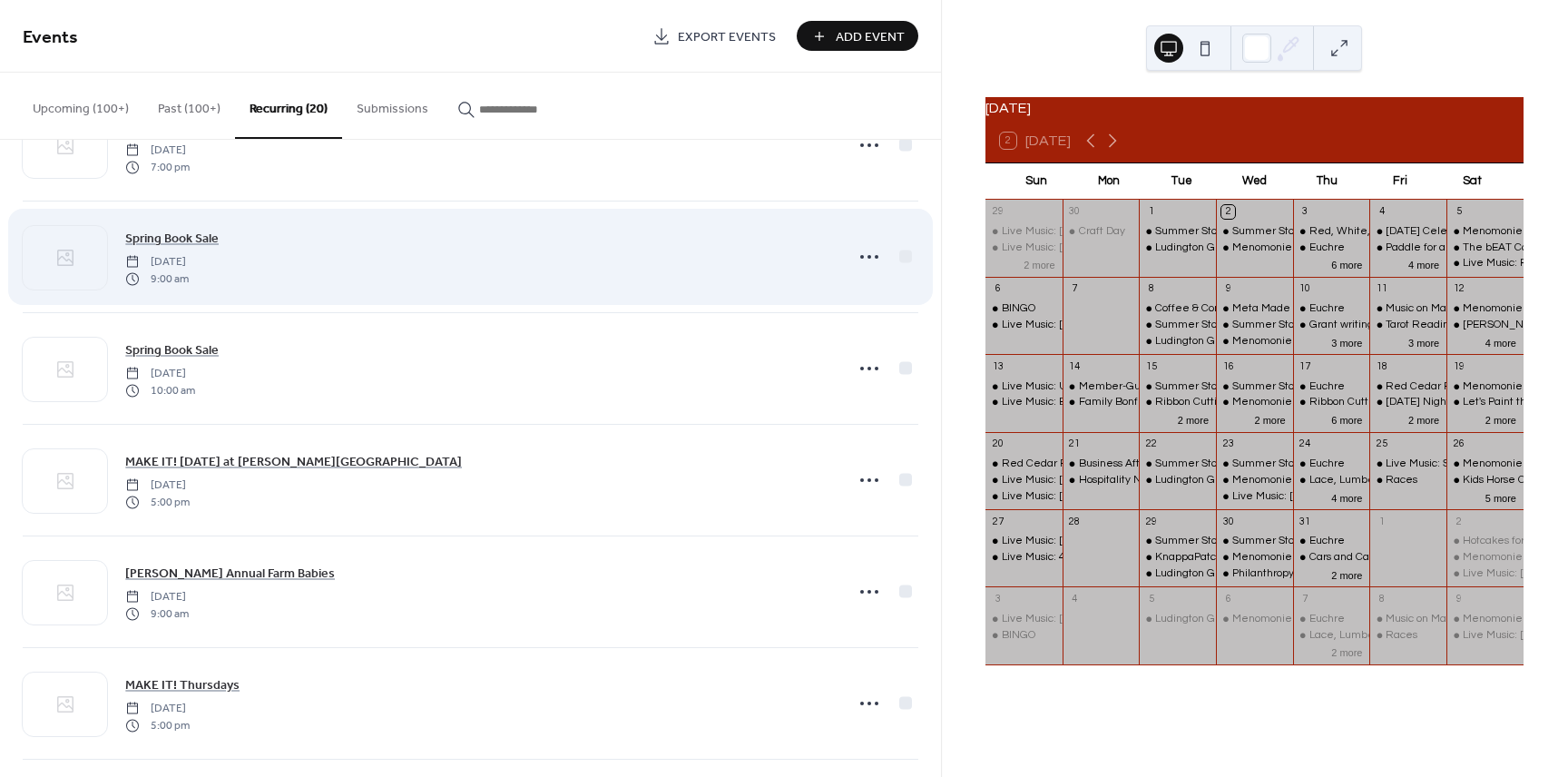 scroll, scrollTop: 504, scrollLeft: 0, axis: vertical 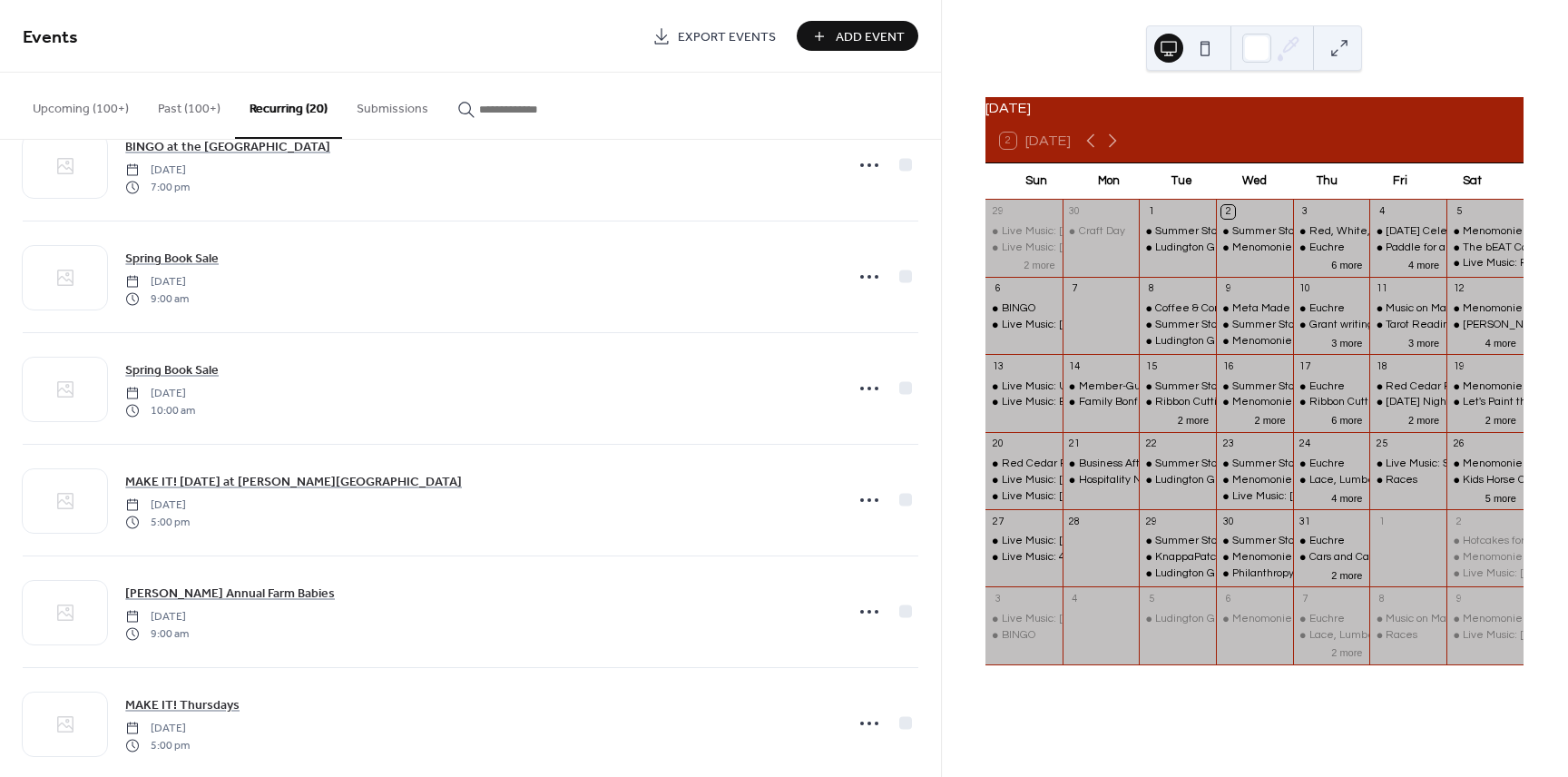 click on "Add Event" at bounding box center (870, 37) 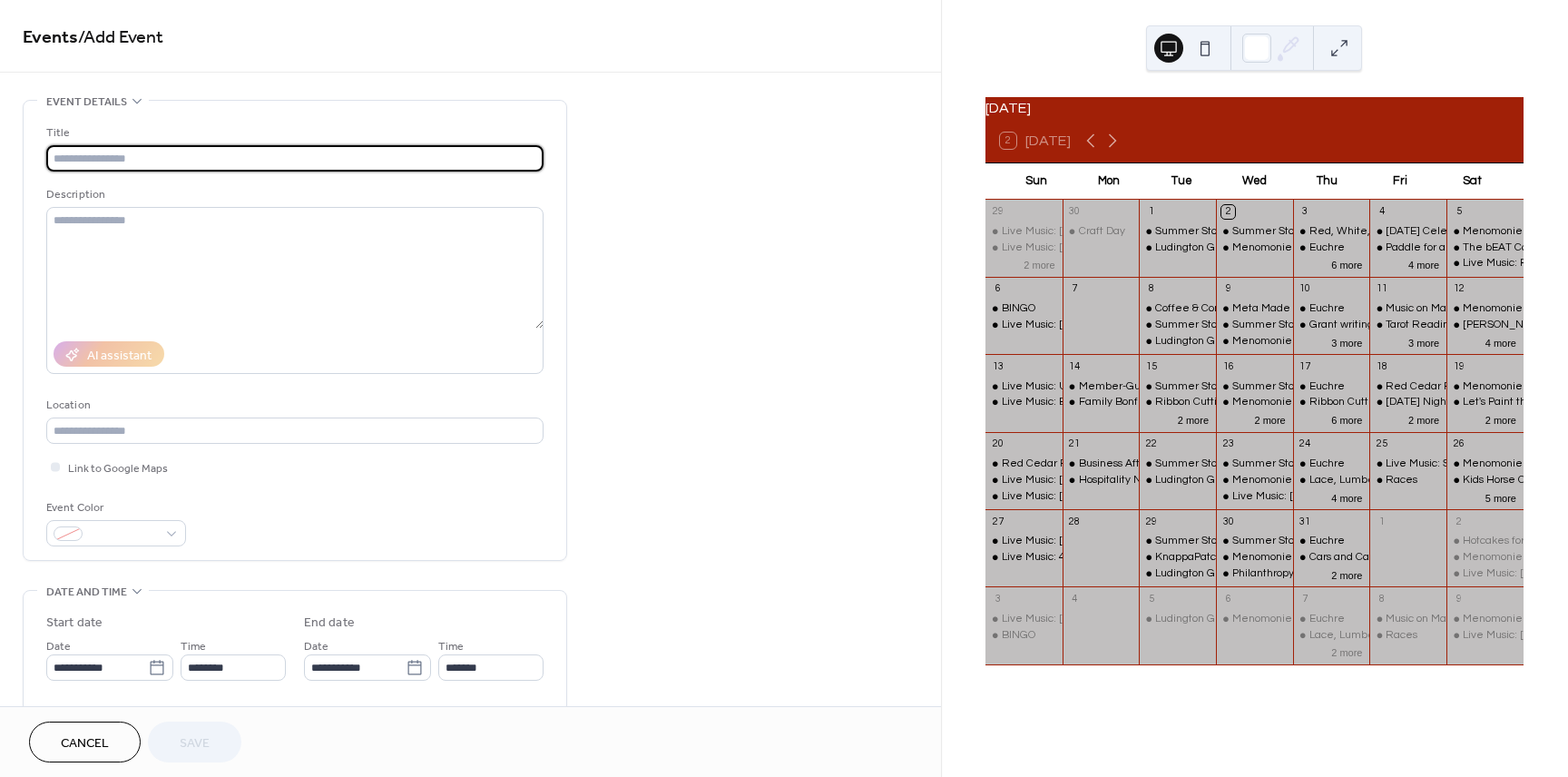 paste on "**********" 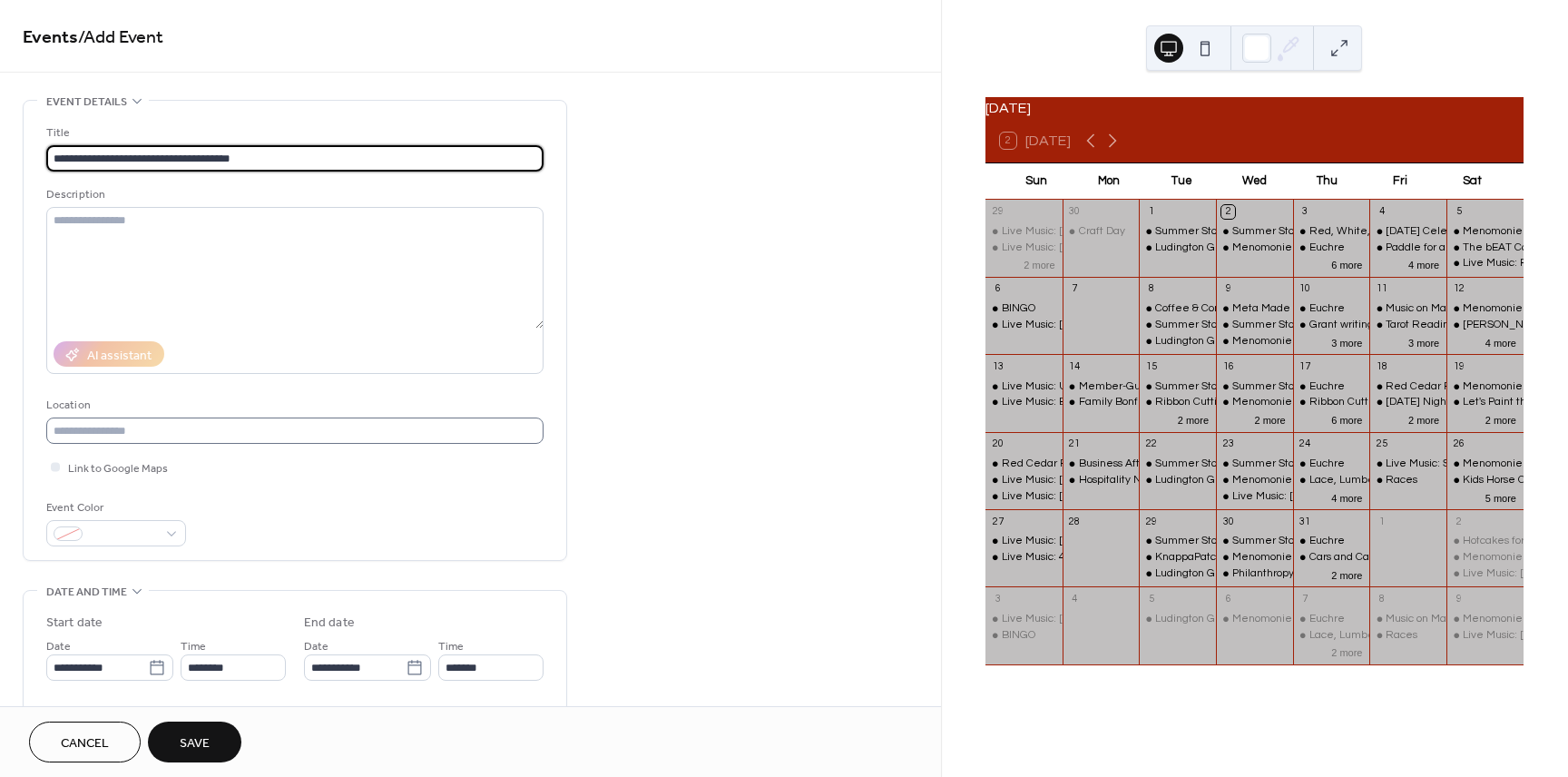 type on "**********" 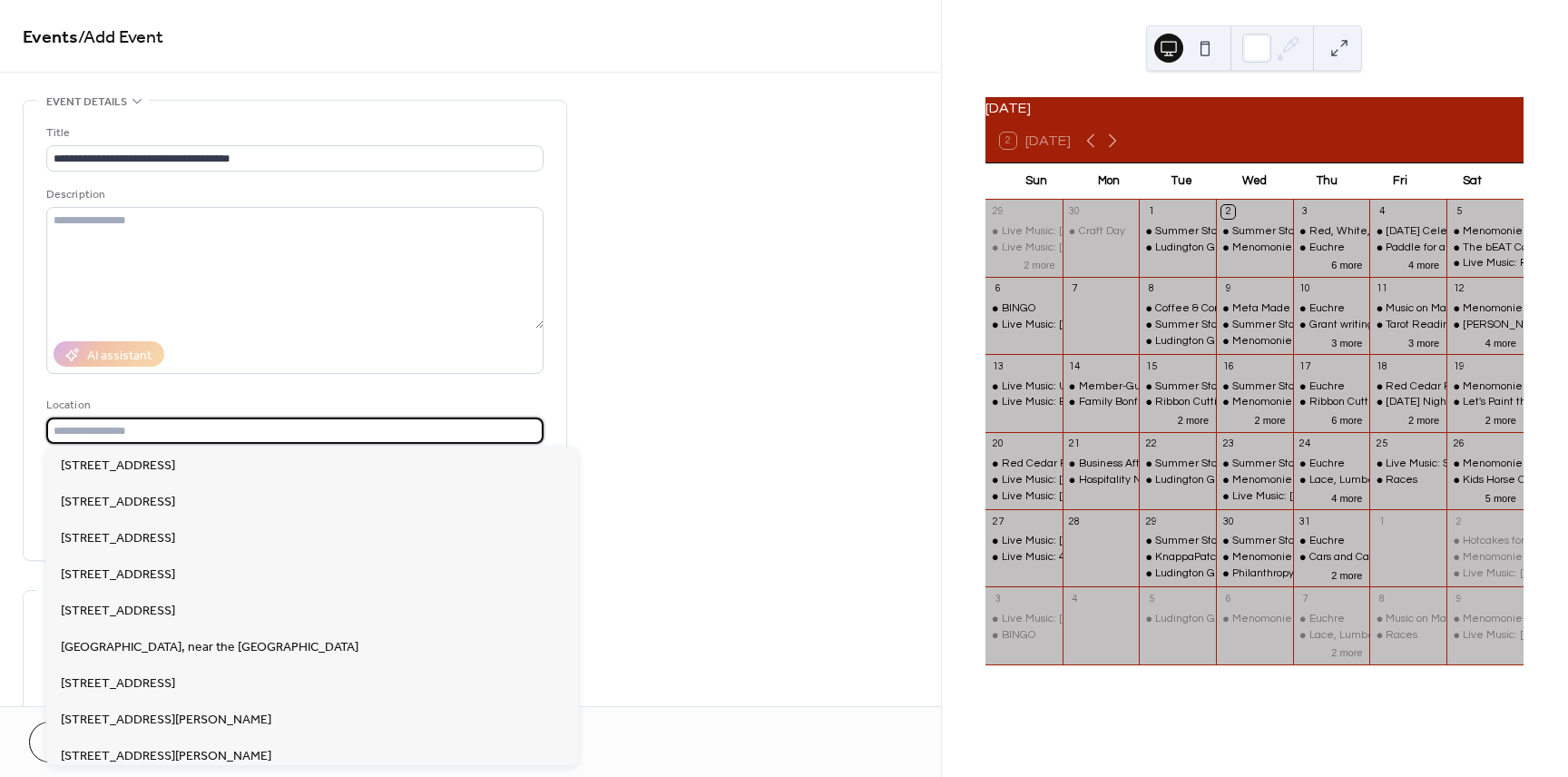 click at bounding box center (295, 430) 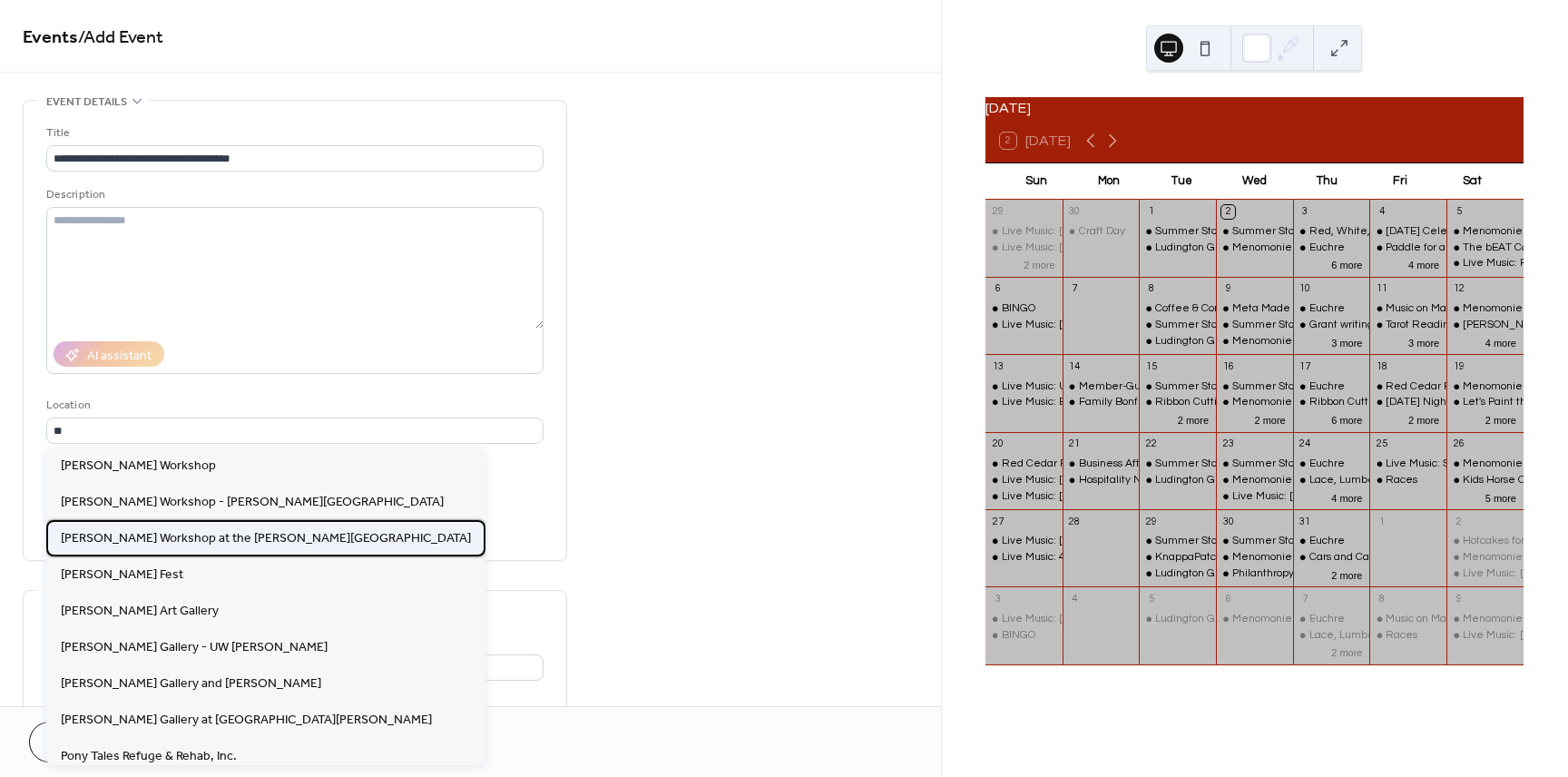 click on "Fulton's Workshop at the Rassbach Museum" at bounding box center [266, 538] 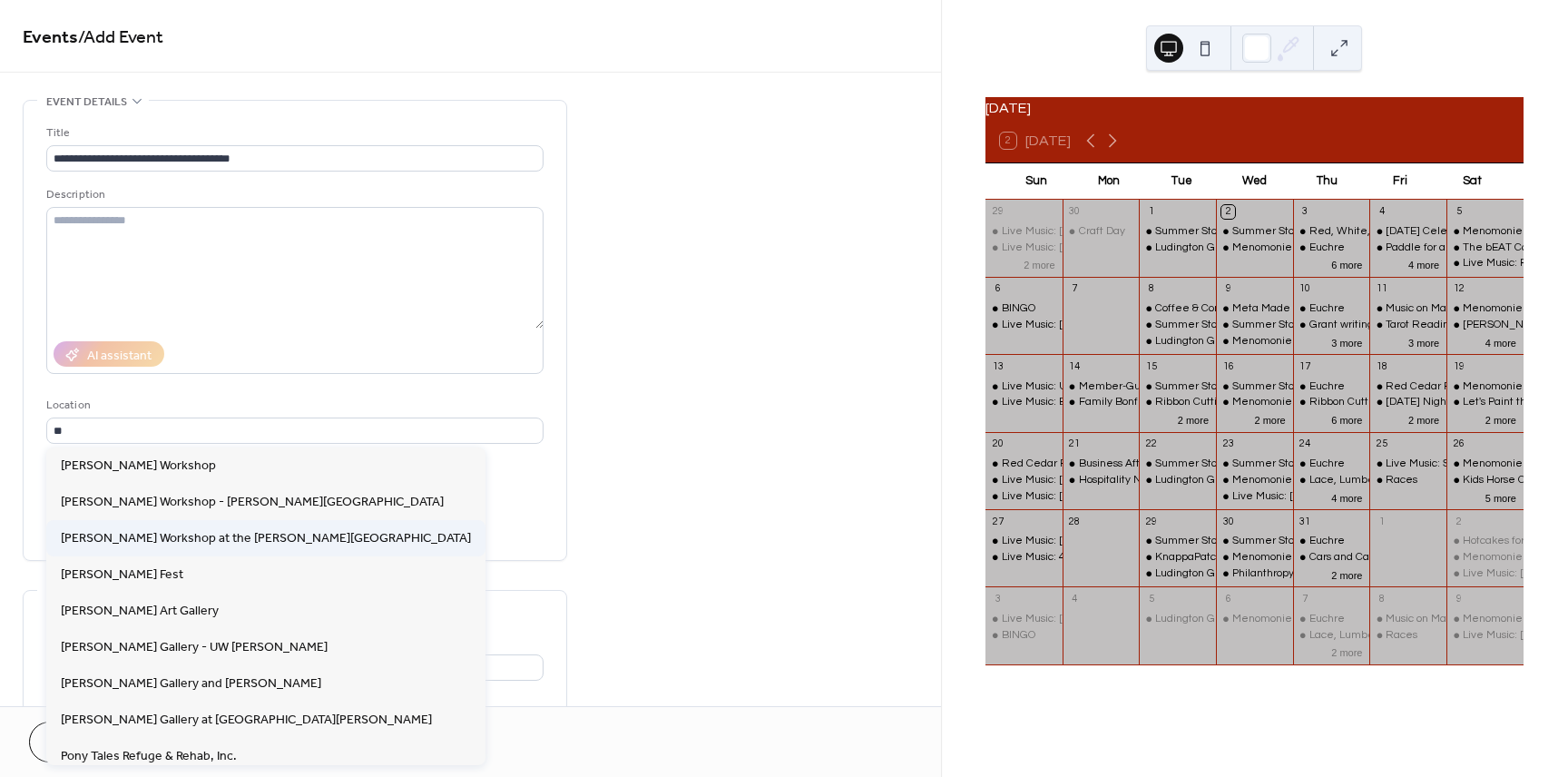 type on "**********" 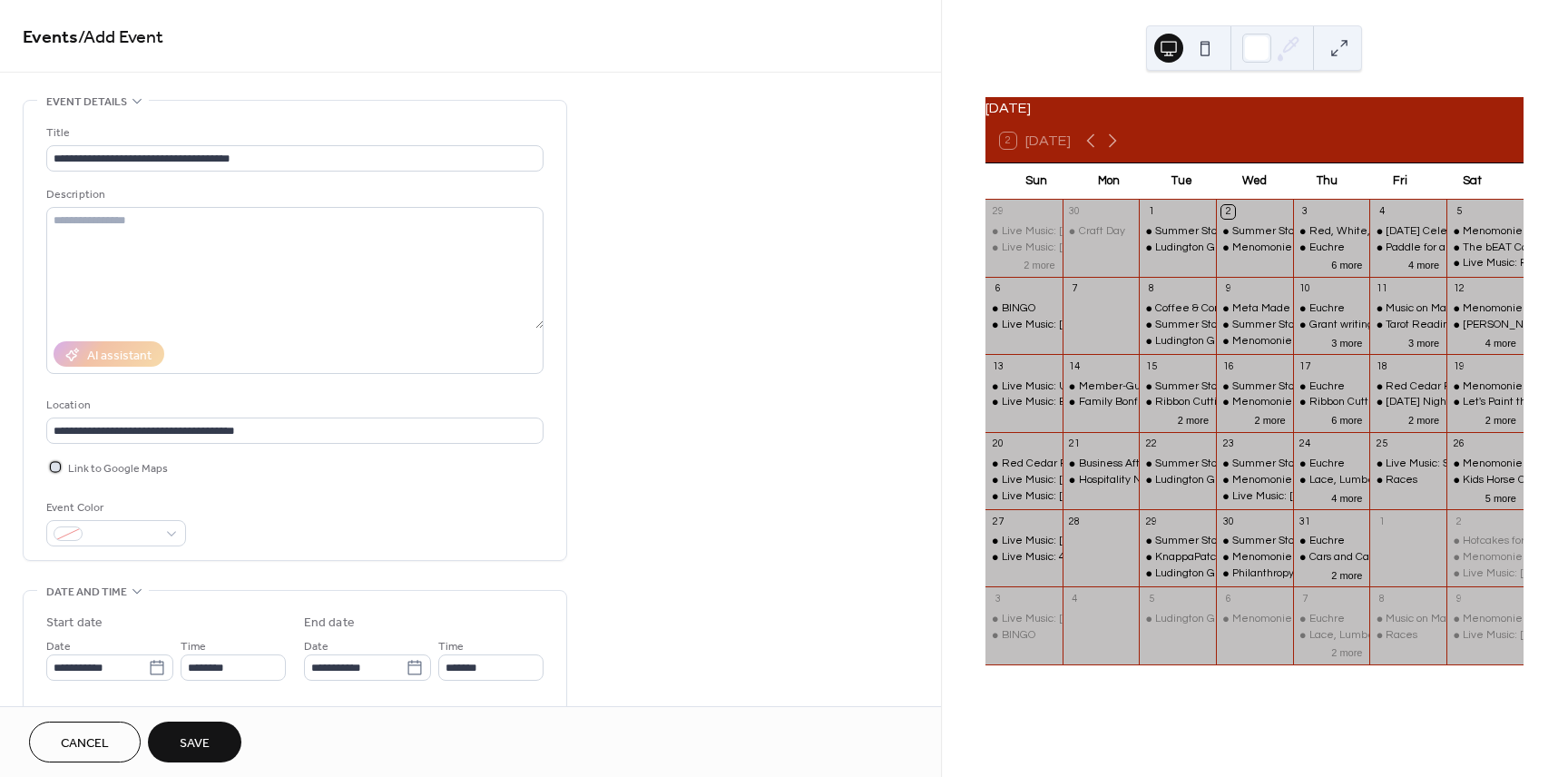 click at bounding box center [55, 467] 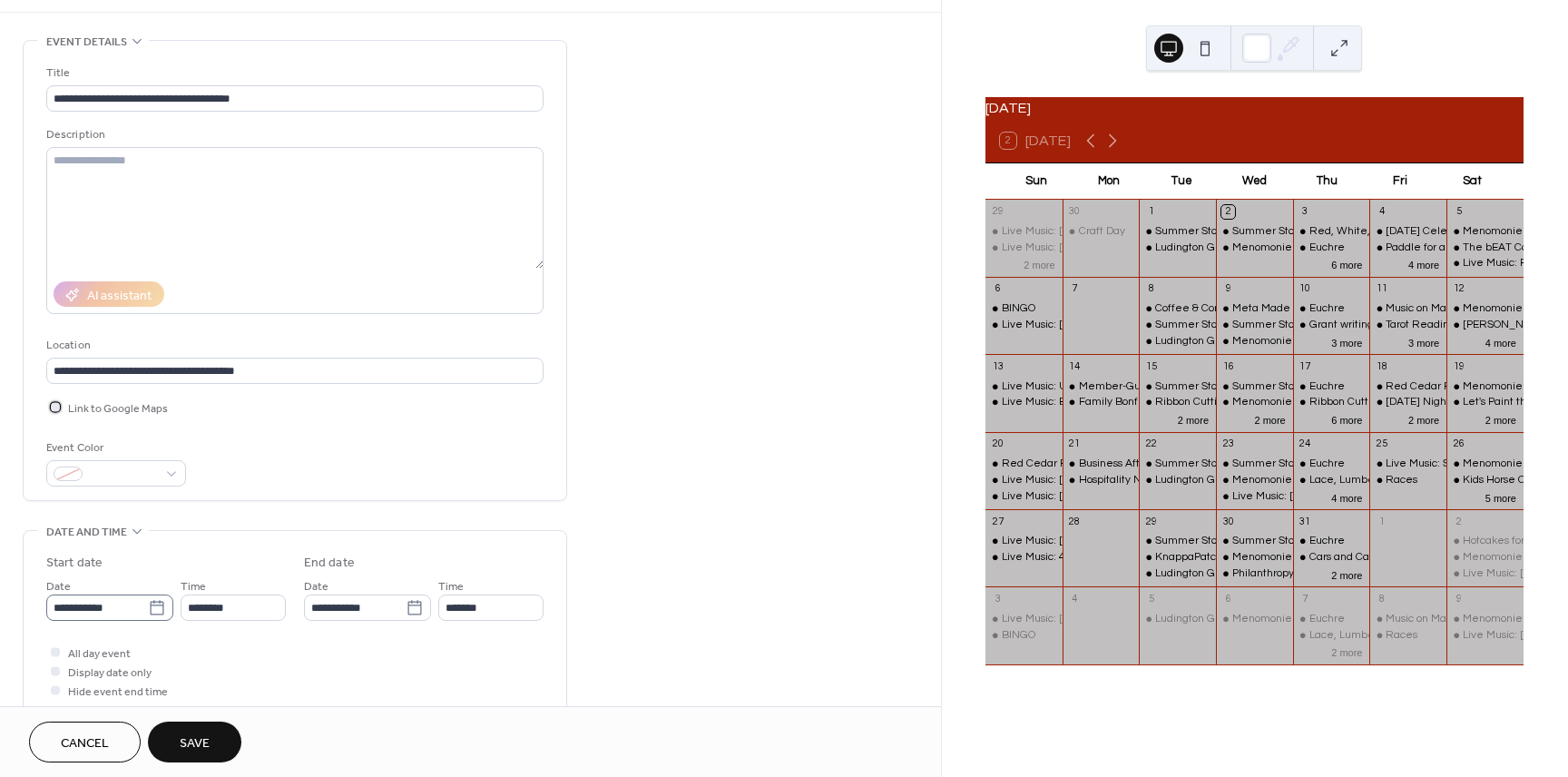 scroll, scrollTop: 99, scrollLeft: 0, axis: vertical 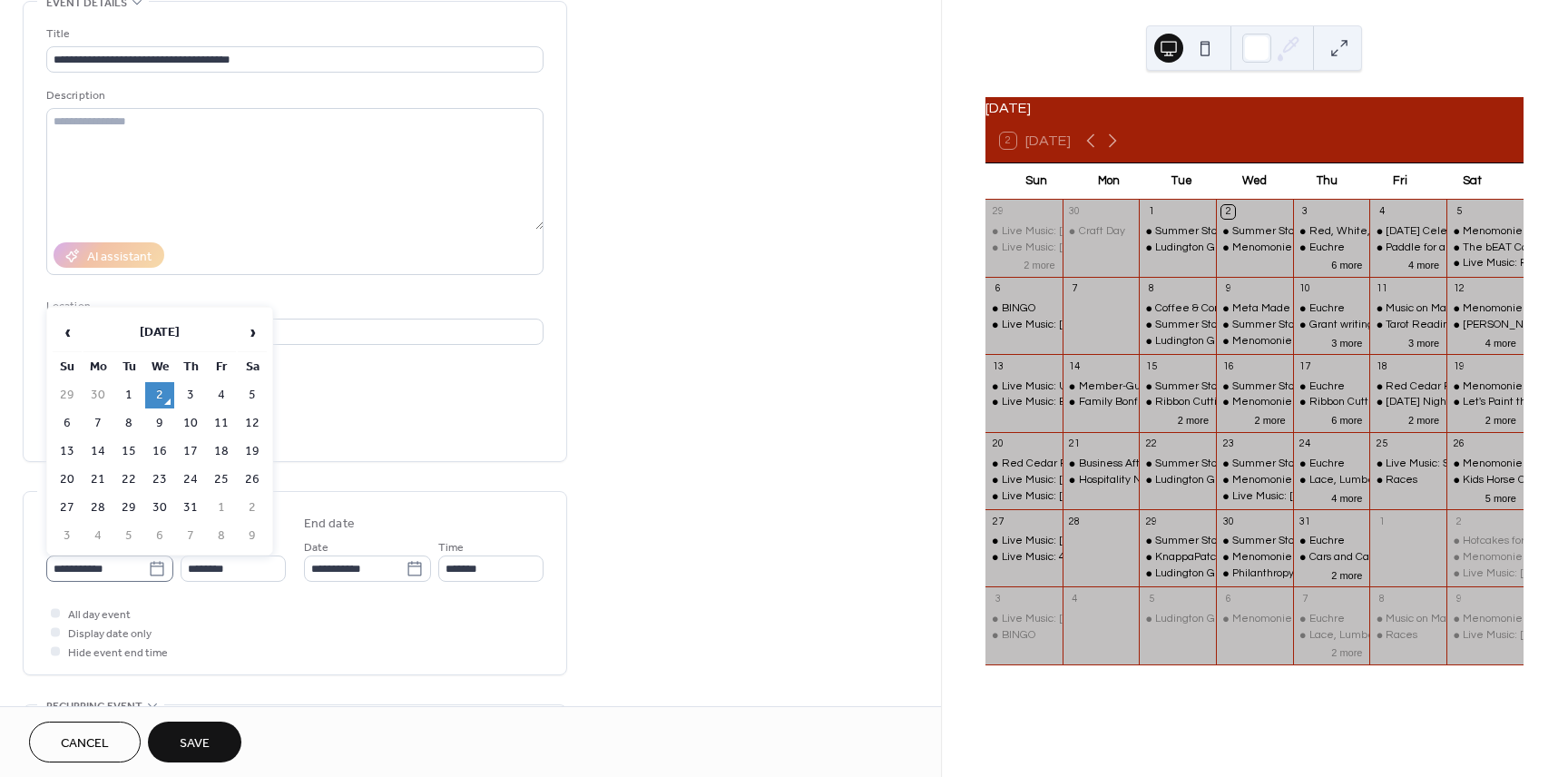 click 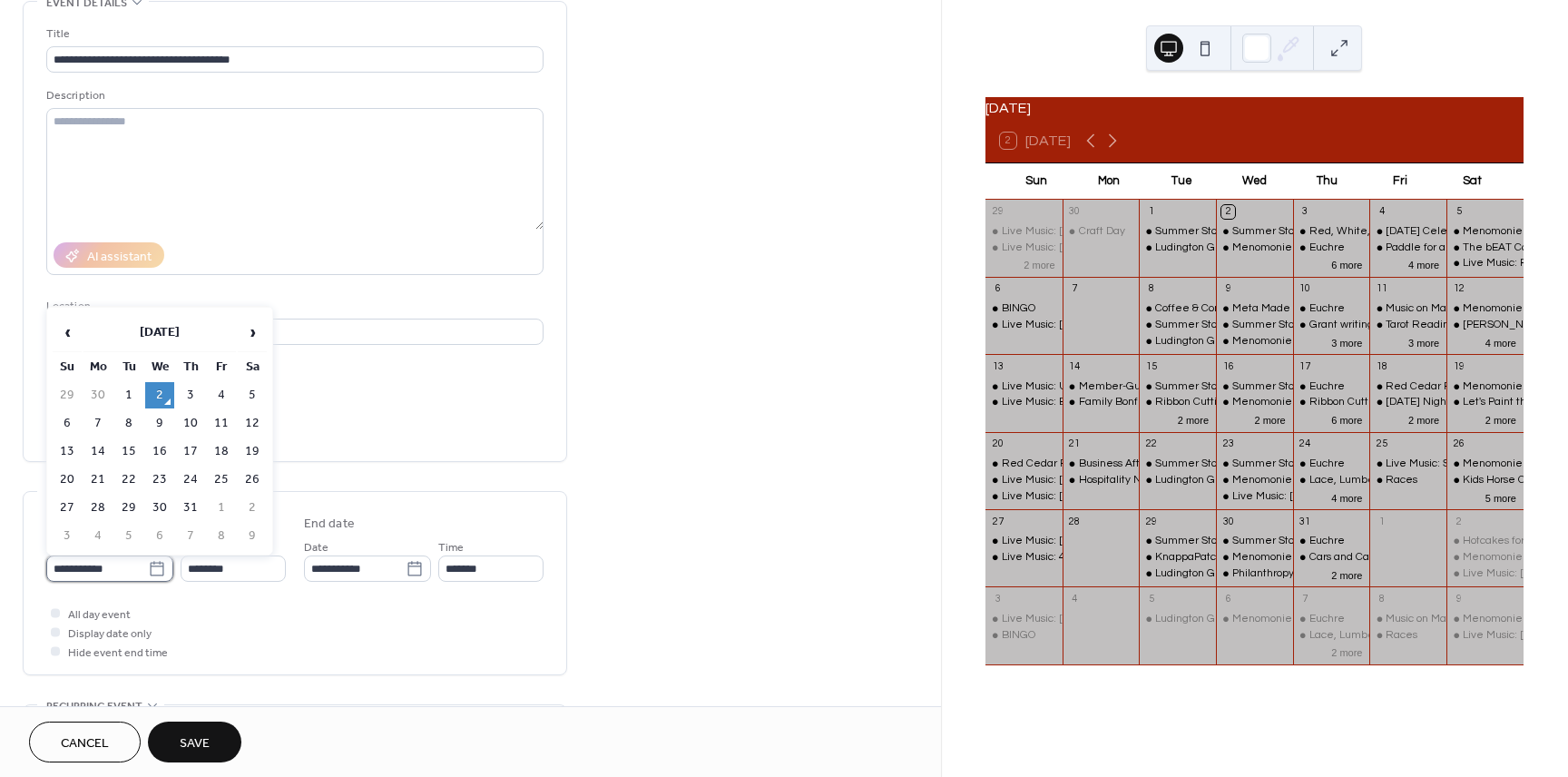 click on "**********" at bounding box center [97, 568] 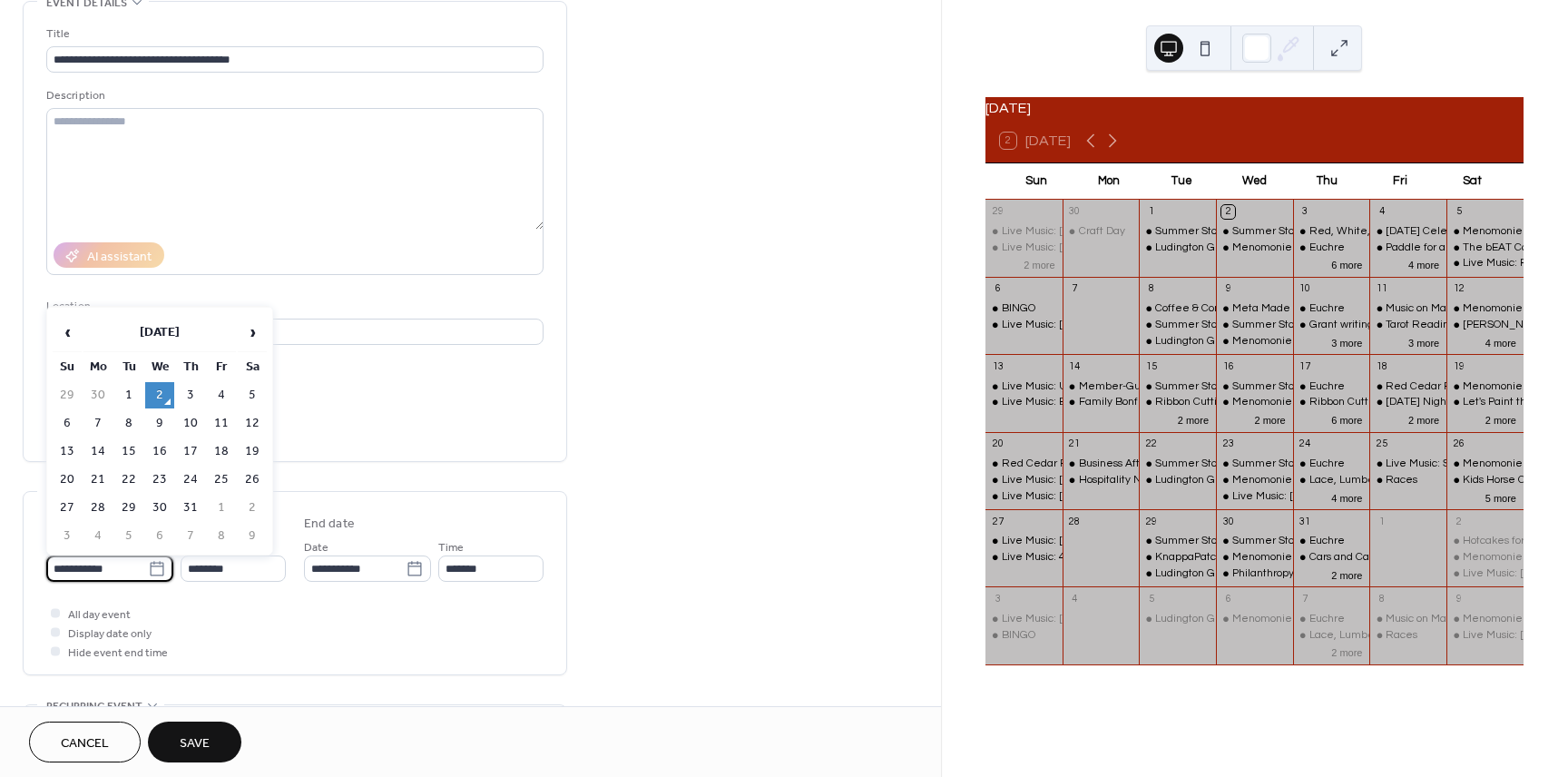 click on "3" at bounding box center (191, 395) 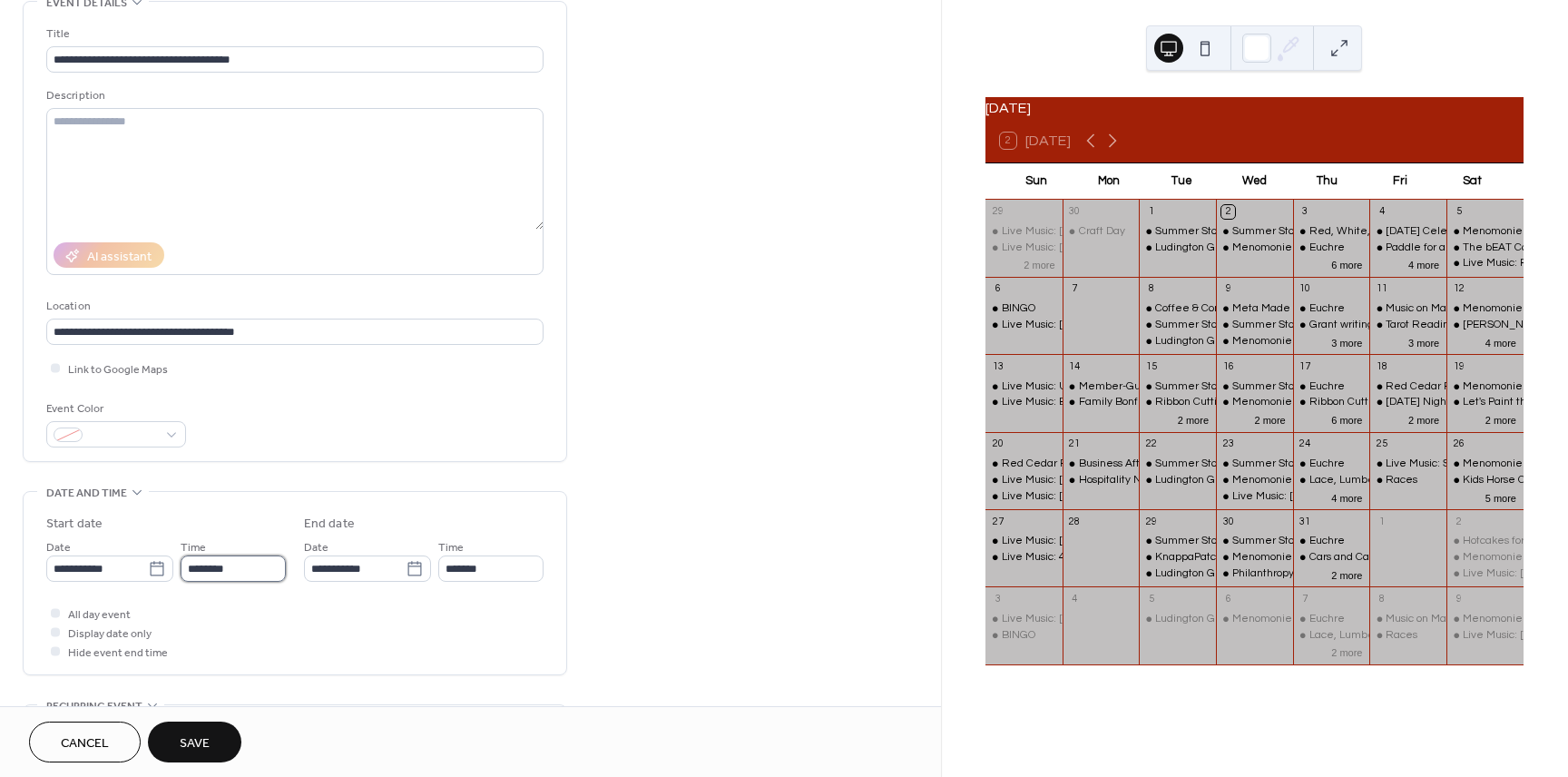 click on "********" at bounding box center (233, 568) 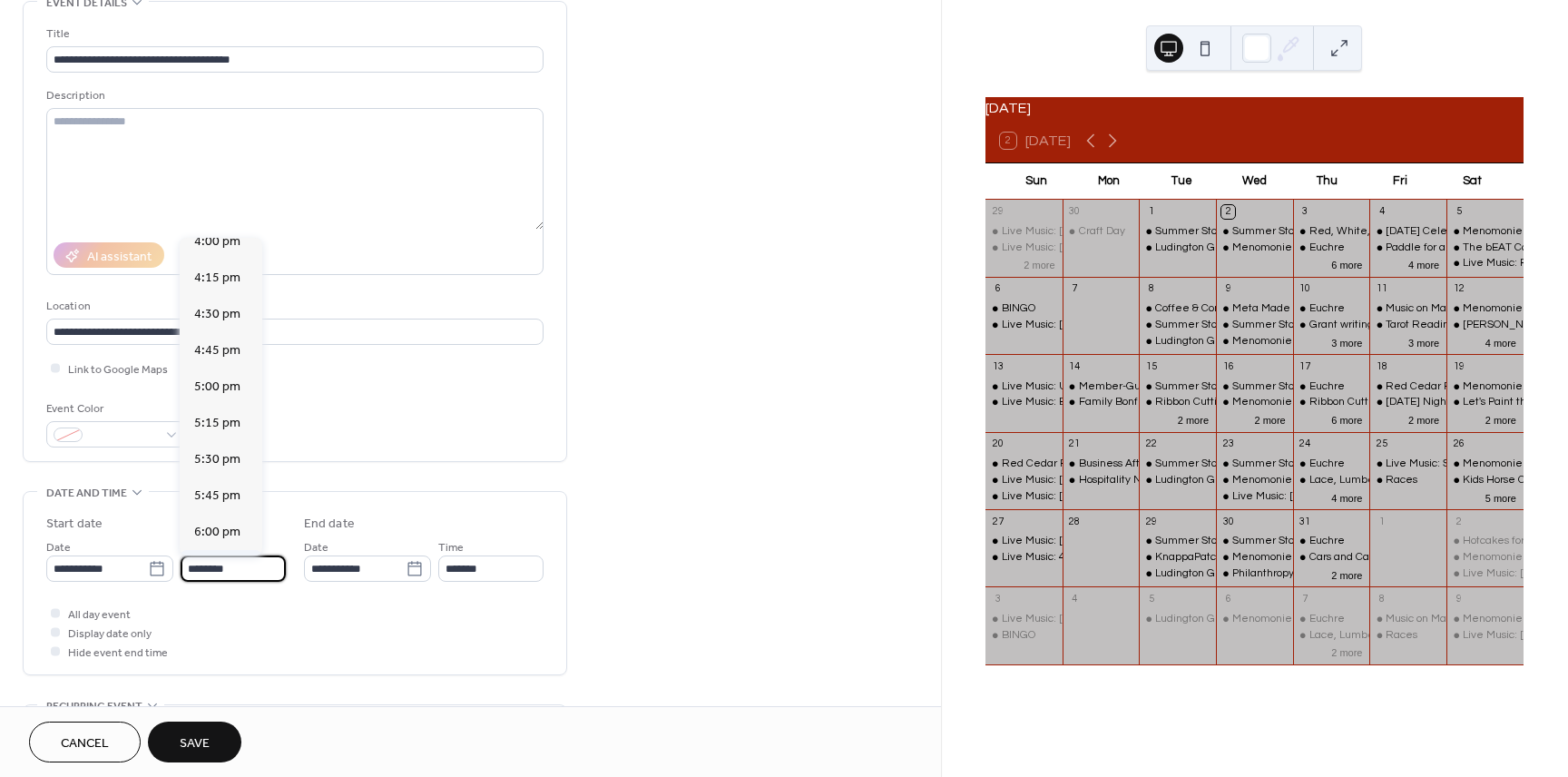 scroll, scrollTop: 2379, scrollLeft: 0, axis: vertical 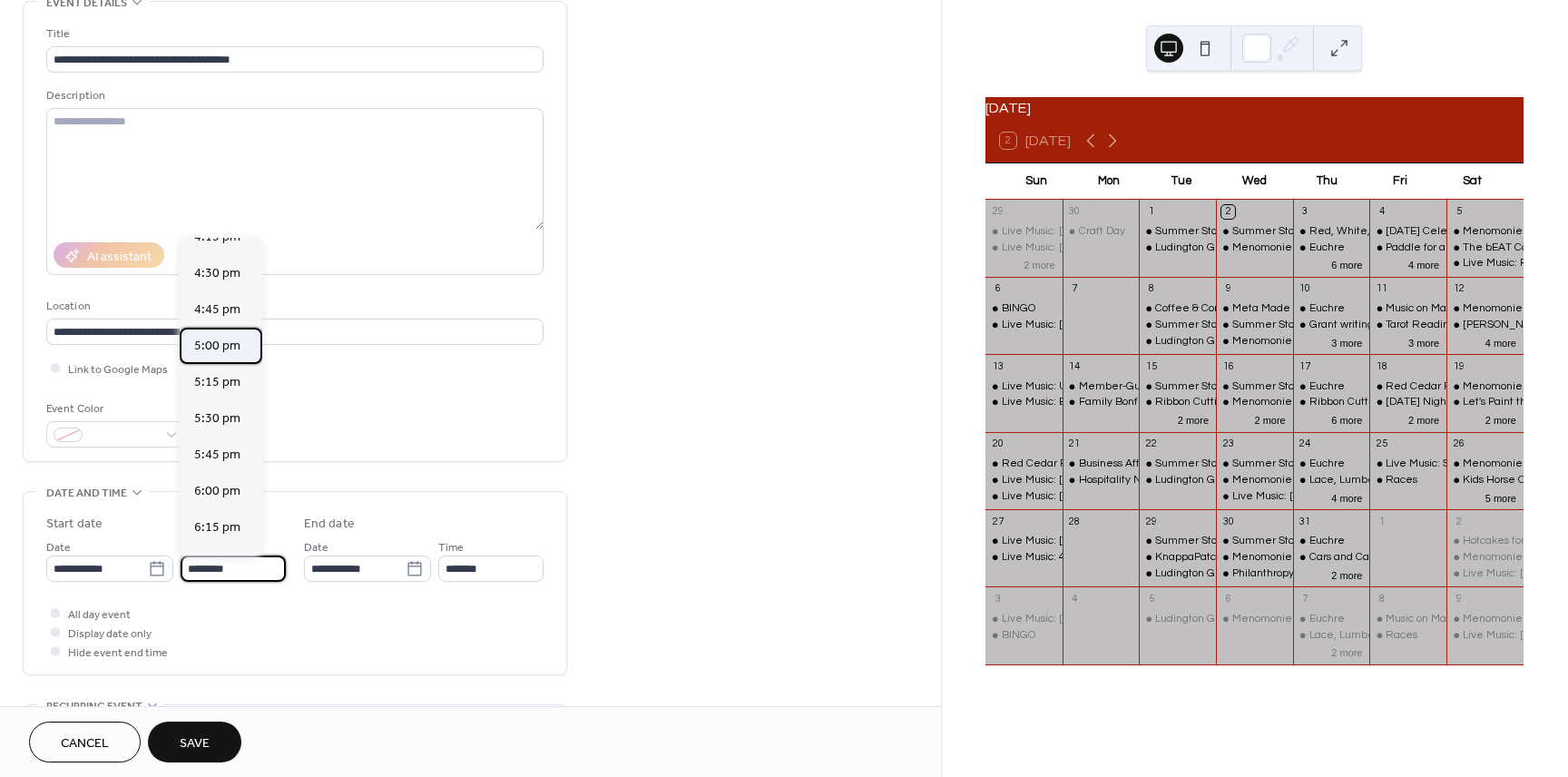 click on "5:00 pm" at bounding box center [217, 346] 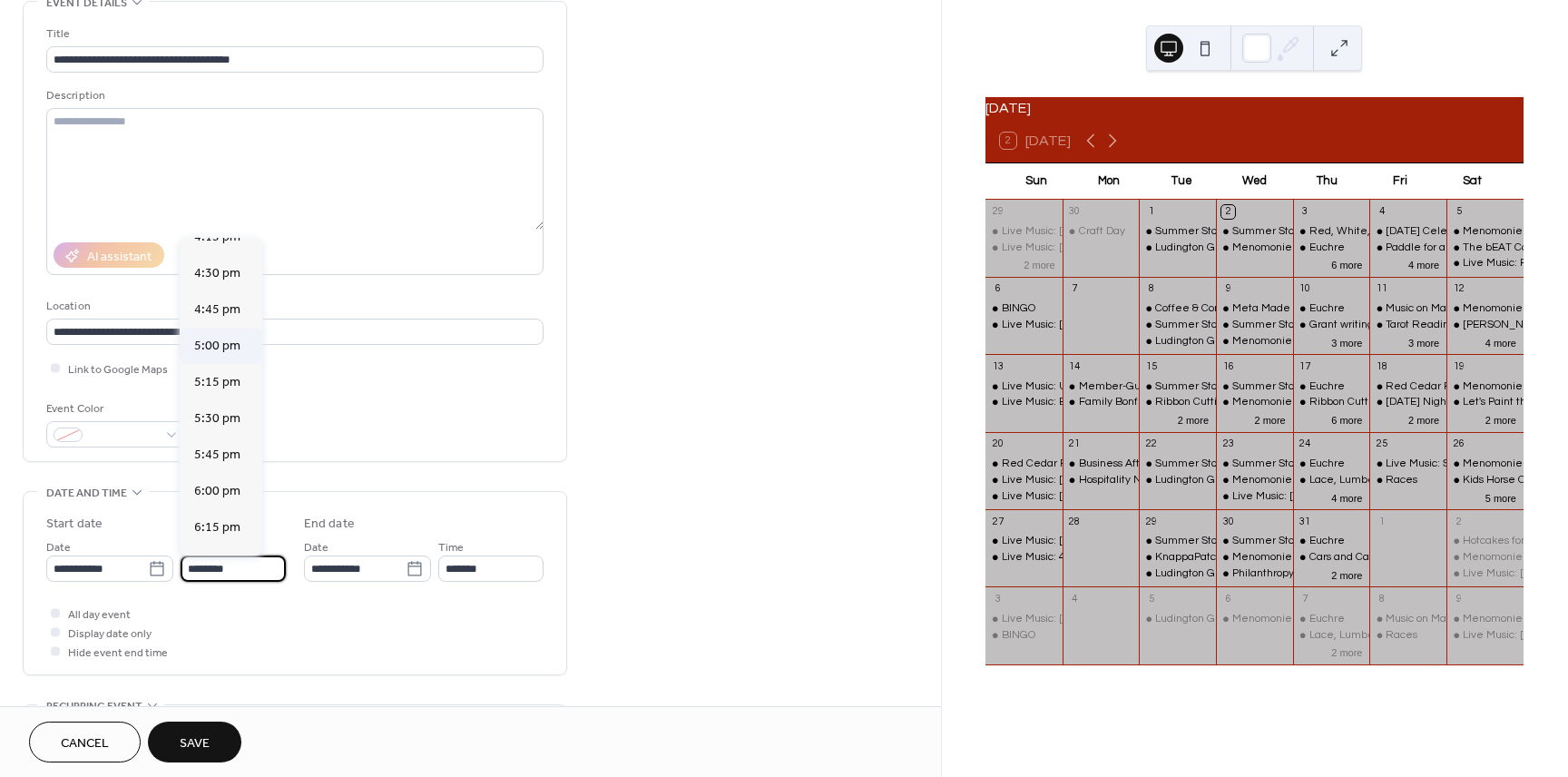 type on "*******" 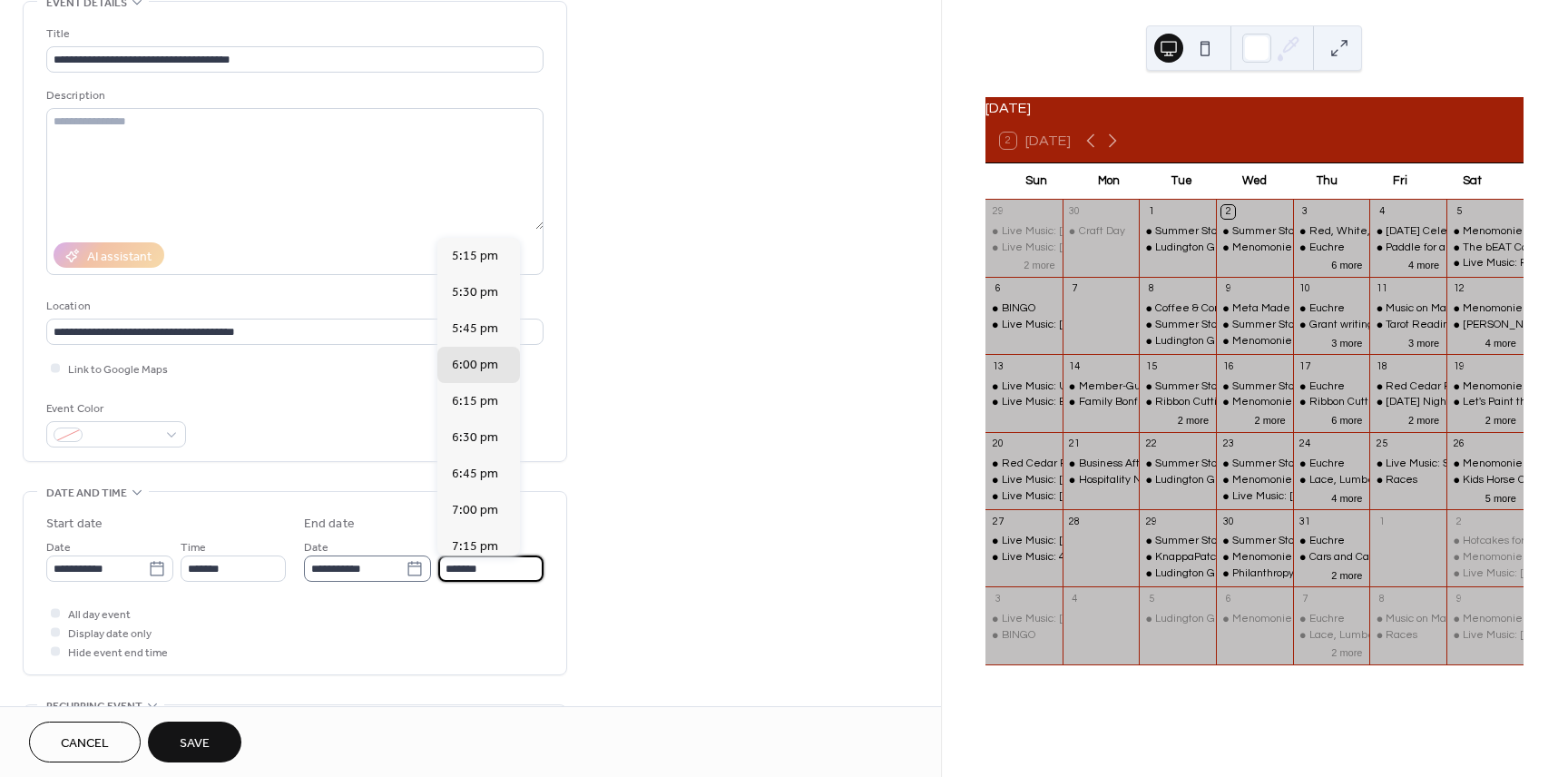 drag, startPoint x: 487, startPoint y: 575, endPoint x: 425, endPoint y: 574, distance: 62.00806 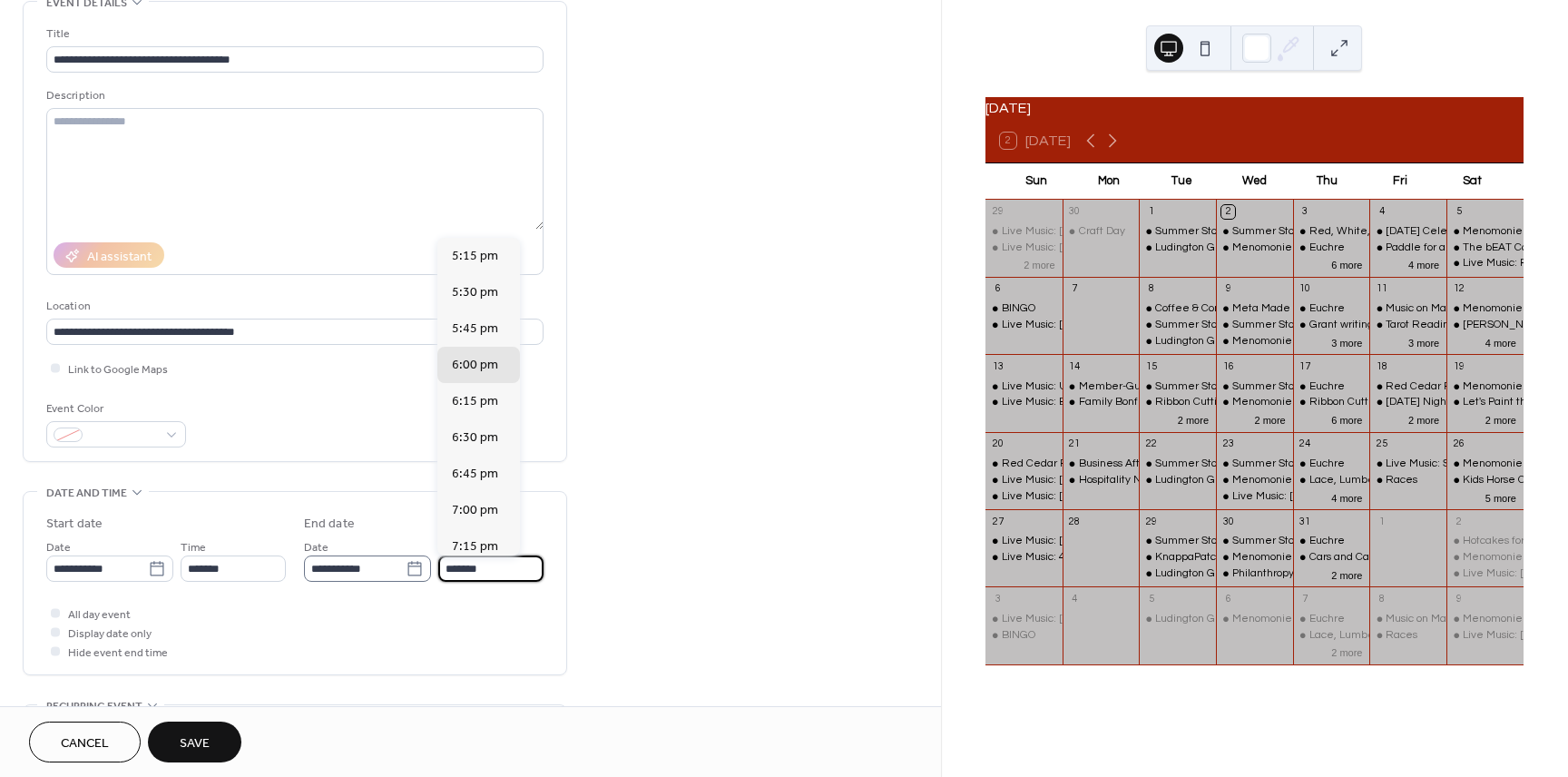 click on "**********" at bounding box center (424, 559) 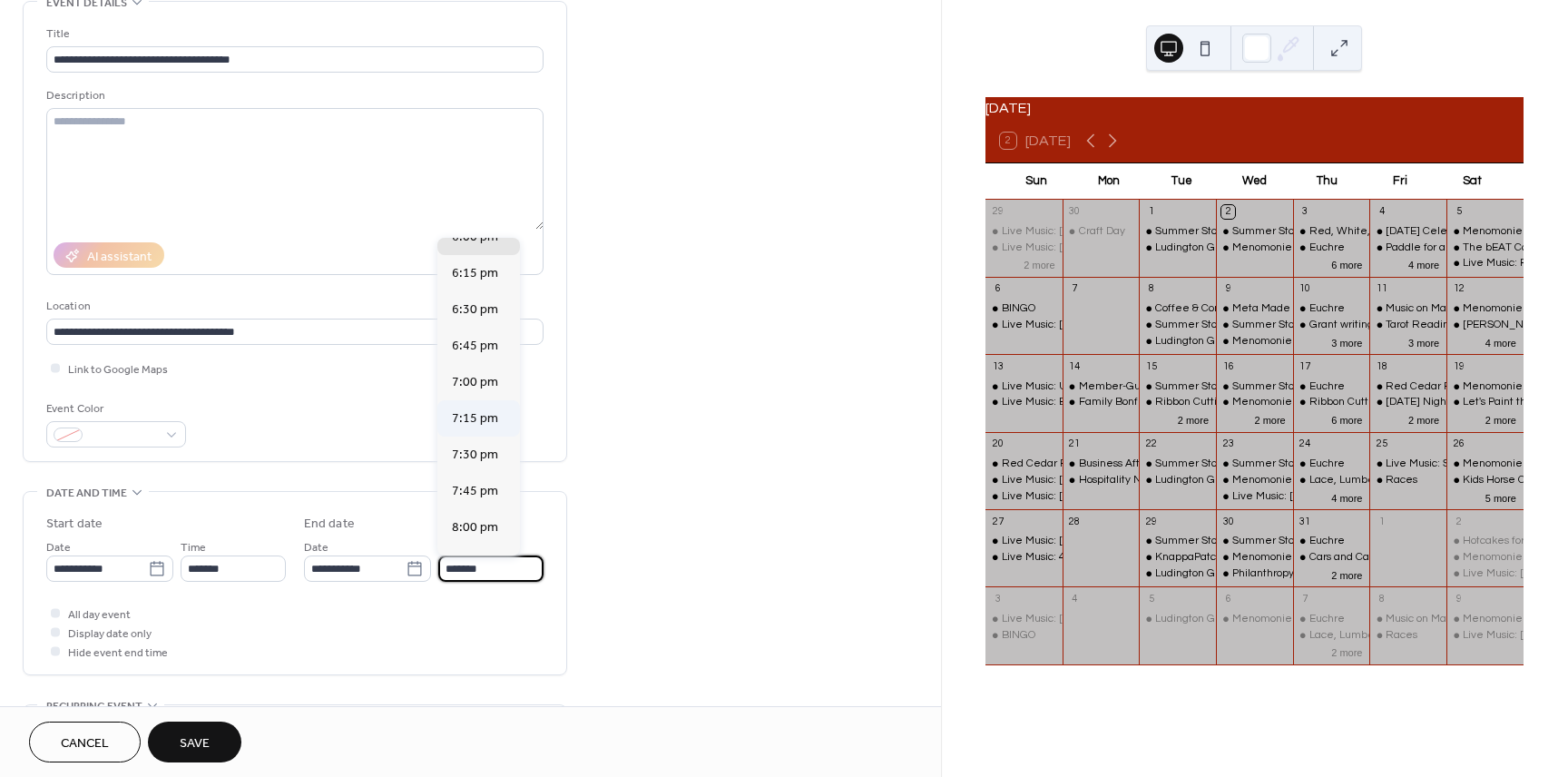 scroll, scrollTop: 130, scrollLeft: 0, axis: vertical 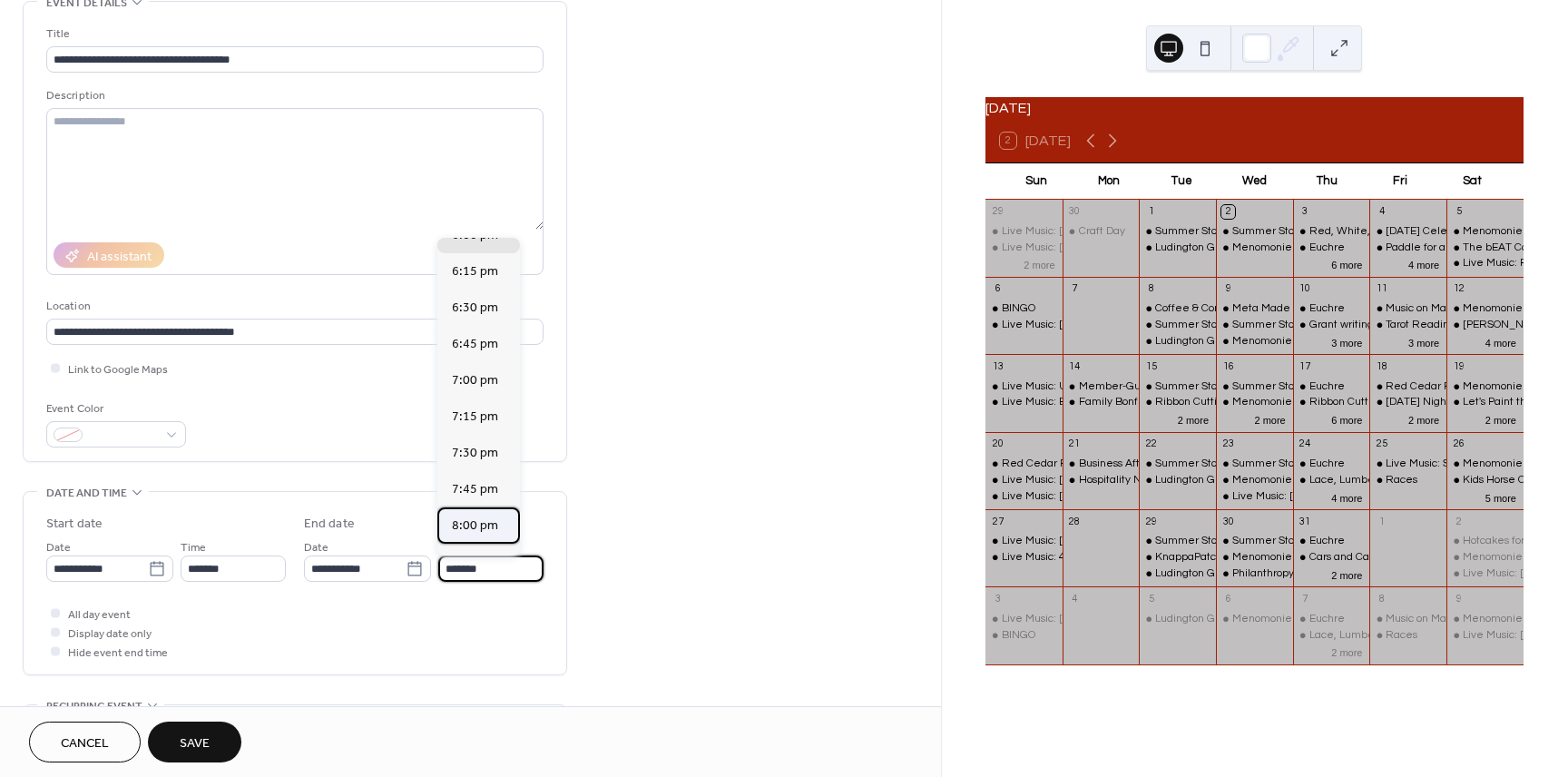 click on "8:00 pm" at bounding box center [475, 526] 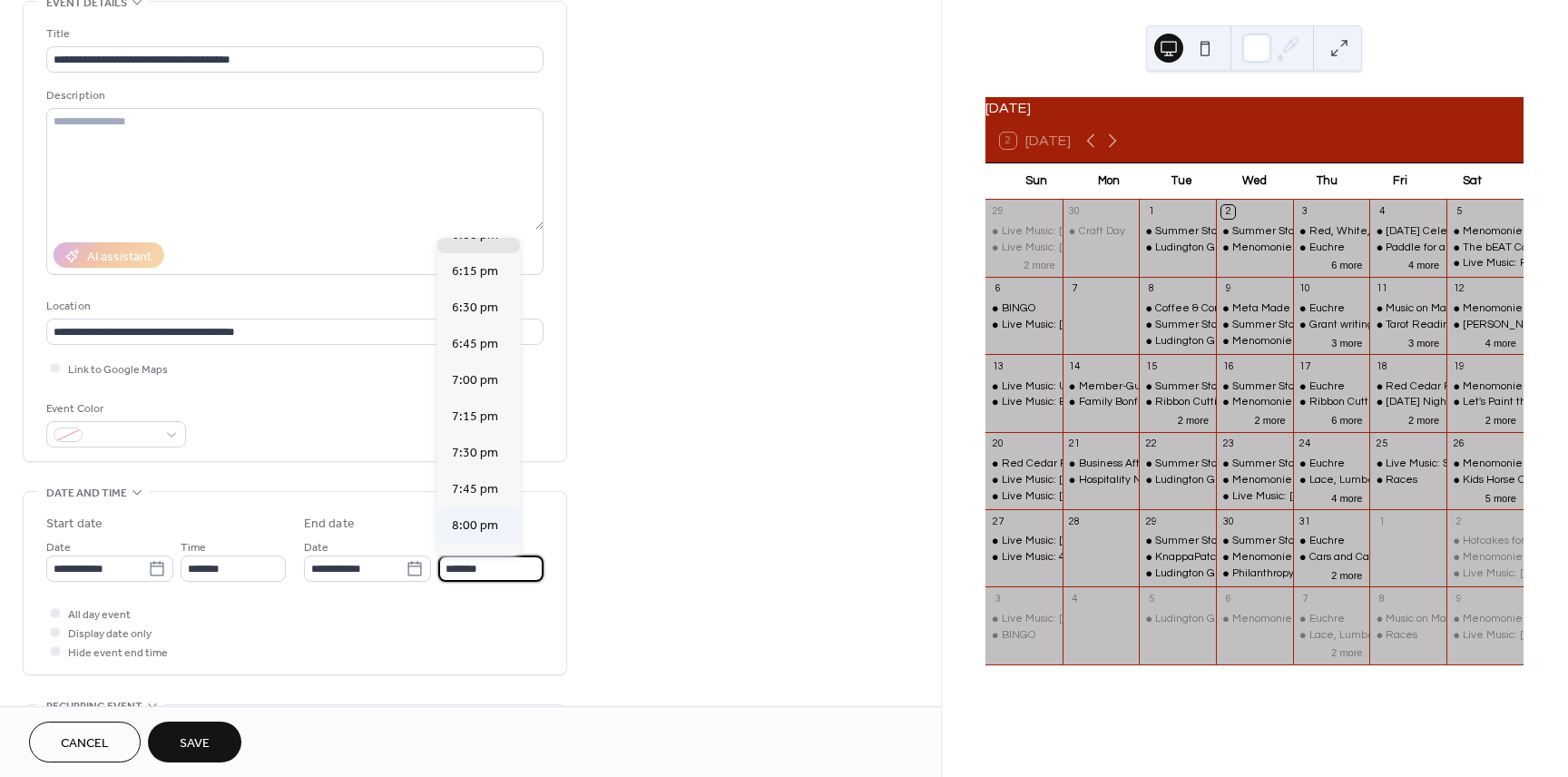 type on "*******" 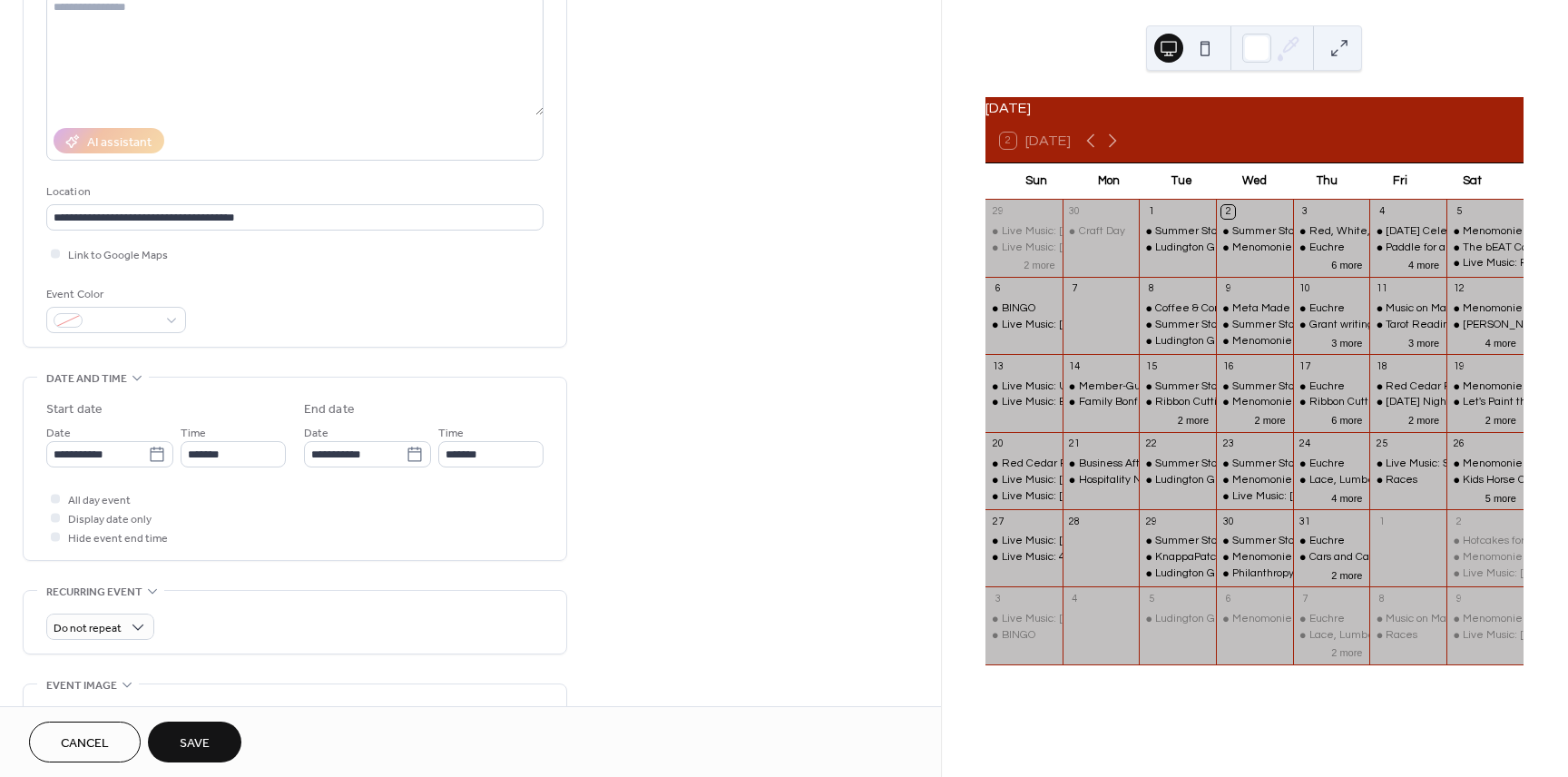 scroll, scrollTop: 235, scrollLeft: 0, axis: vertical 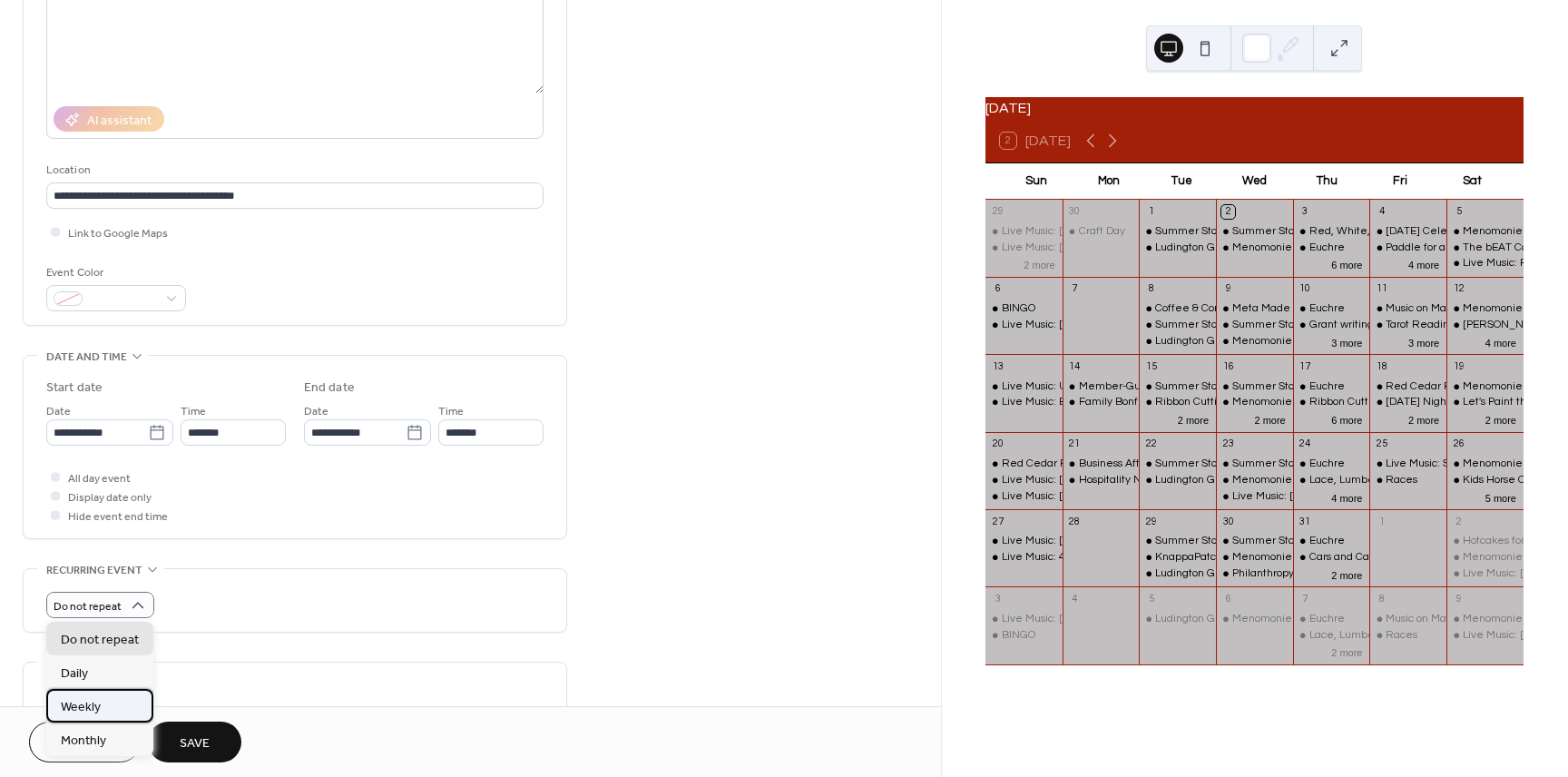 click on "Weekly" at bounding box center (81, 707) 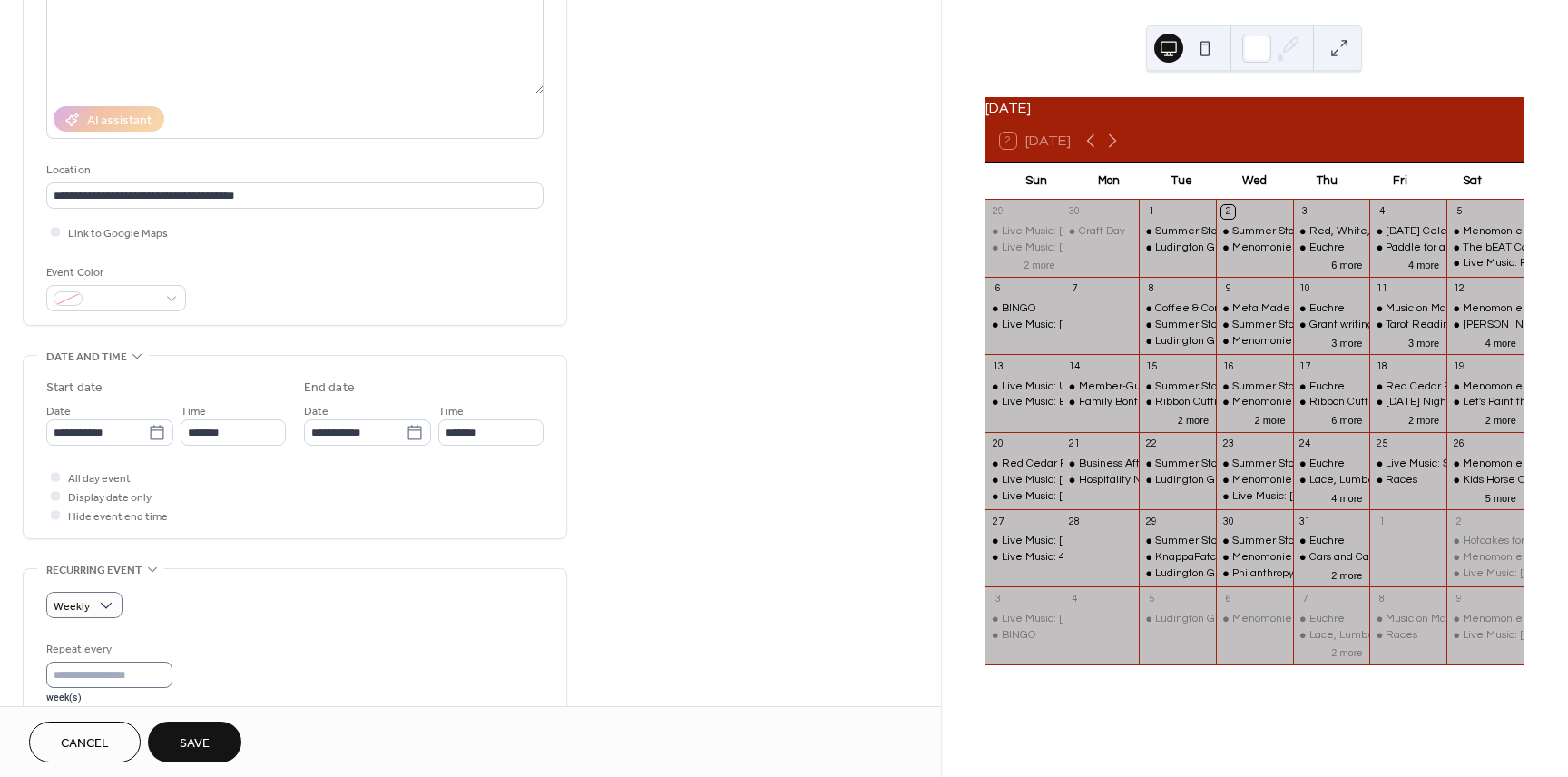 scroll, scrollTop: 1, scrollLeft: 0, axis: vertical 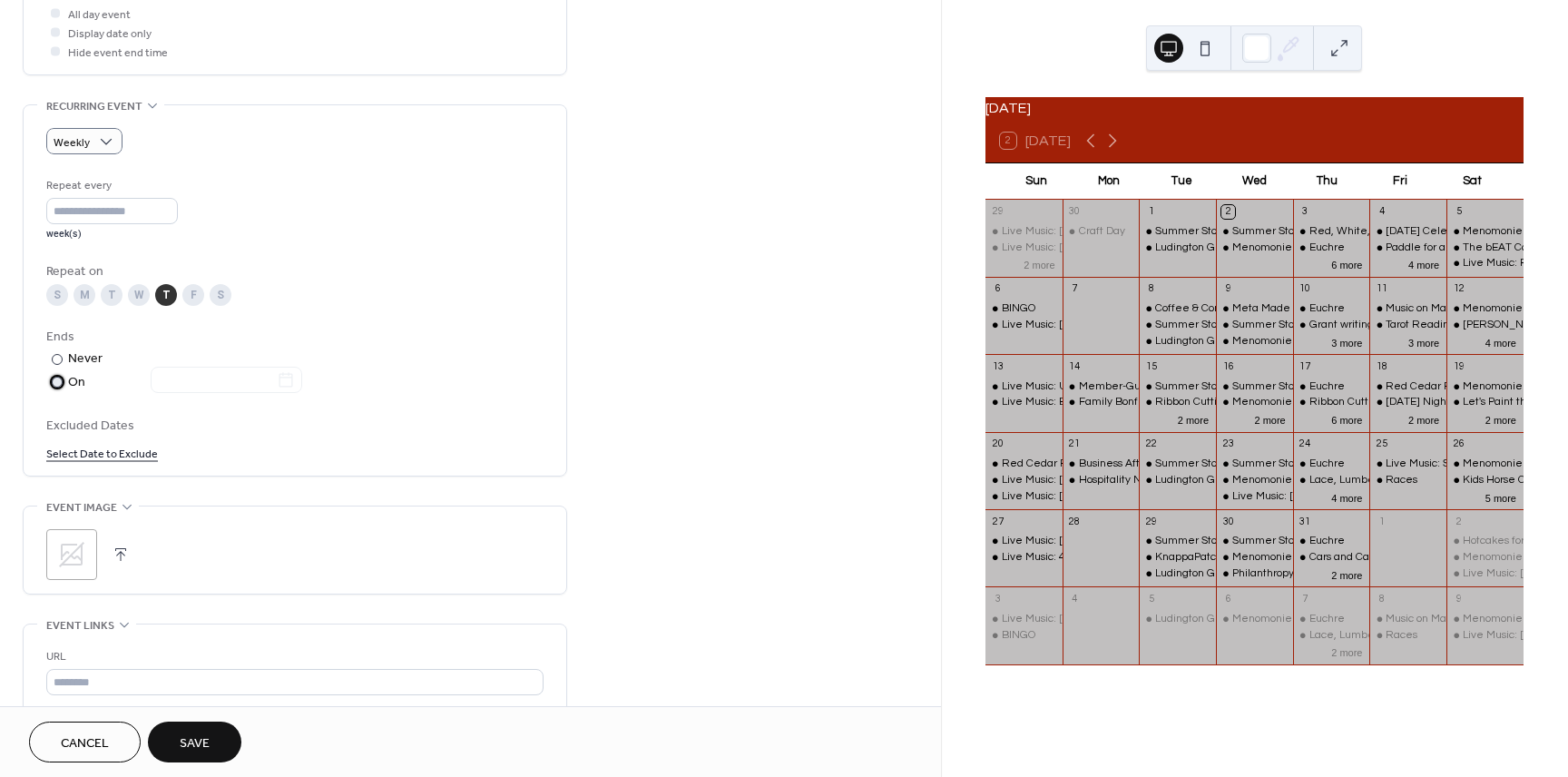 click at bounding box center [57, 382] 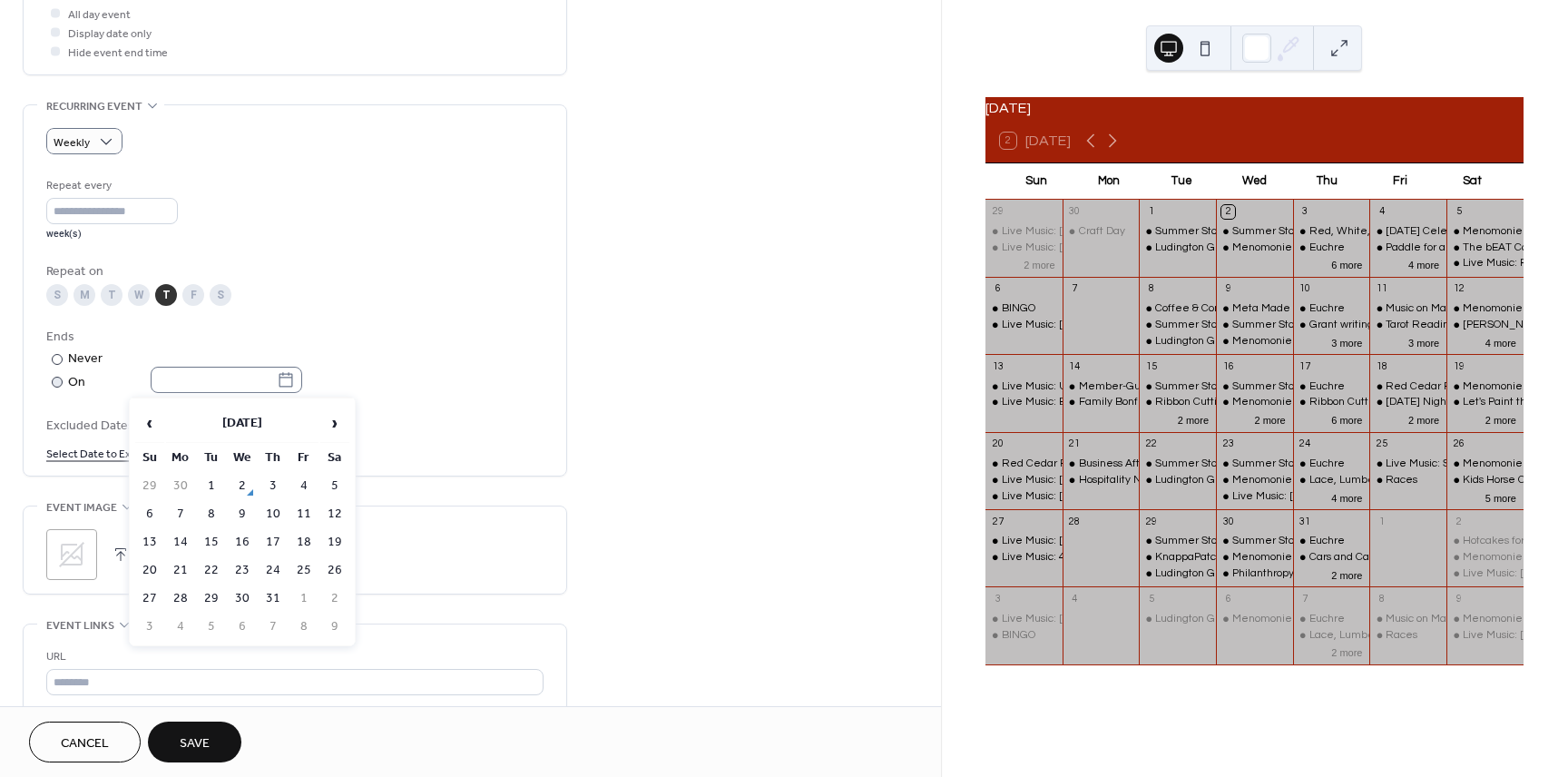 click 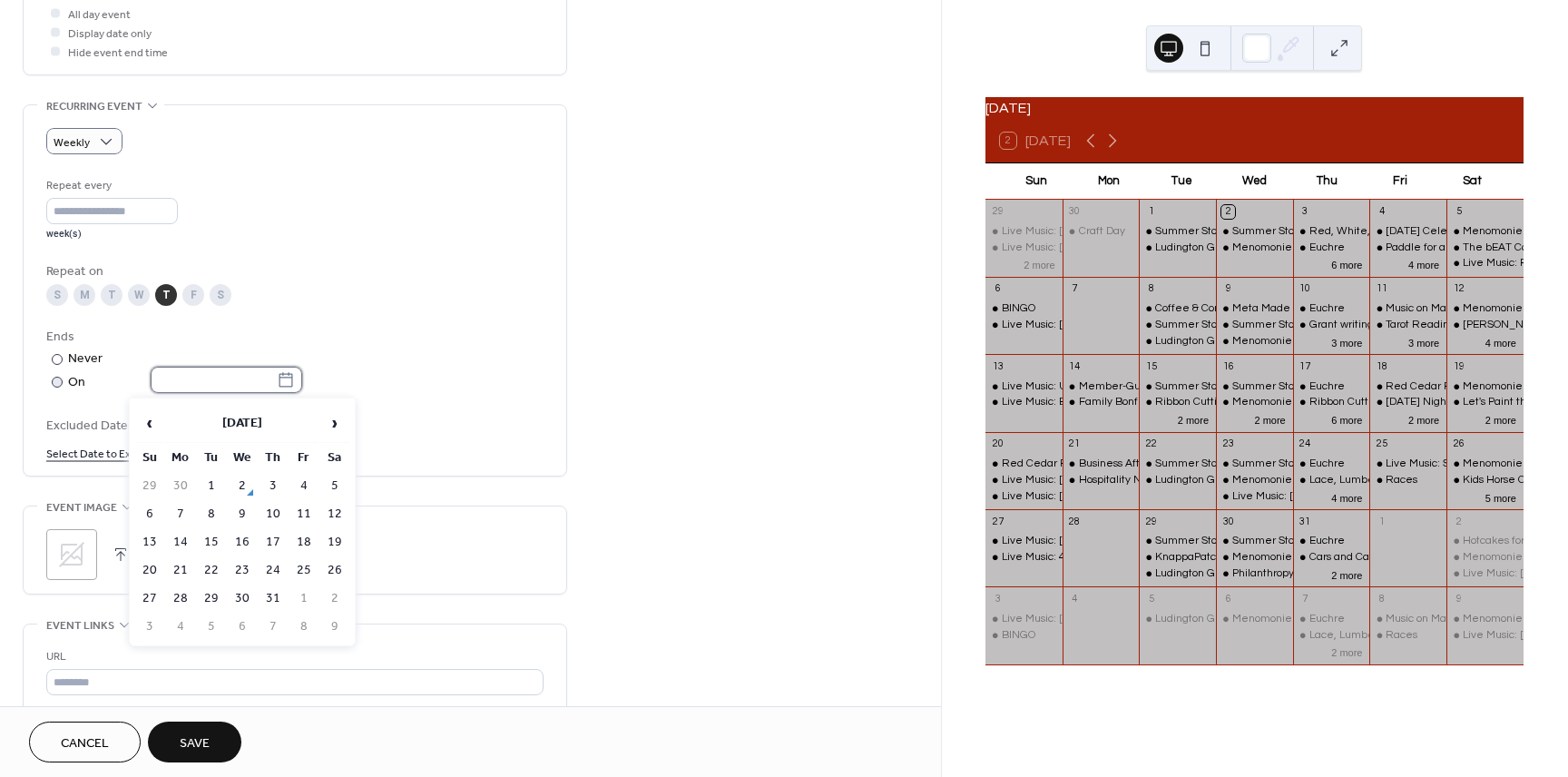 click at bounding box center (213, 379) 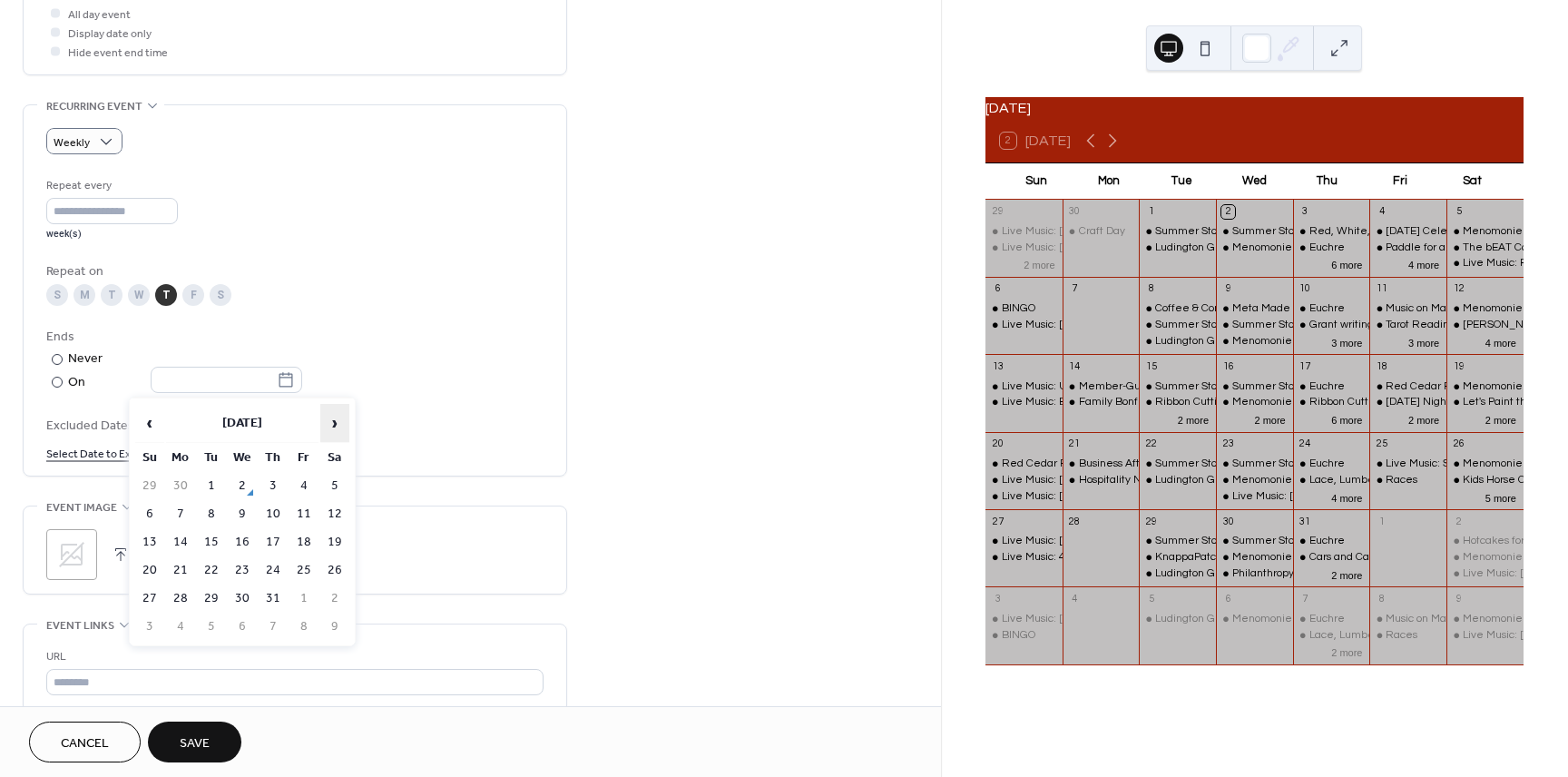 click on "›" at bounding box center (335, 423) 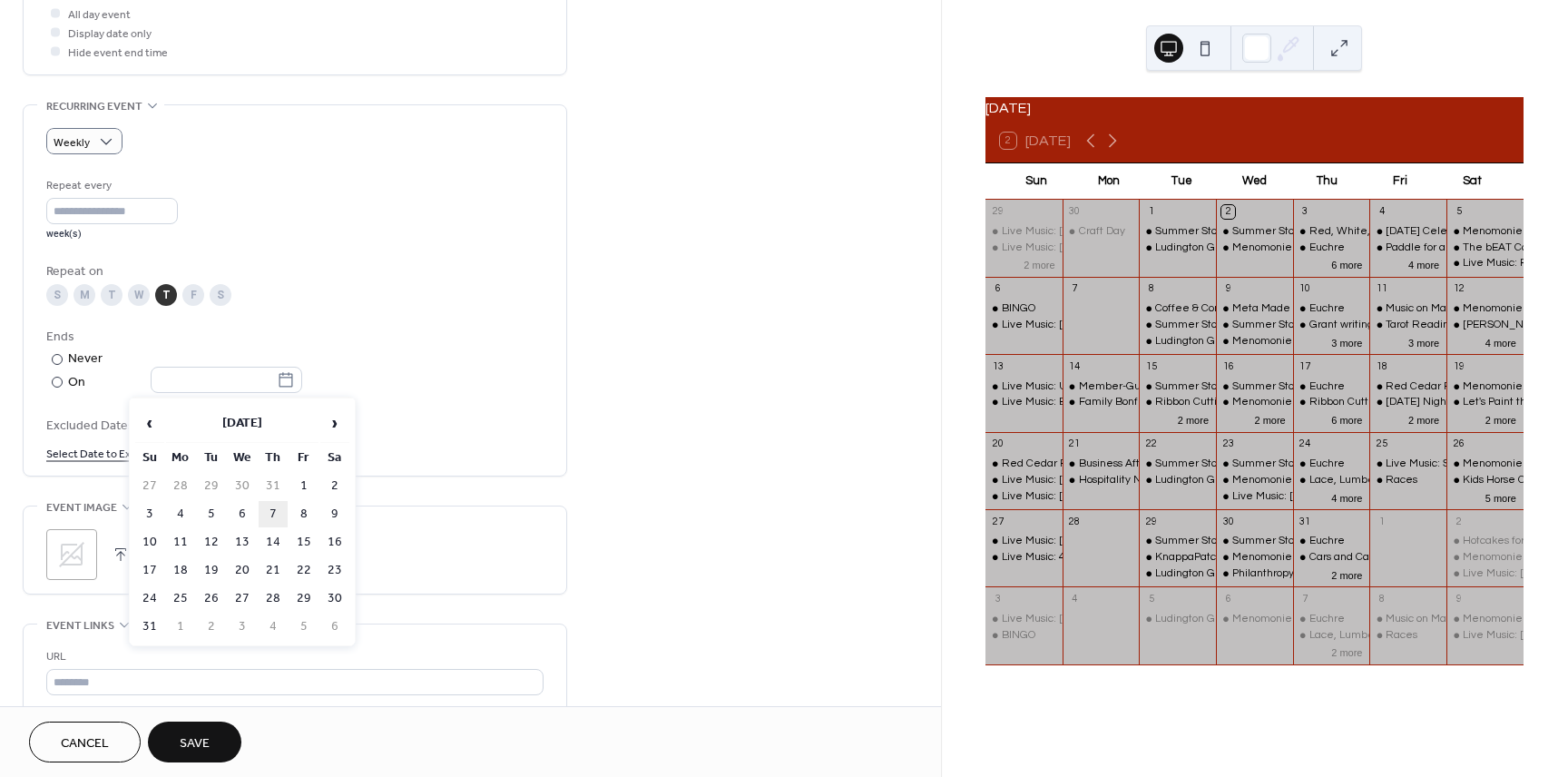 click on "7" at bounding box center (273, 514) 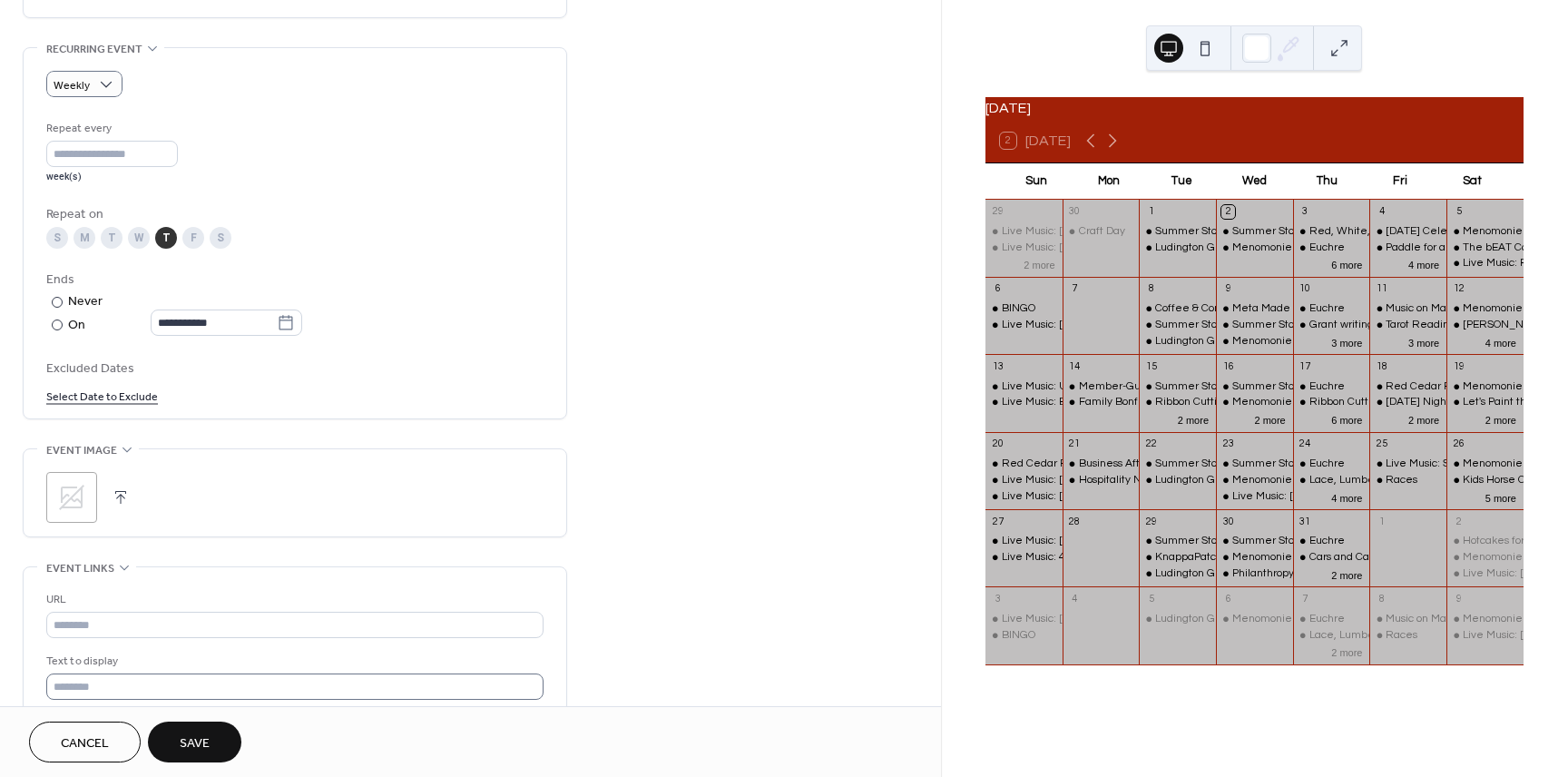 scroll, scrollTop: 804, scrollLeft: 0, axis: vertical 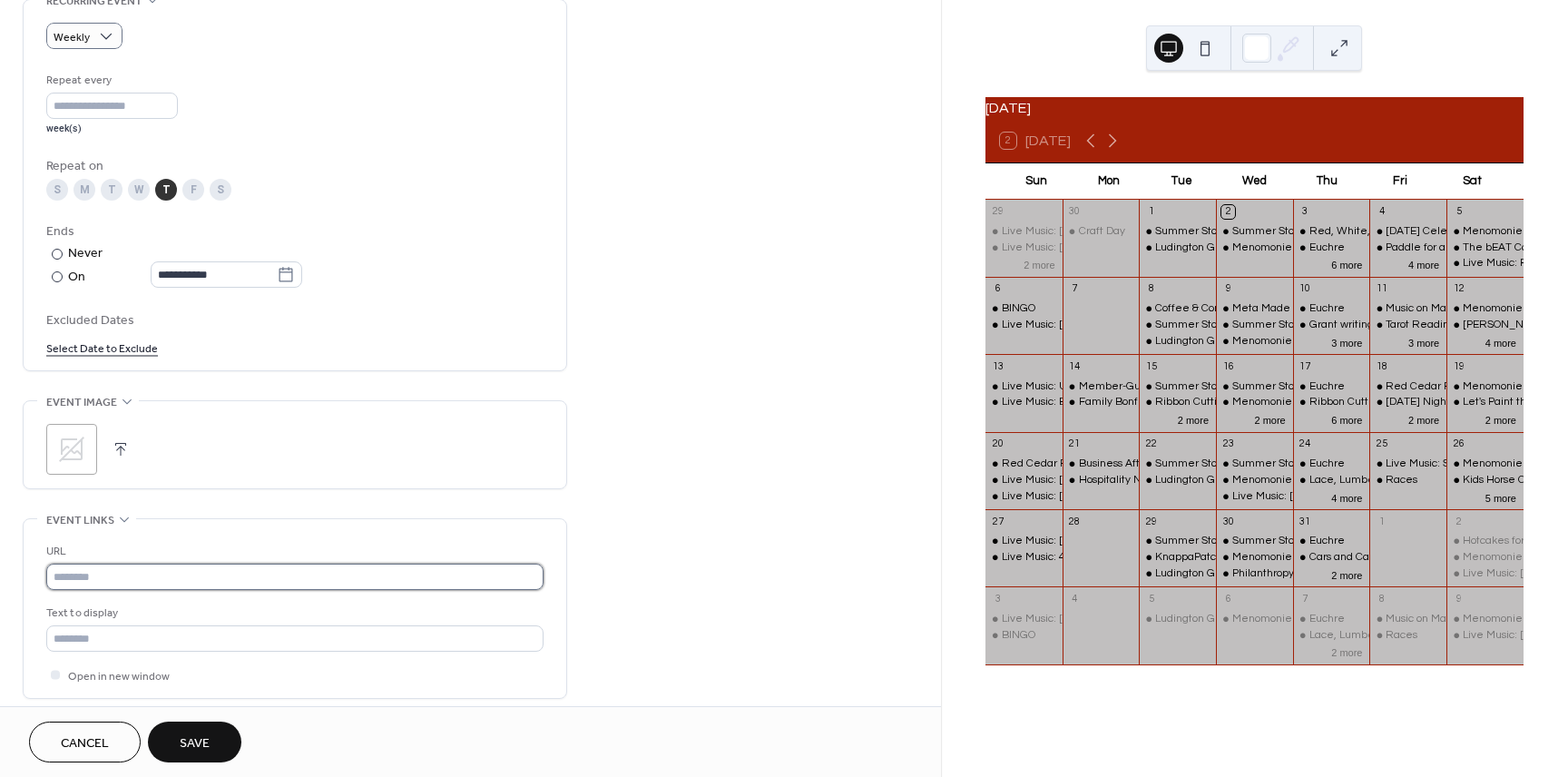 click at bounding box center [295, 576] 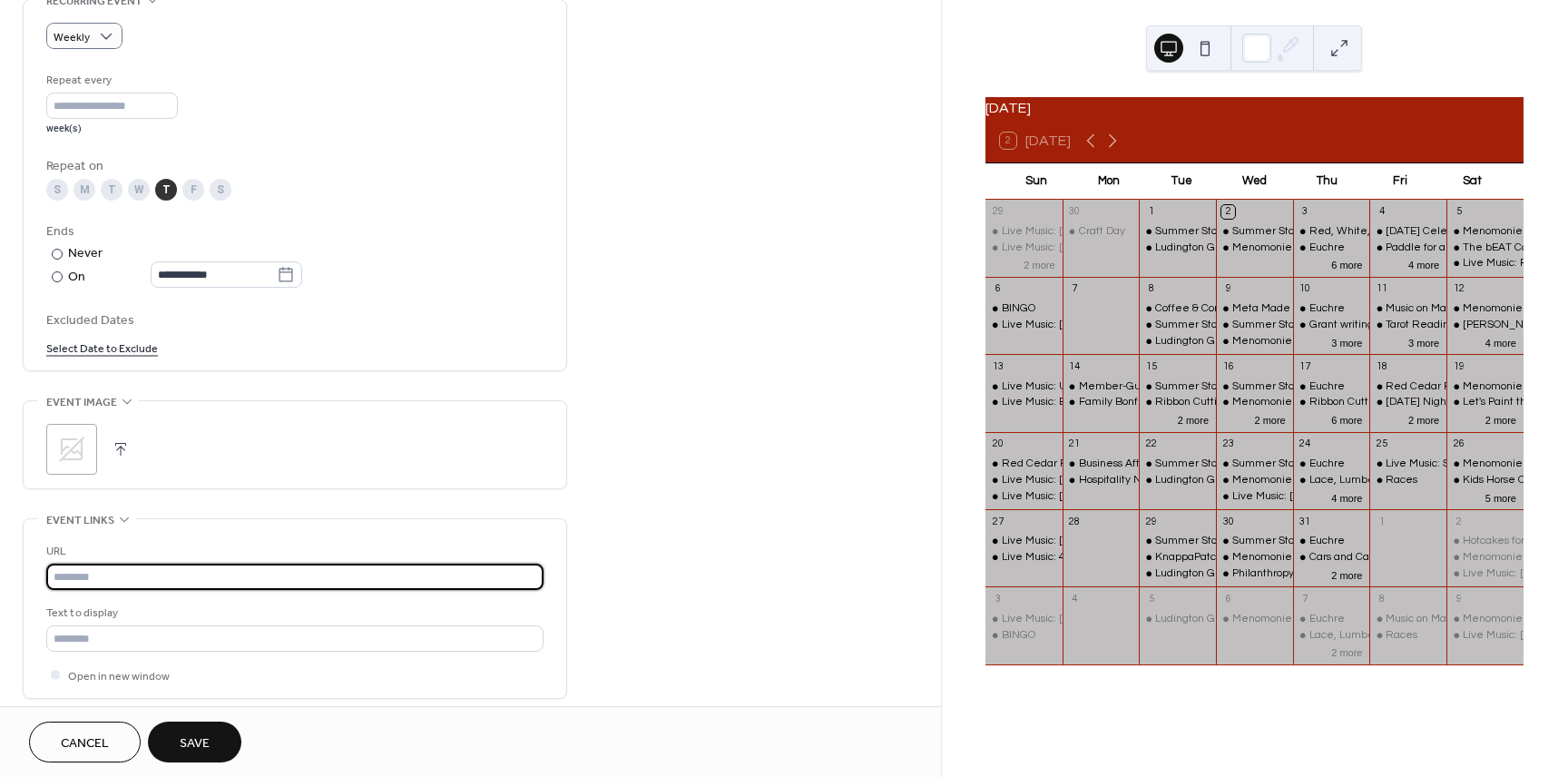 paste on "**********" 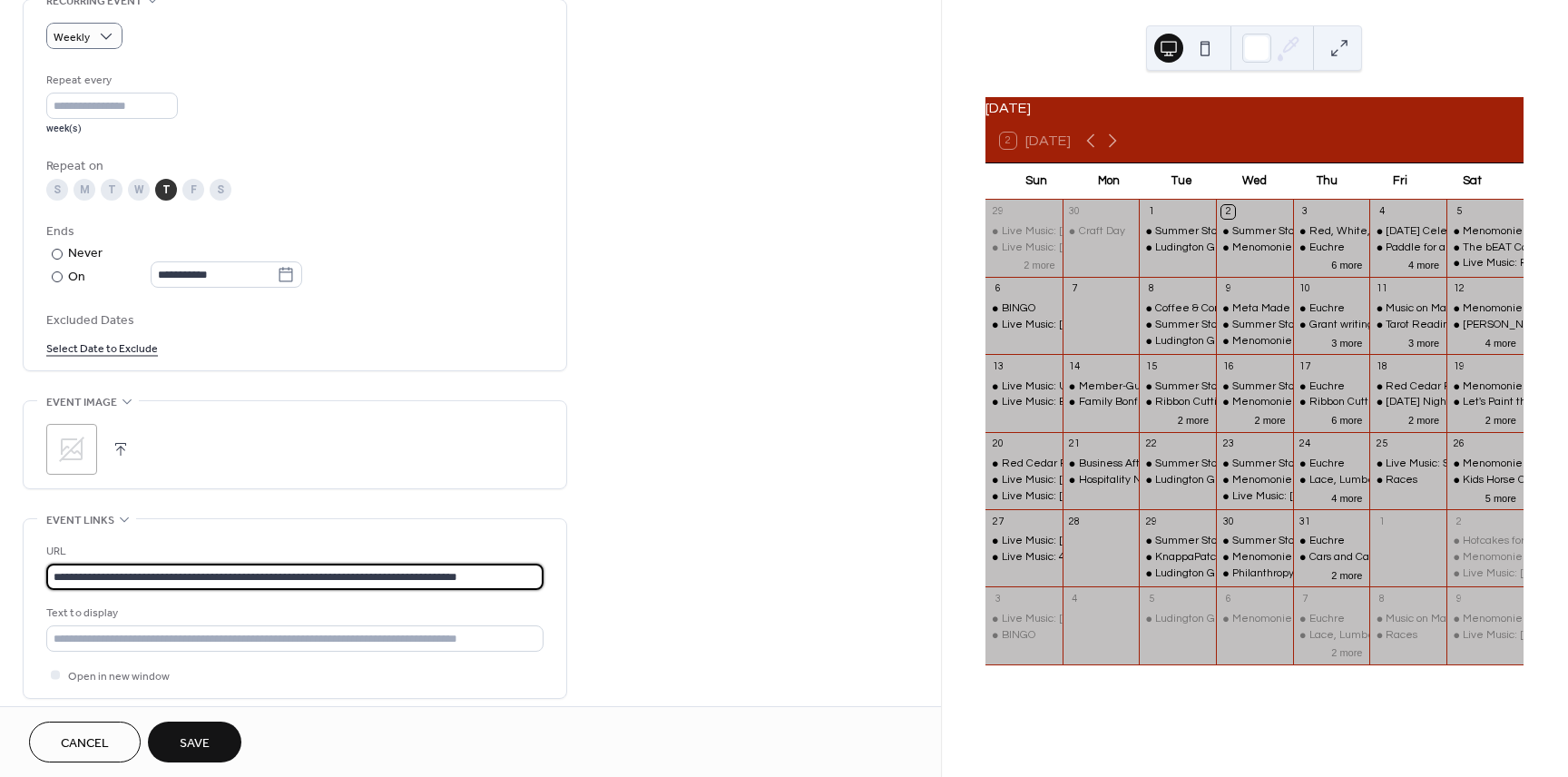 type on "**********" 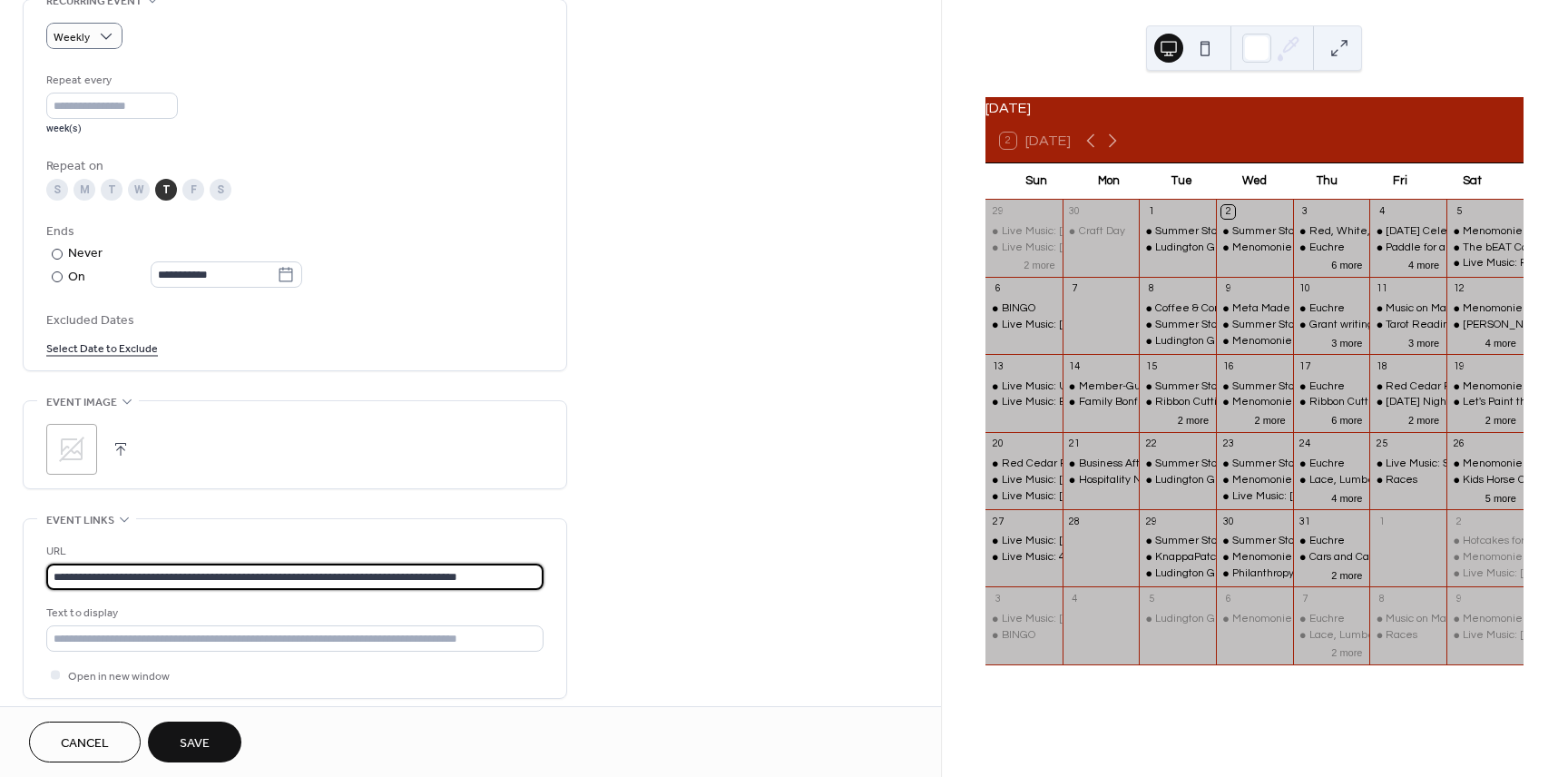 click on "Save" at bounding box center (194, 742) 